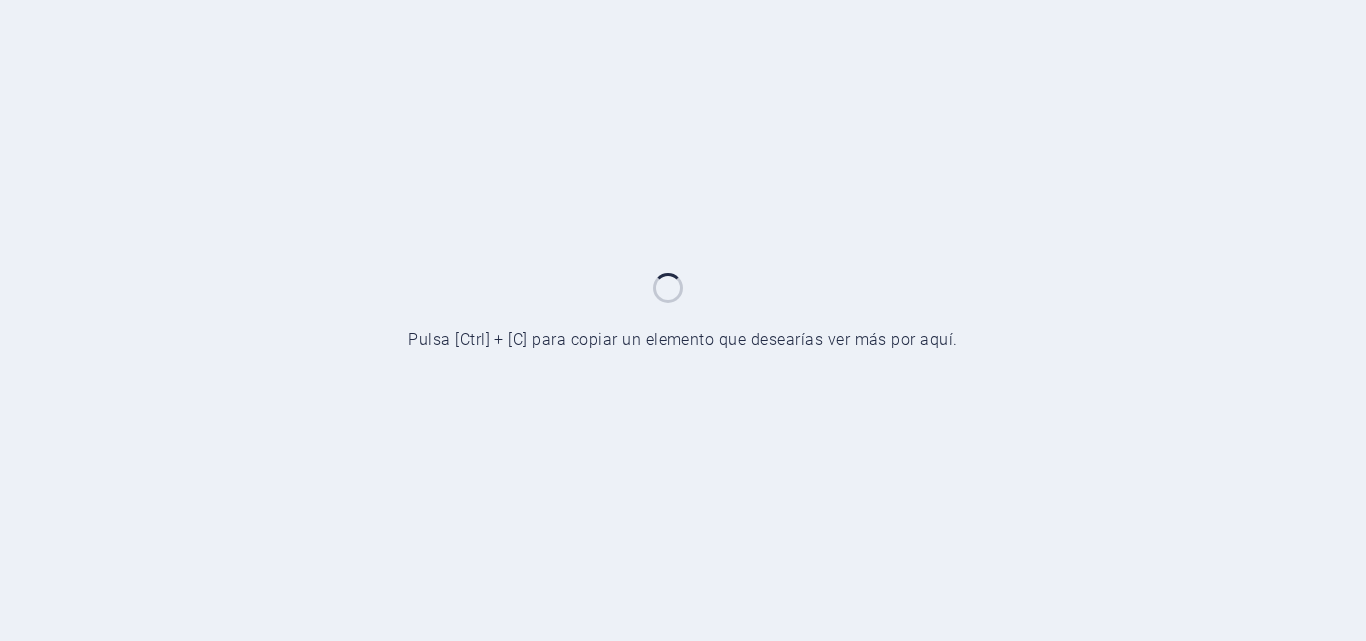 scroll, scrollTop: 0, scrollLeft: 0, axis: both 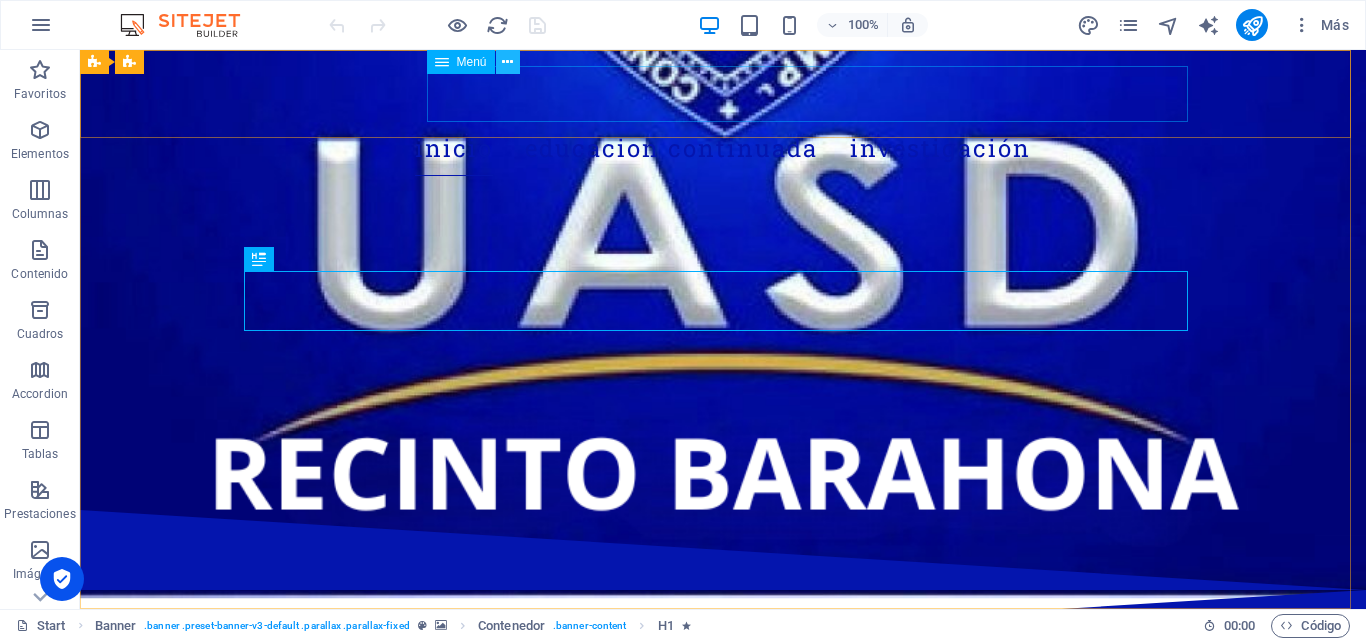 click at bounding box center [507, 62] 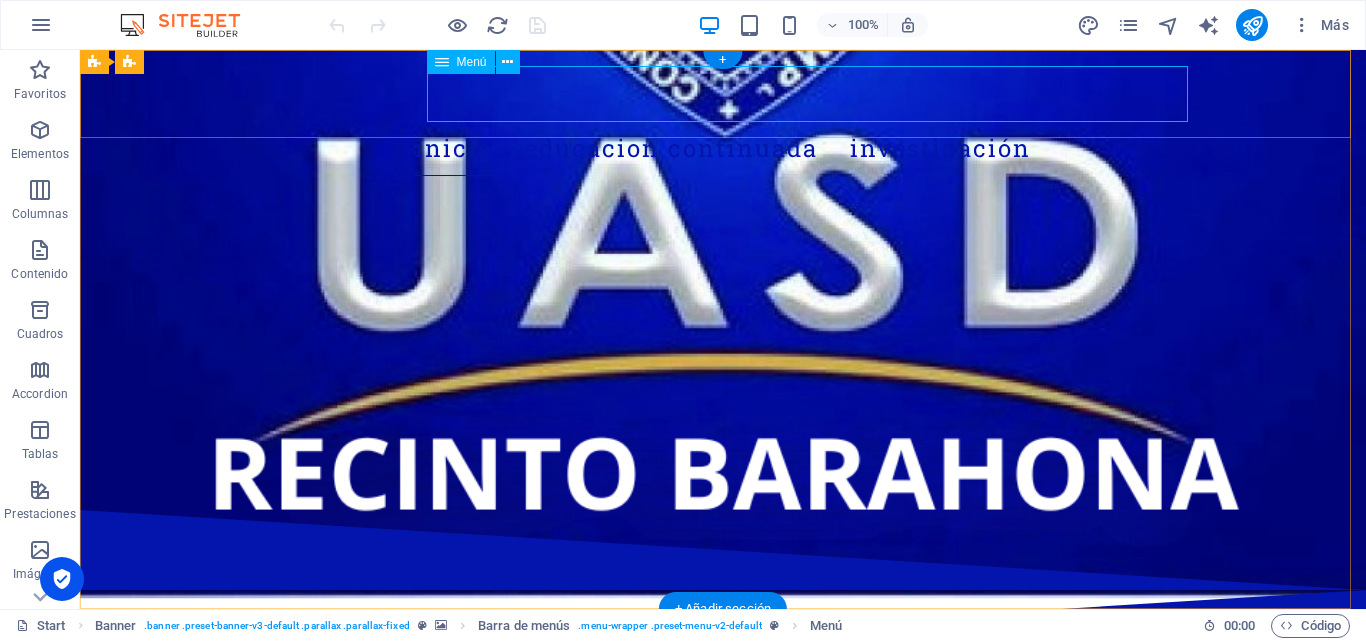 click on "Inicio Educacion Continuada Investigación" at bounding box center [723, 148] 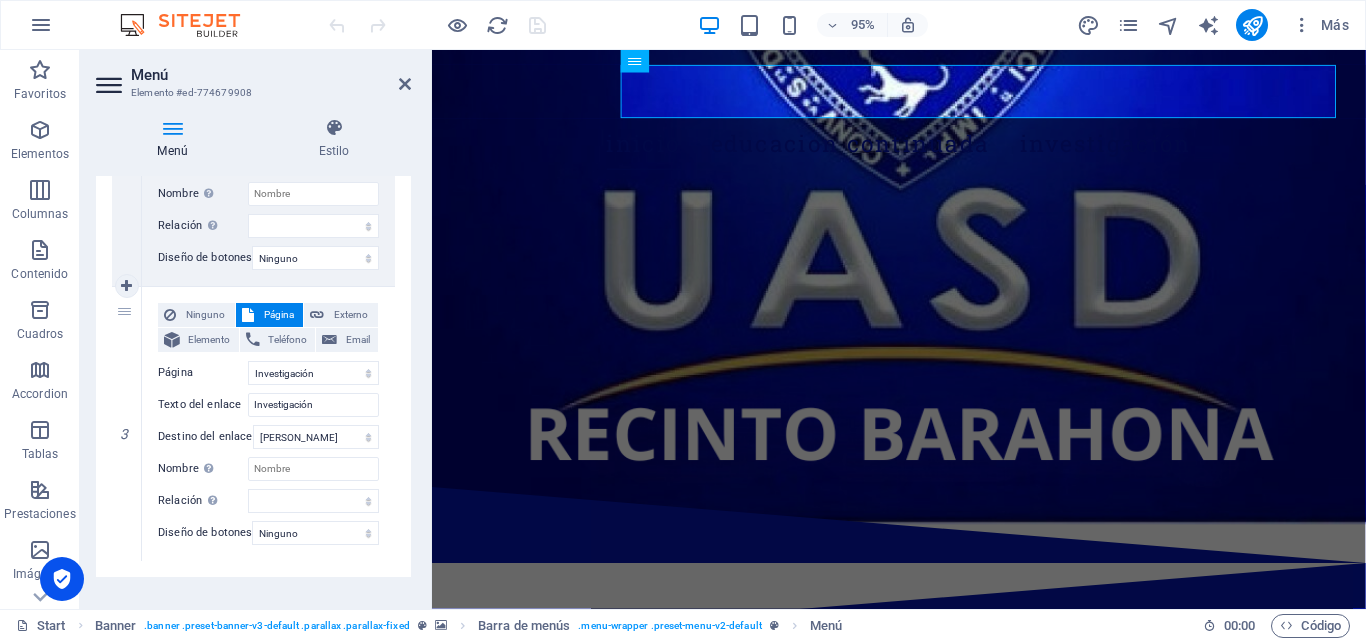 scroll, scrollTop: 682, scrollLeft: 0, axis: vertical 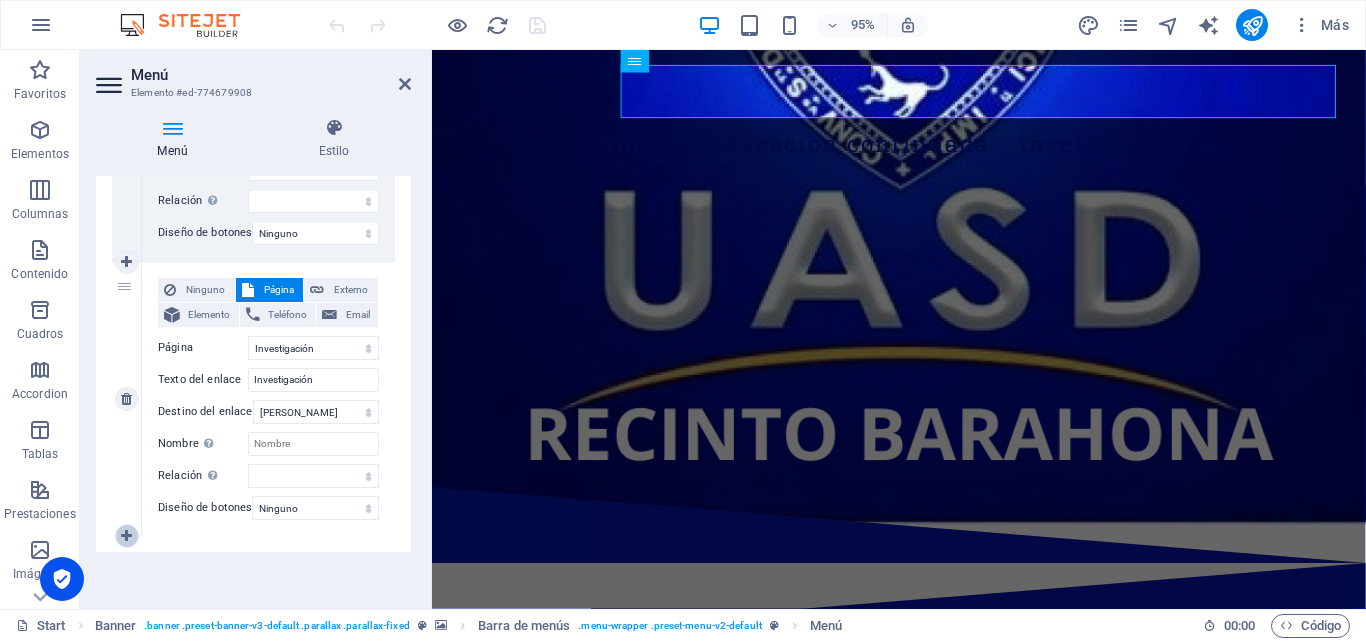 click at bounding box center [126, 536] 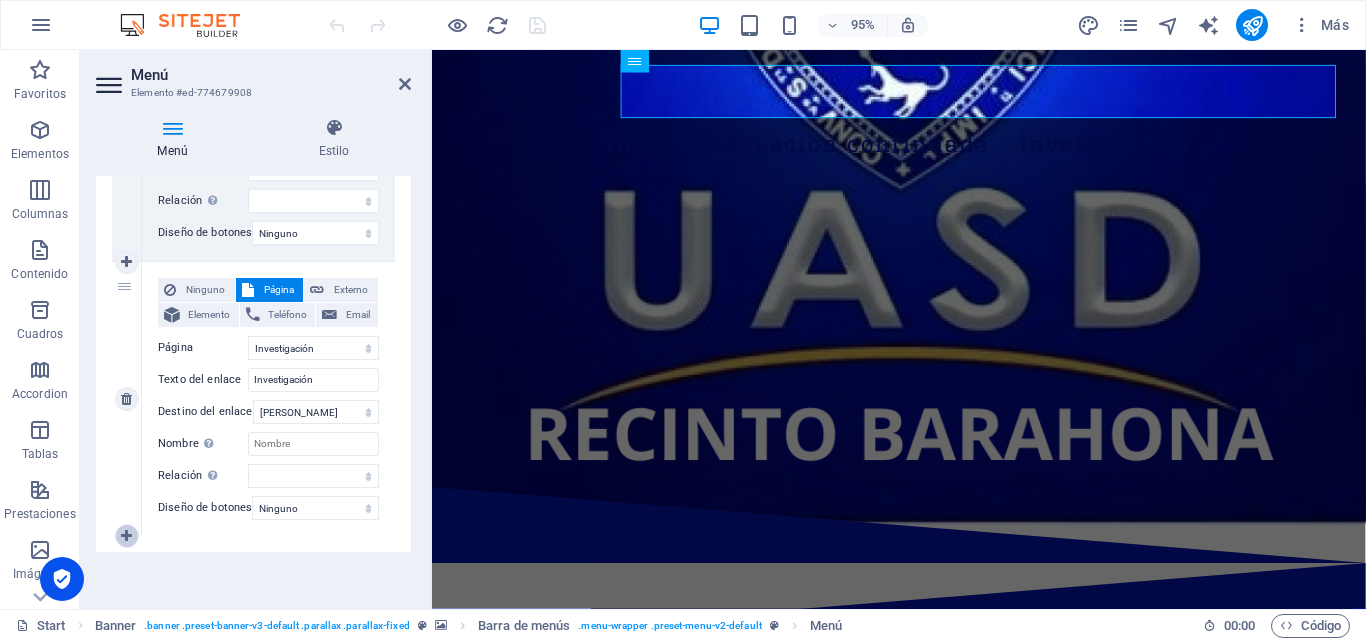 select 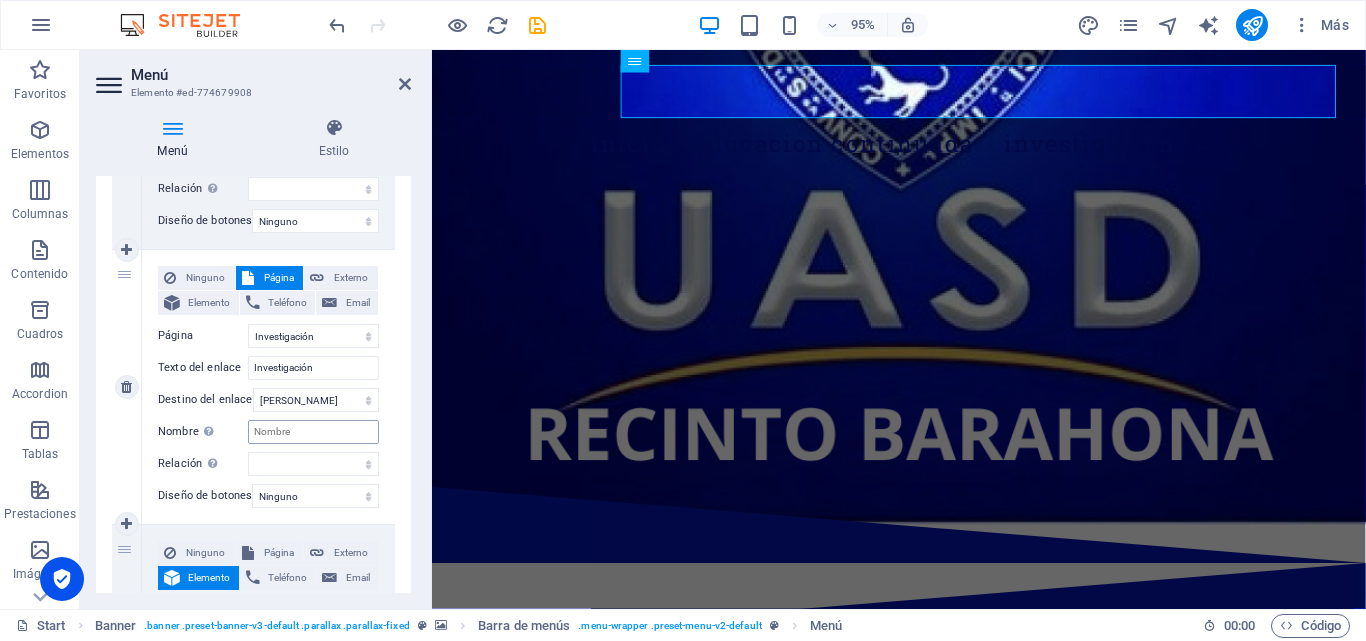 scroll, scrollTop: 926, scrollLeft: 0, axis: vertical 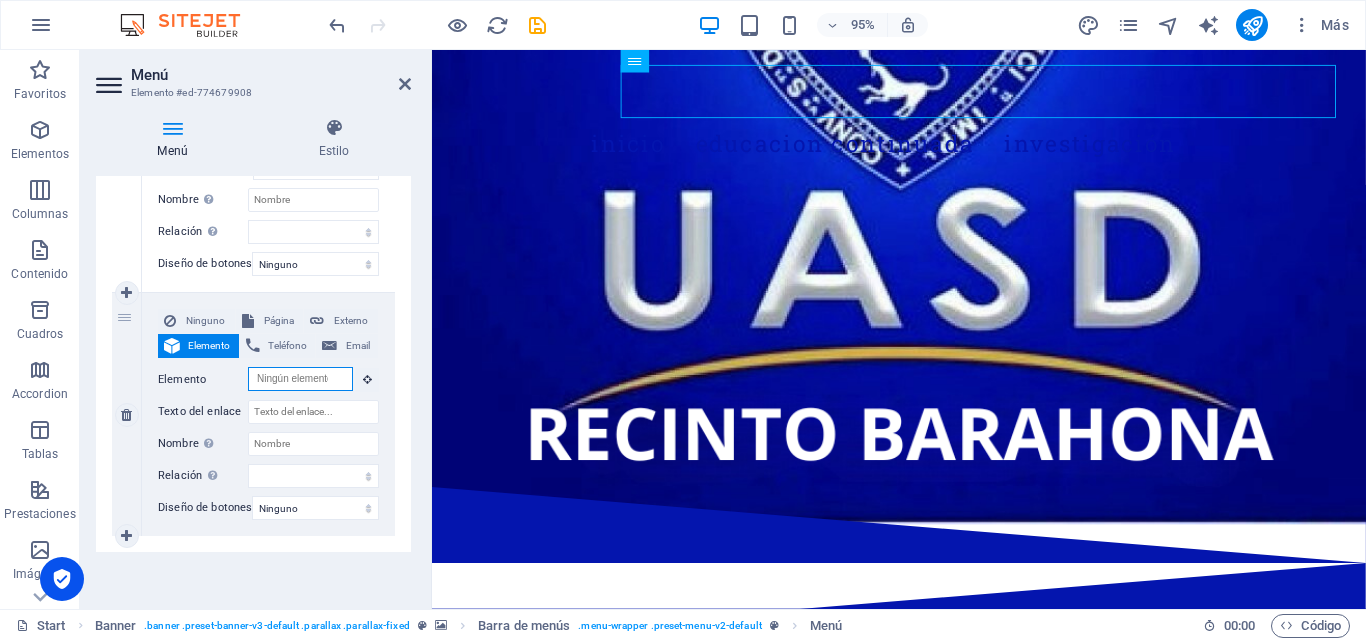 click on "Elemento" at bounding box center (300, 379) 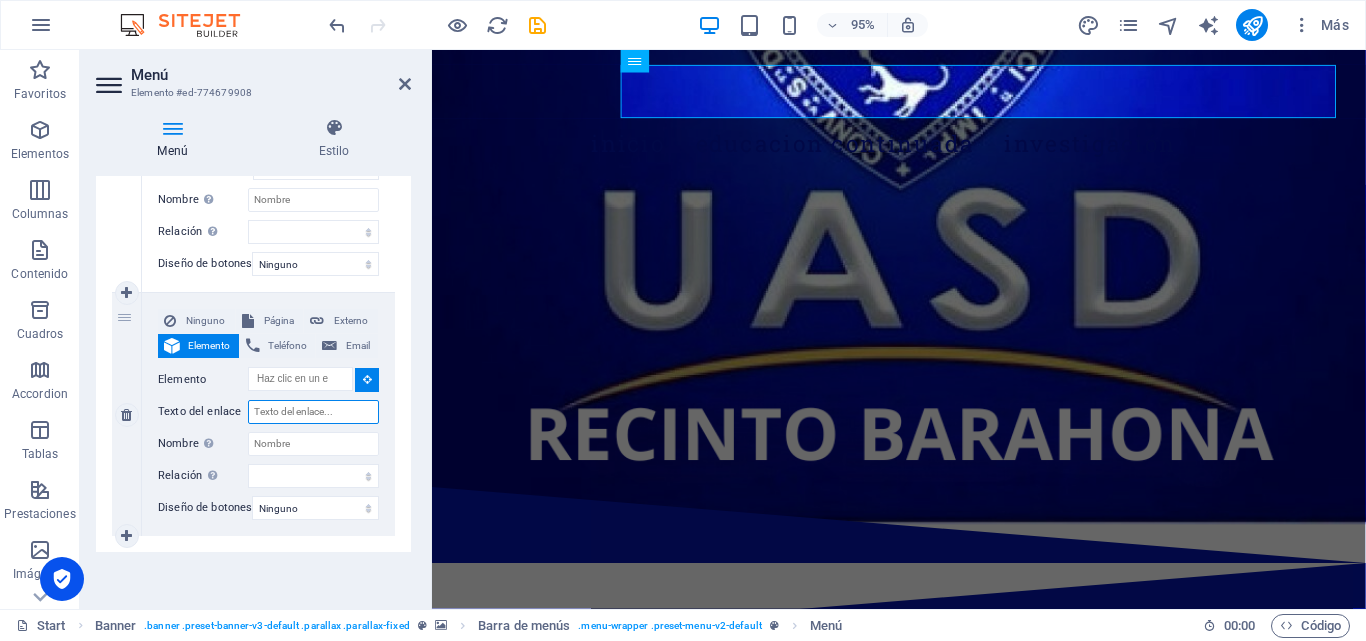 click on "Texto del enlace" at bounding box center [313, 412] 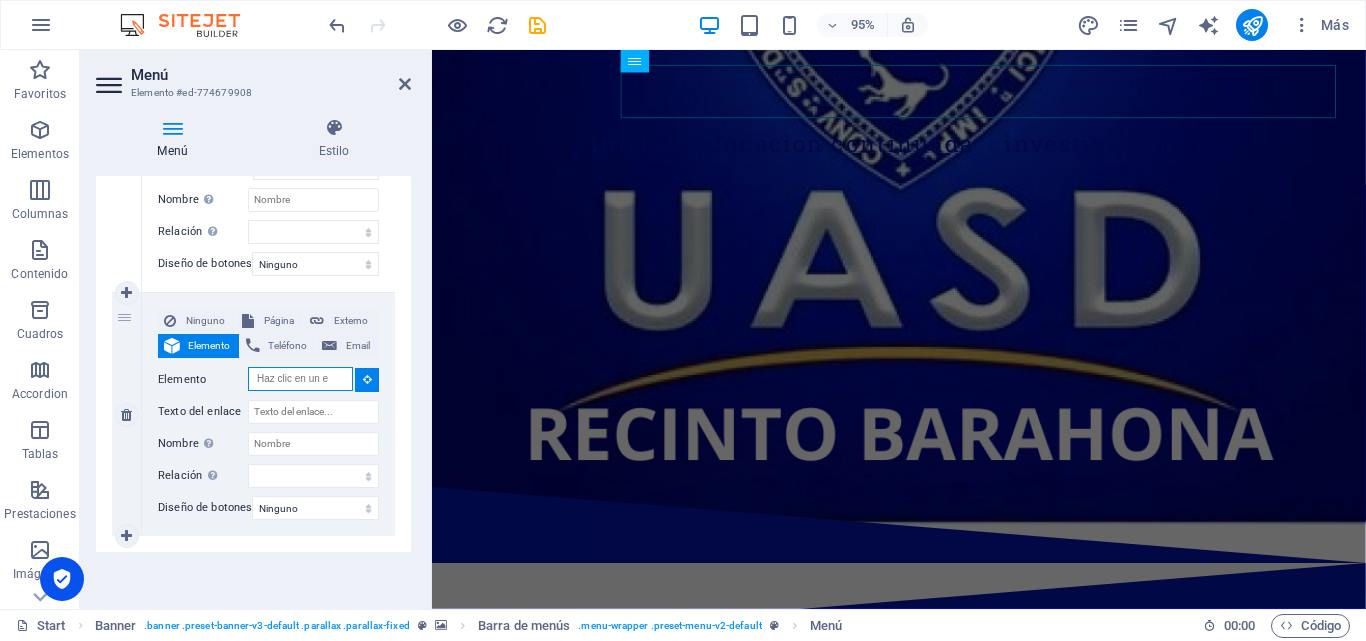 click on "Elemento" at bounding box center (300, 379) 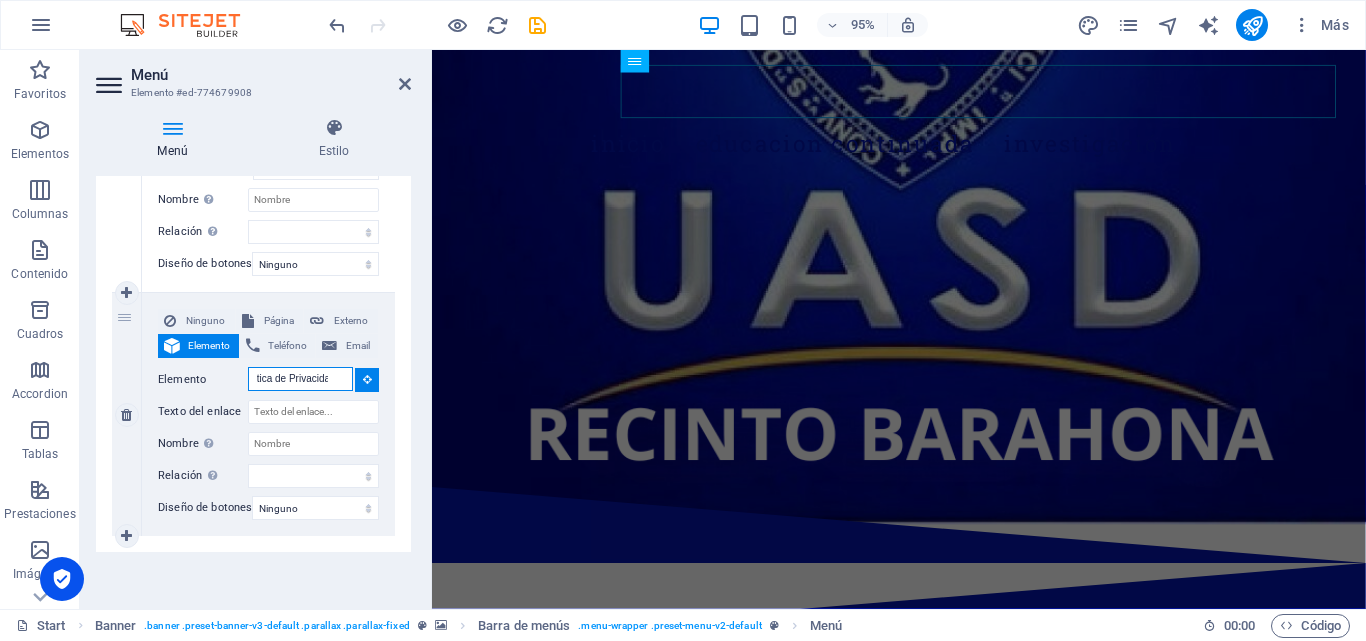 scroll, scrollTop: 0, scrollLeft: 28, axis: horizontal 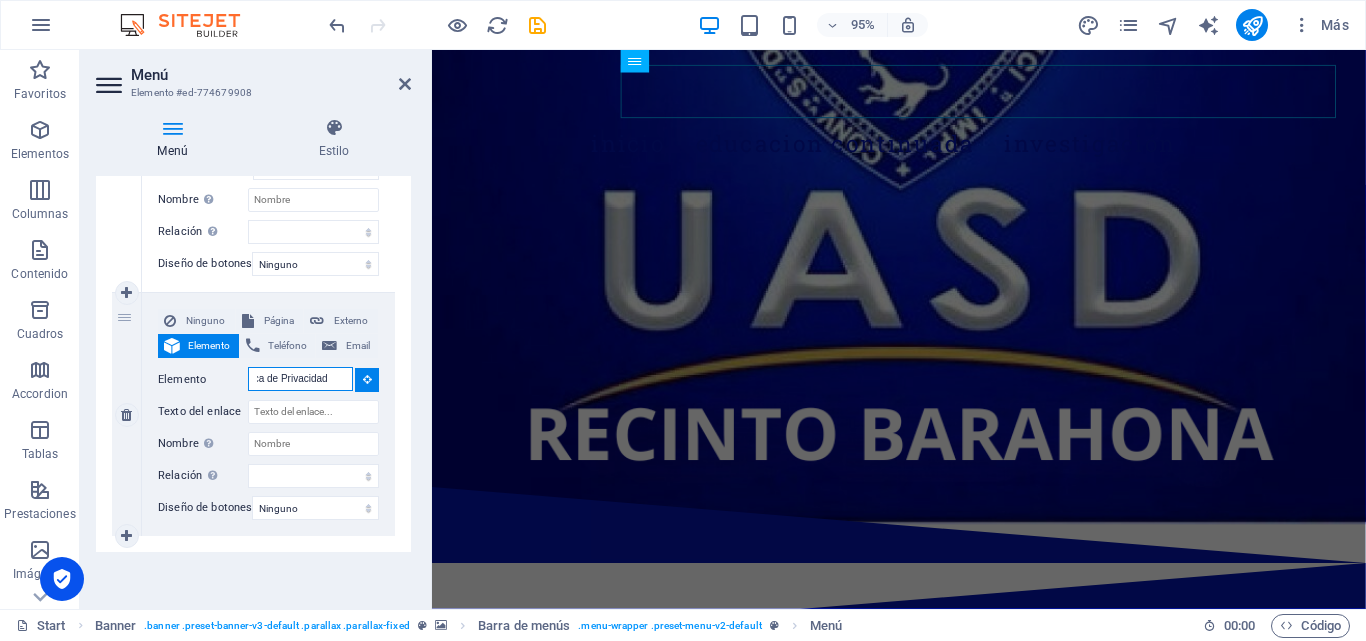 click on "Politica de Privacidad" at bounding box center [300, 379] 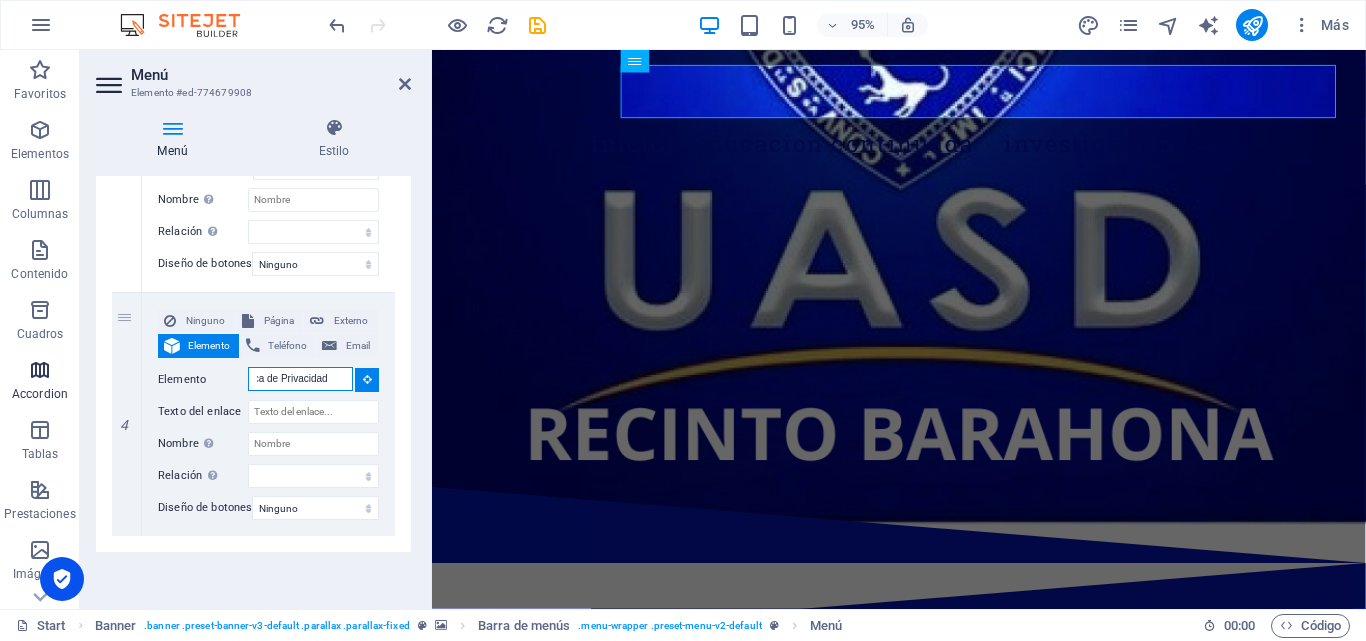 scroll, scrollTop: 0, scrollLeft: 0, axis: both 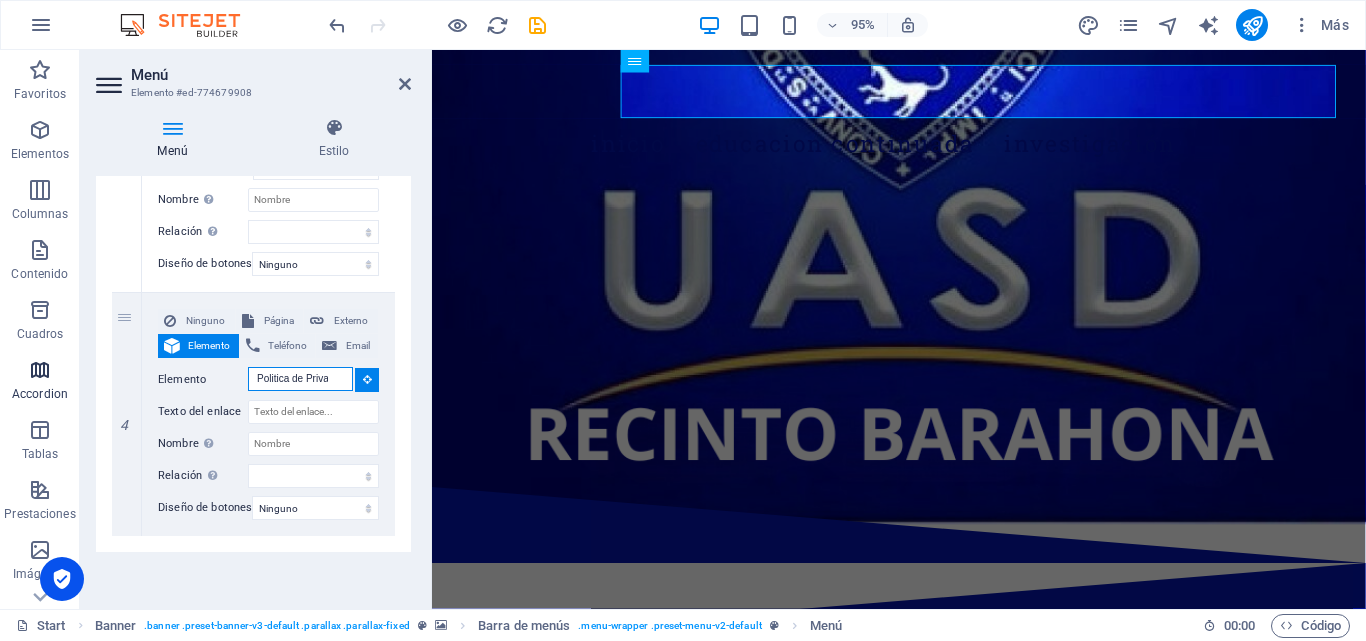 drag, startPoint x: 327, startPoint y: 366, endPoint x: 0, endPoint y: 366, distance: 327 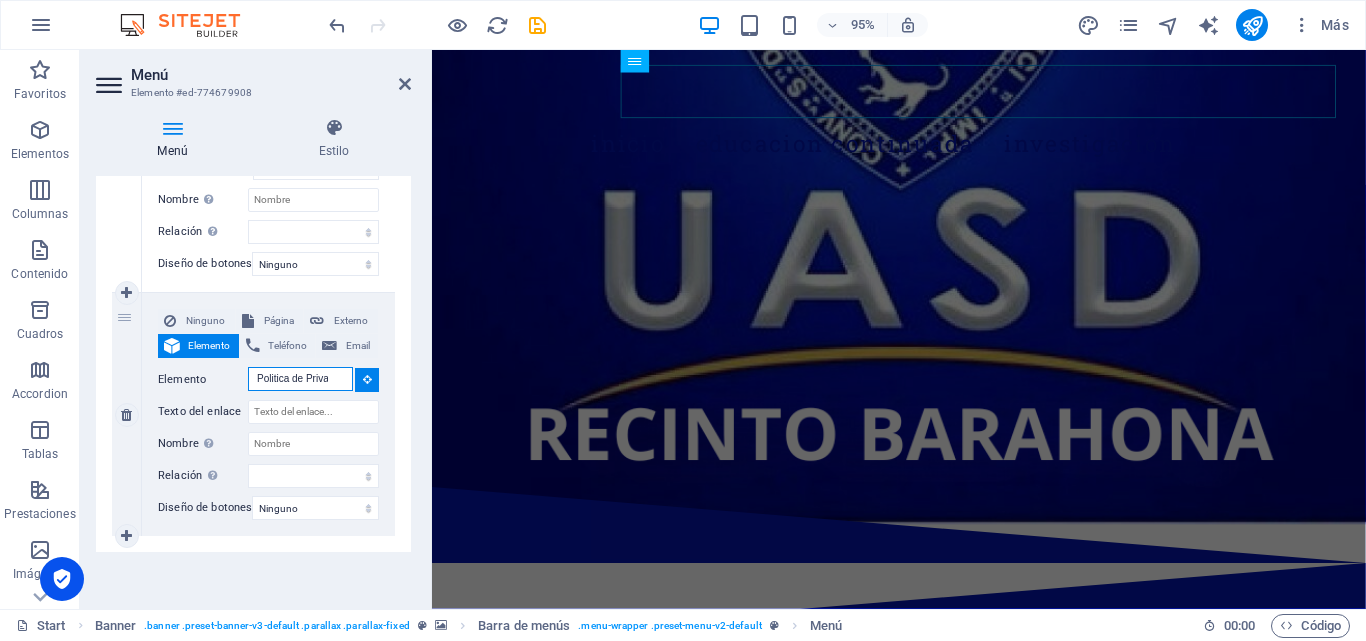 click on "Politica de Privacidad" at bounding box center (300, 379) 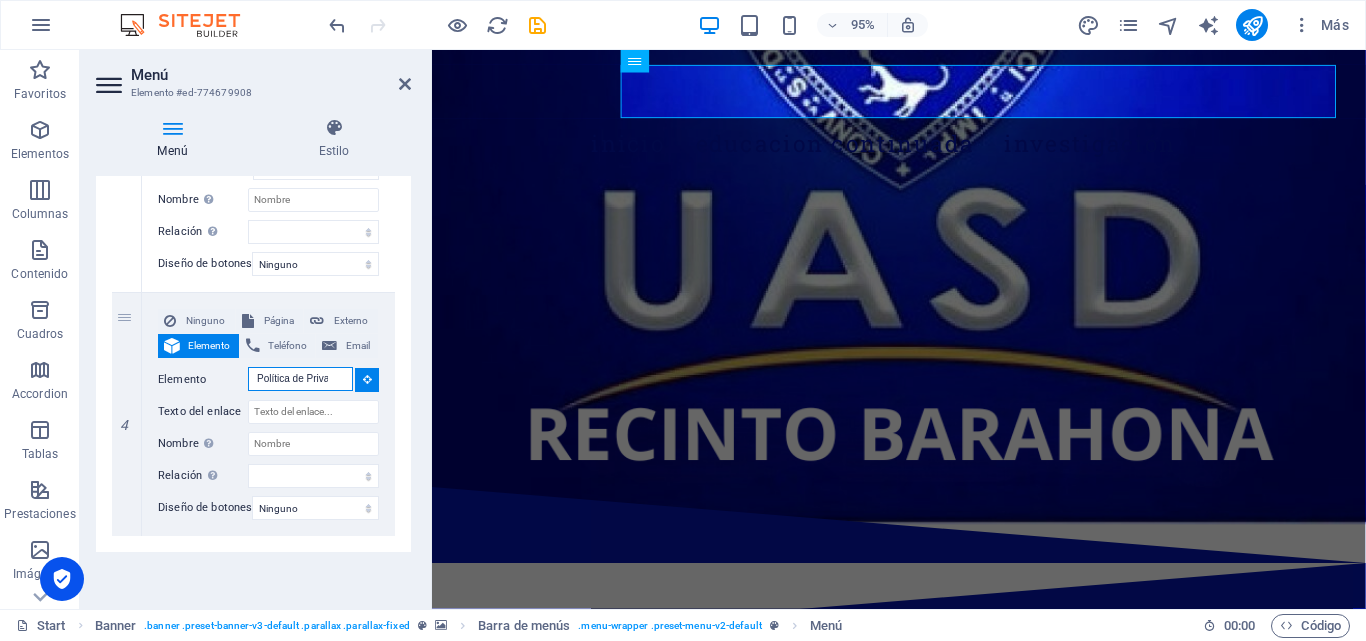 type on "Política de Privacidad" 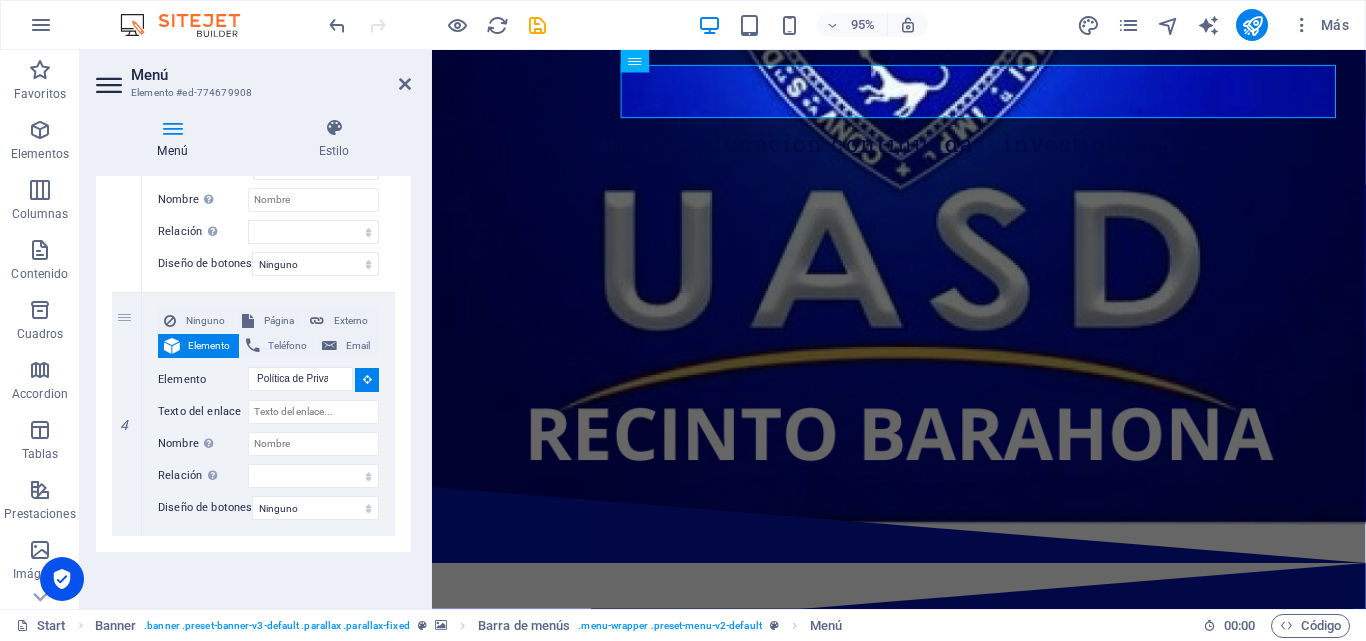 type 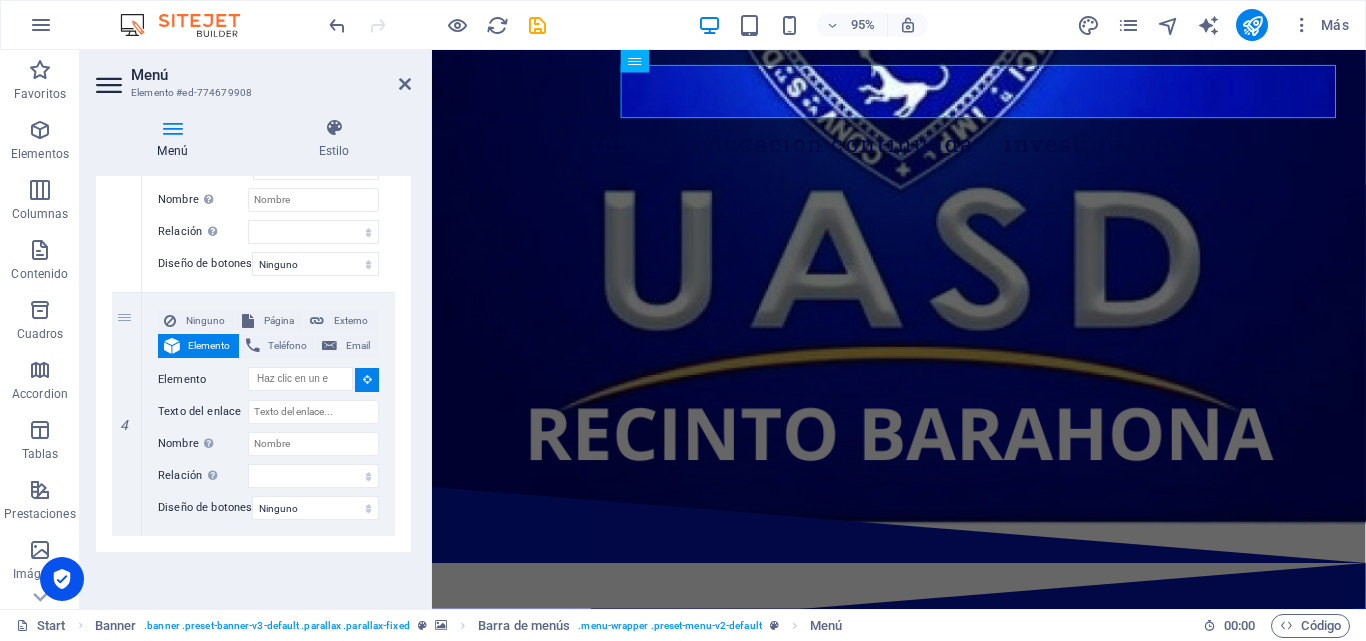 click on "Menú Automático Personalizado Crear elementos de menú personalizados para este menú. Se recomienda en el caso de sitios web de una sola página. Gestionar páginas Elementos de menú 1 Ninguno Página Externo Elemento Teléfono Email Página Start Educacion Continuada Investigación Elemento
URL /15026625 Teléfono Email Texto del enlace Inicio Destino del enlace Nueva pestaña Misma pestaña Superposición Nombre Una descripción adicional del enlace no debería ser igual al texto del enlace. El título suele mostrarse como un texto de información cuando se mueve el ratón por encima del elemento. Déjalo en blanco en caso de dudas. Relación Define la  relación de este enlace con el destino del enlace . Por ejemplo, el valor "nofollow" indica a los buscadores que no sigan al enlace. Puede dejarse vacío. alternativo autor marcador externo ayuda licencia siguiente nofollow noreferrer noopener ant buscar etiqueta Diseño de botones Ninguno Predeterminado Principal Secundario 2 3" at bounding box center (253, 384) 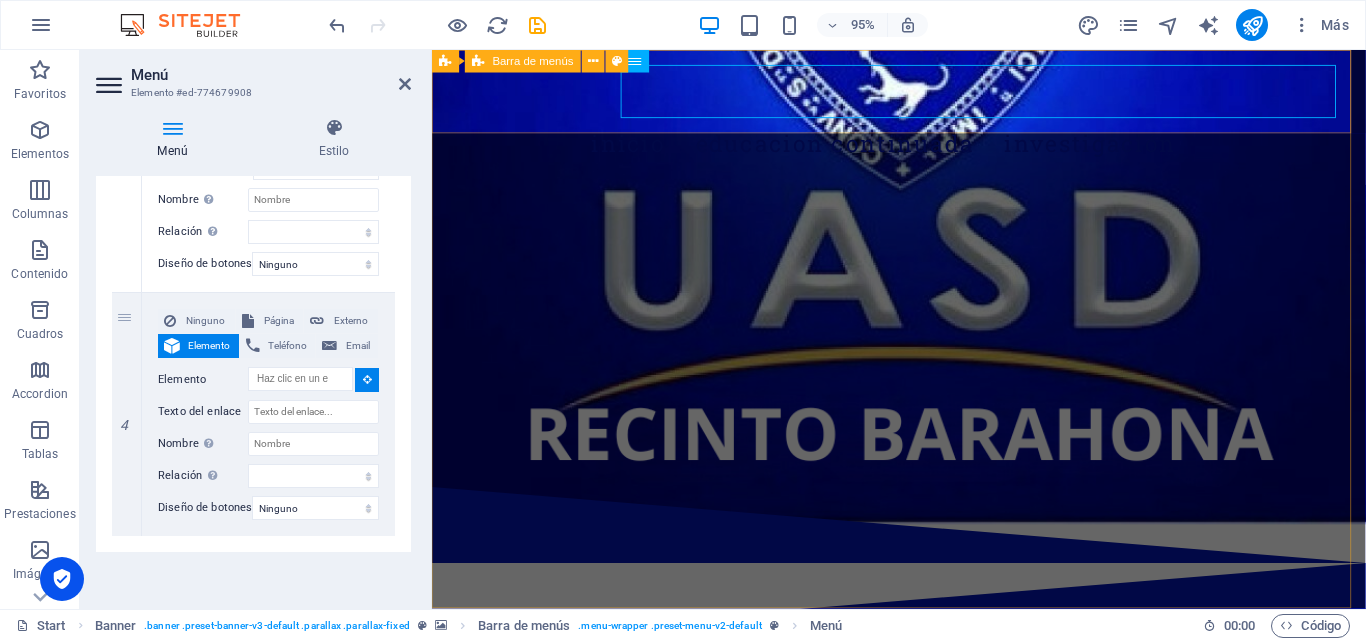 click on "Inicio Educacion Continuada Investigación" at bounding box center [923, 121] 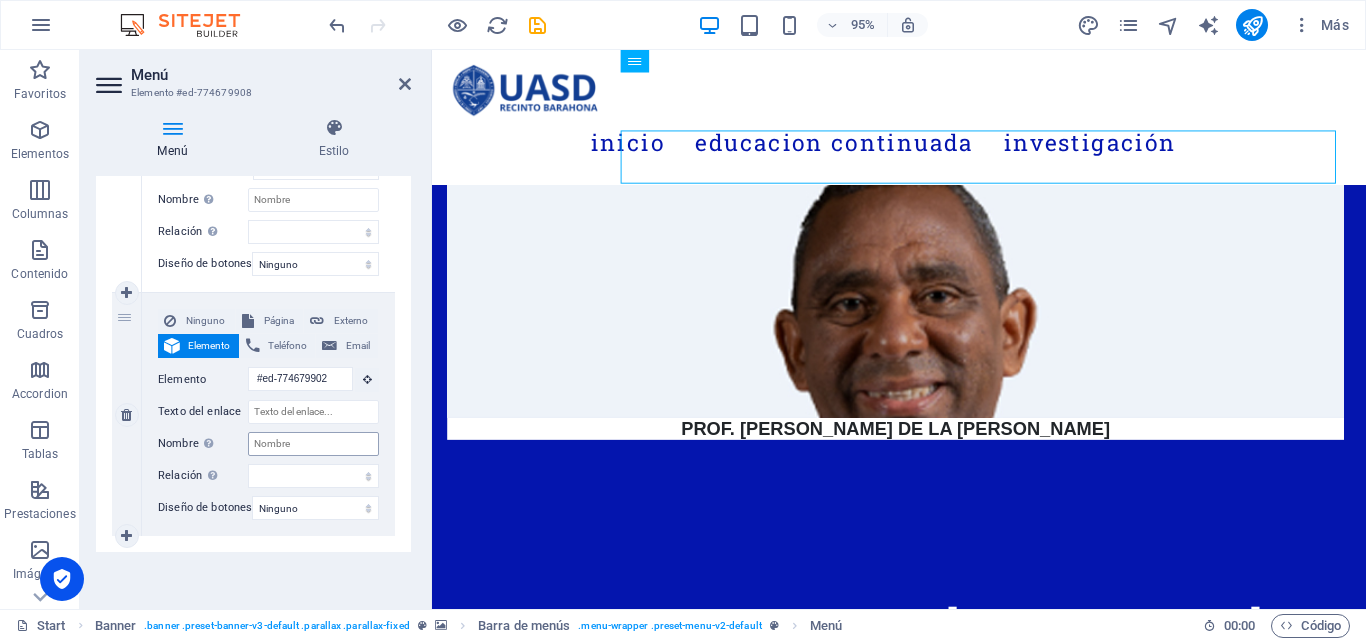 scroll, scrollTop: 946, scrollLeft: 0, axis: vertical 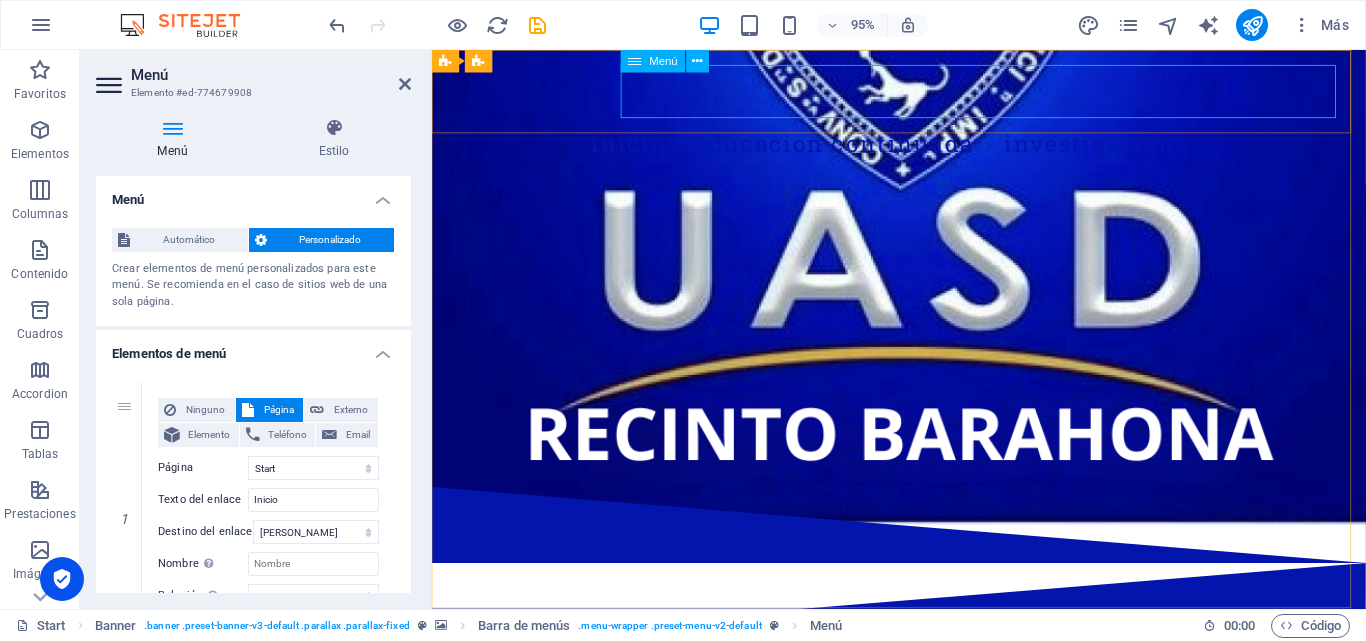click on "Inicio Educacion Continuada Investigación" at bounding box center [924, 148] 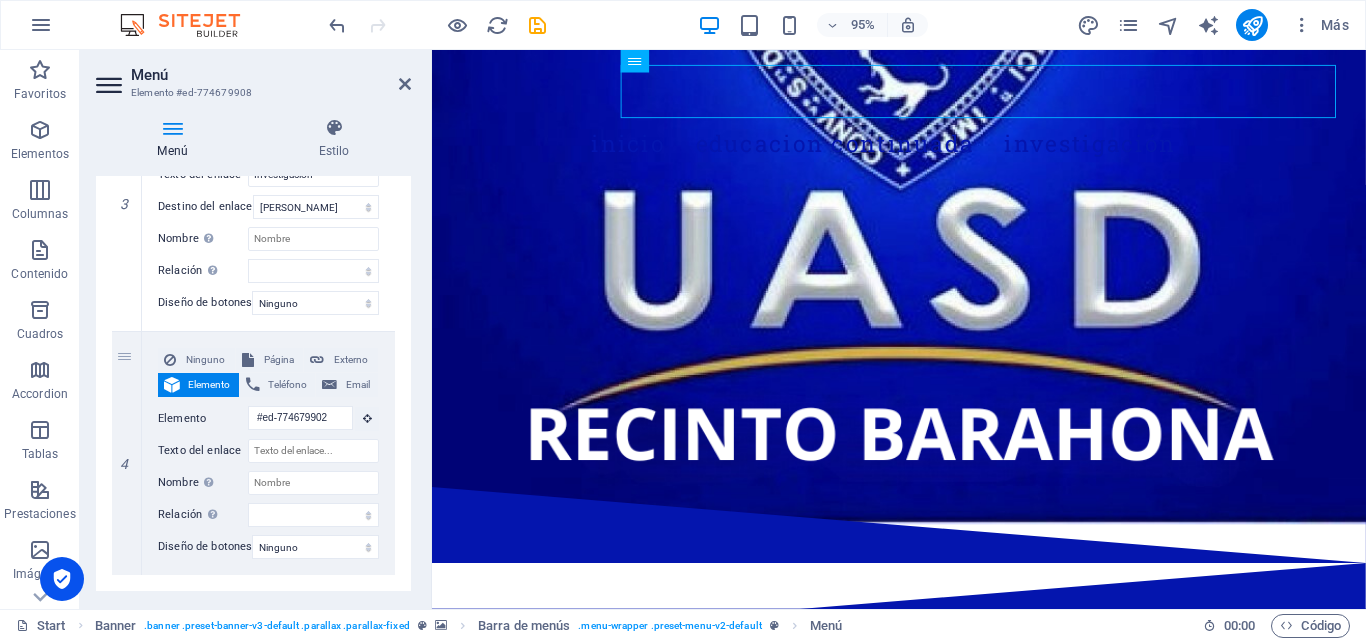 scroll, scrollTop: 926, scrollLeft: 0, axis: vertical 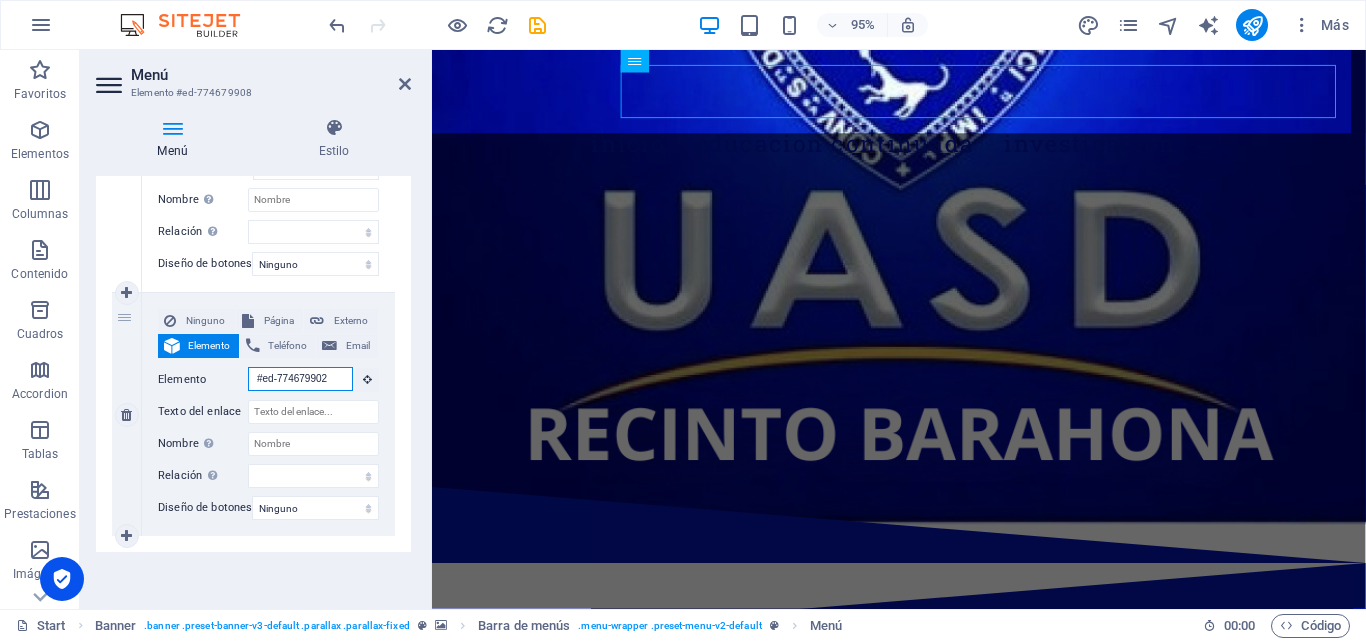 click on "#ed-774679902" at bounding box center [300, 379] 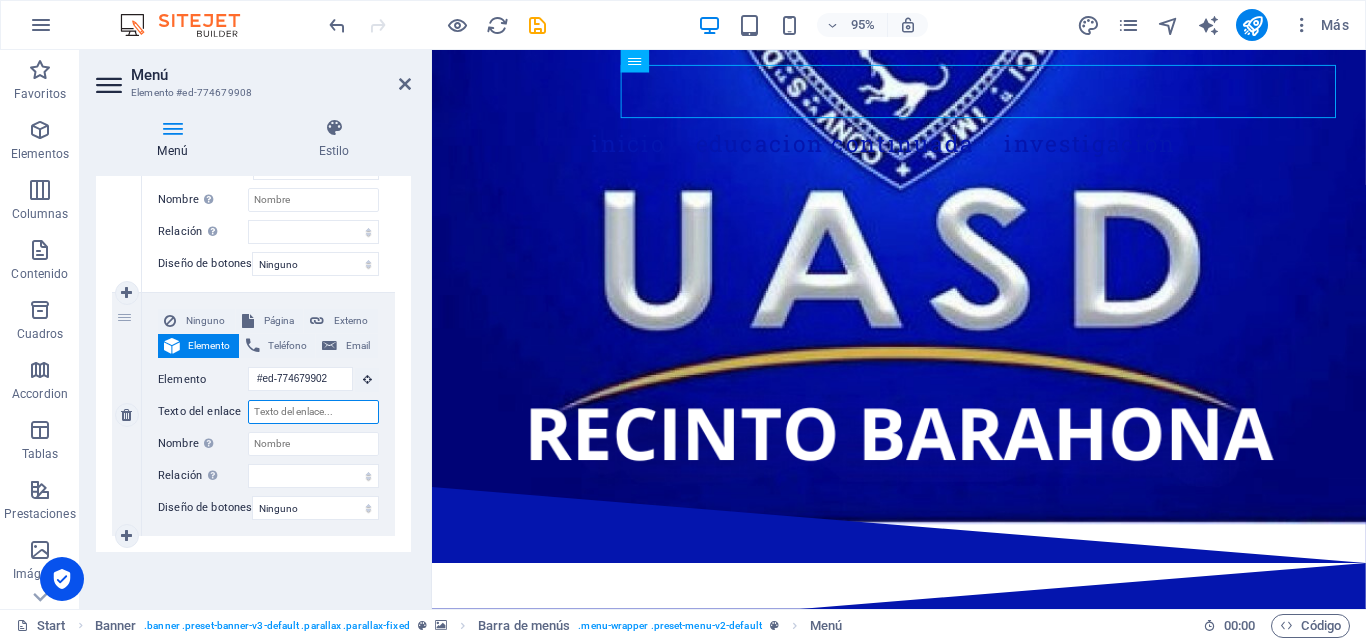 click on "Texto del enlace" at bounding box center (313, 412) 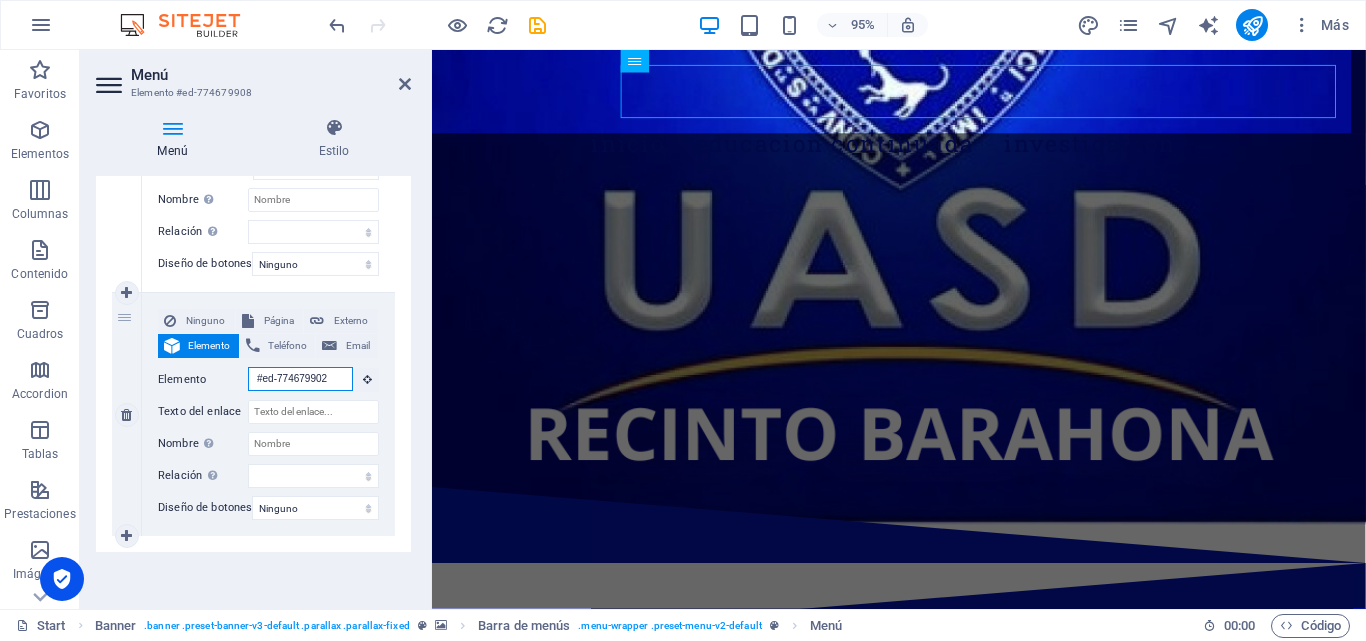 scroll, scrollTop: 0, scrollLeft: 3, axis: horizontal 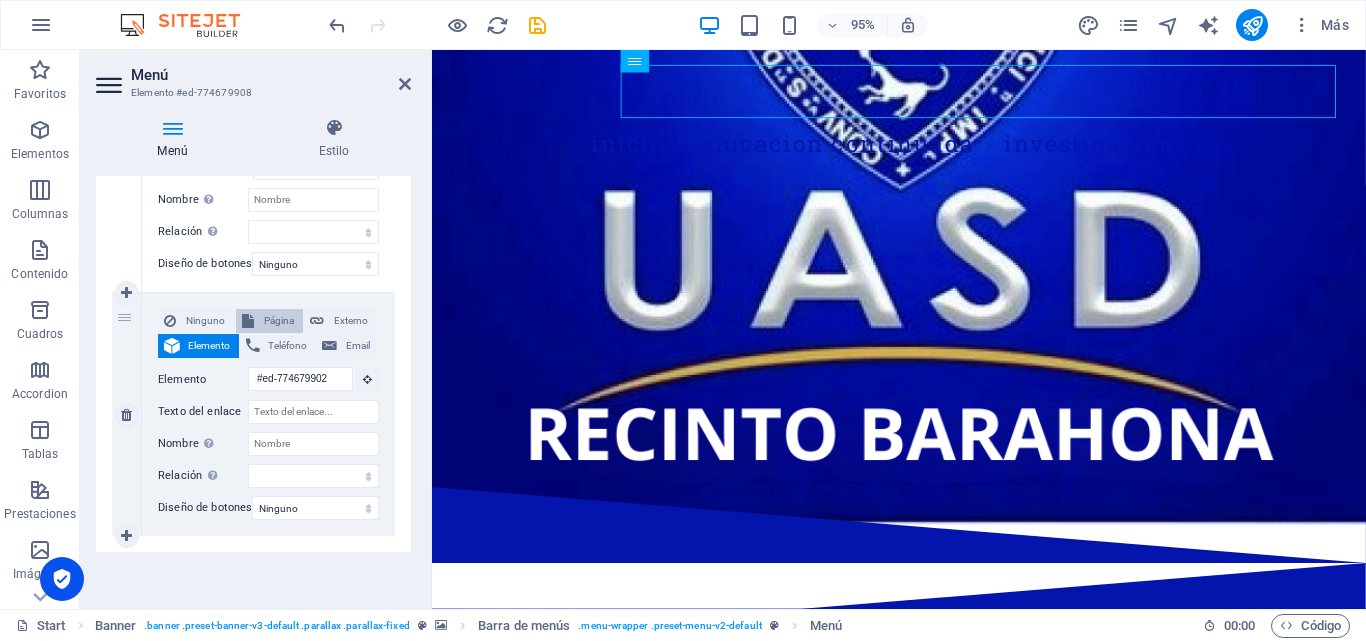 click on "Página" at bounding box center (279, 321) 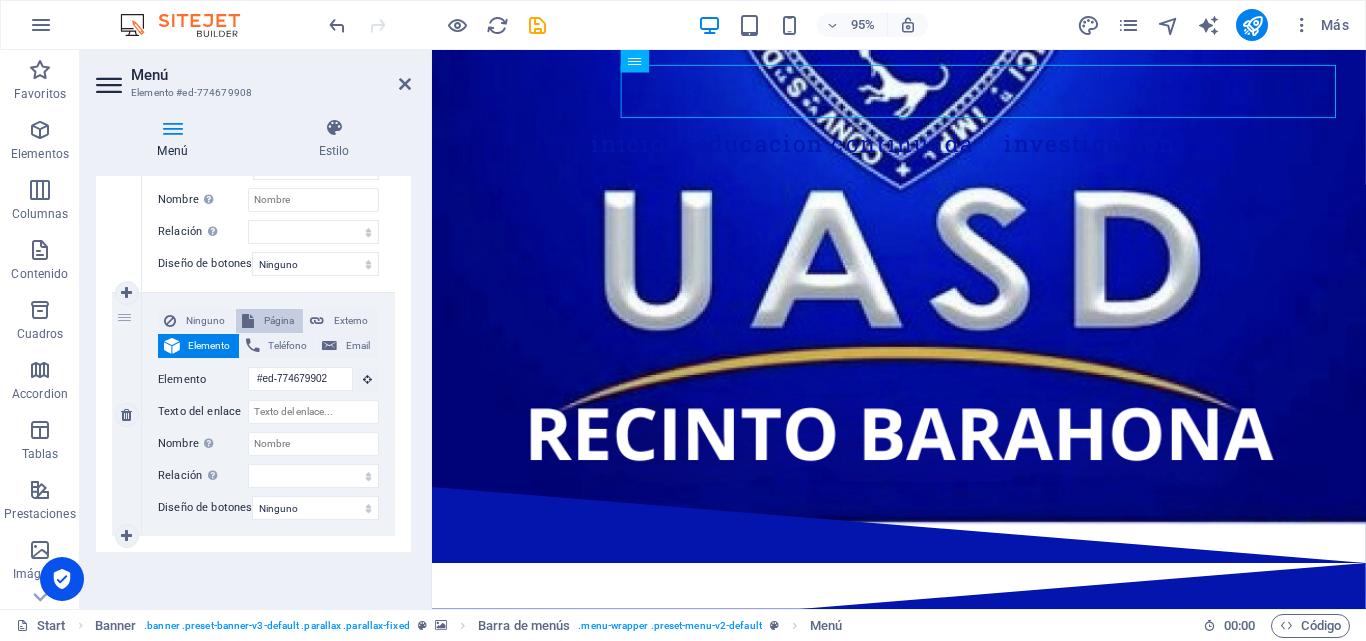 scroll, scrollTop: 0, scrollLeft: 0, axis: both 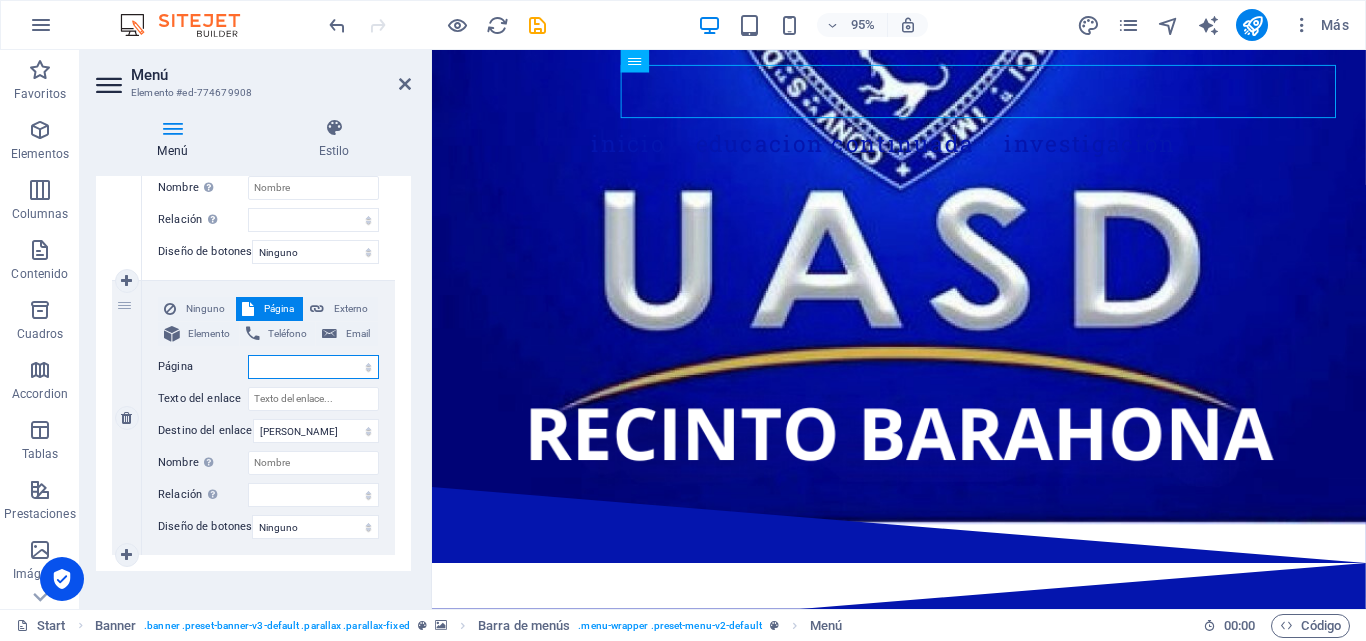 click on "Start Educacion Continuada Investigación" at bounding box center (313, 367) 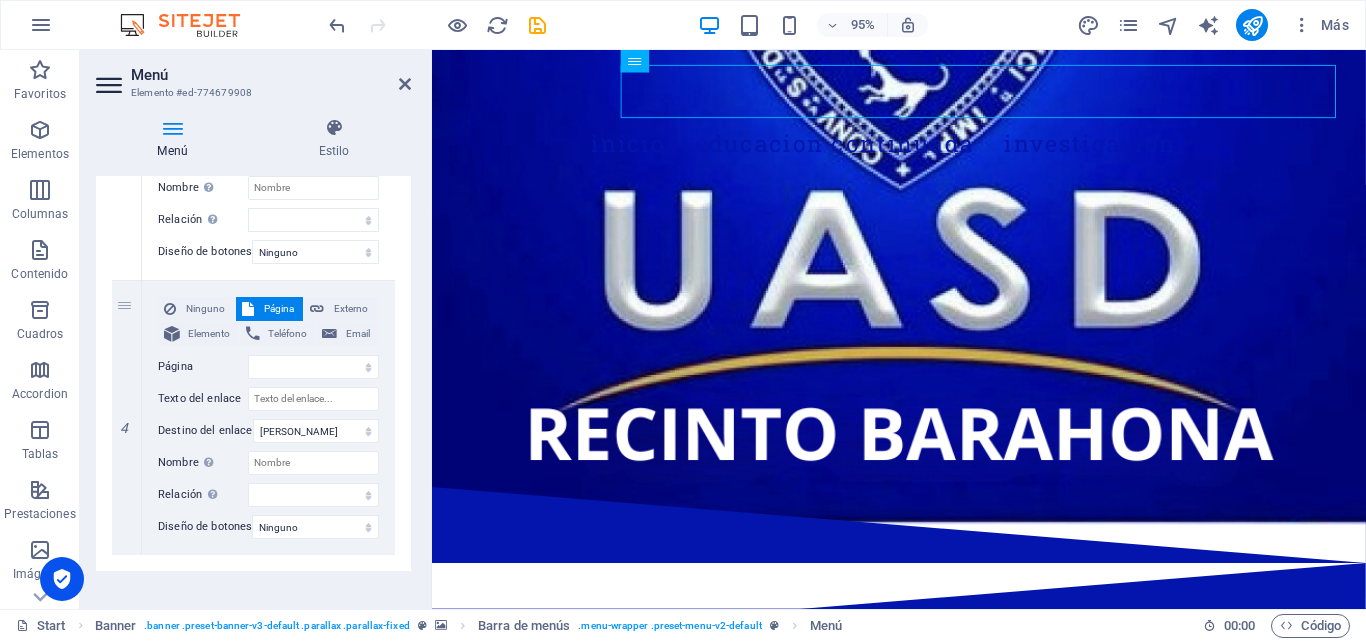 click on "95% Más" at bounding box center (841, 25) 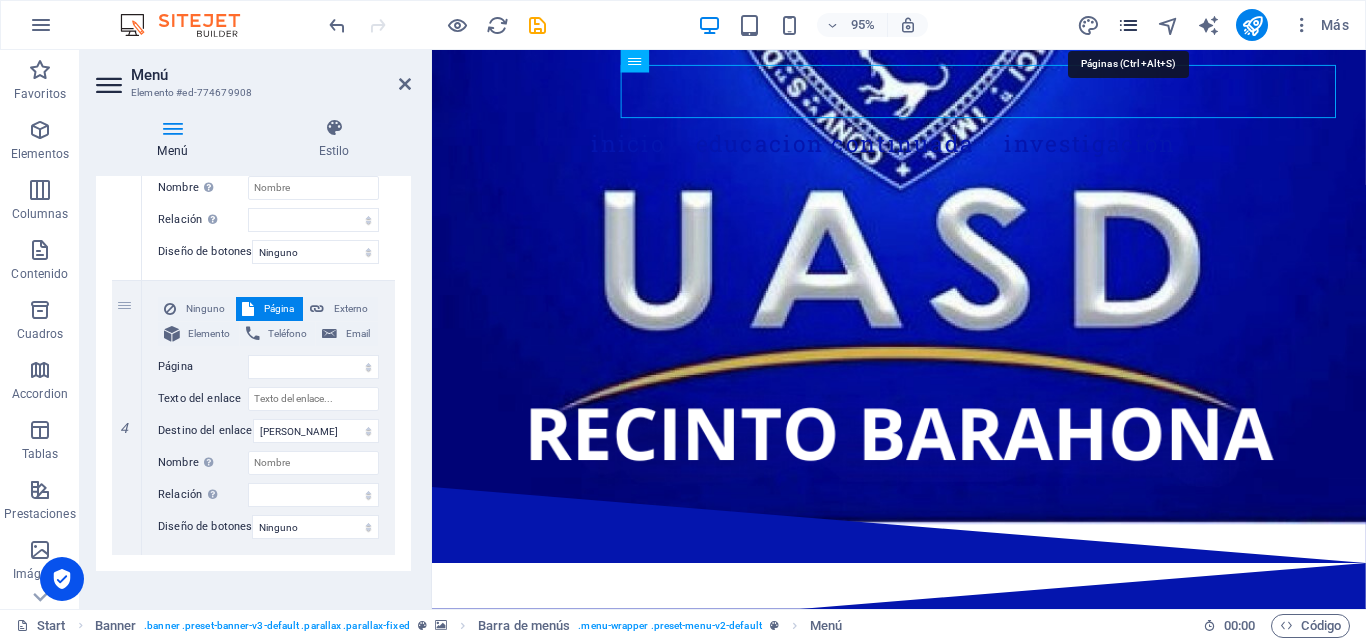click at bounding box center [1128, 25] 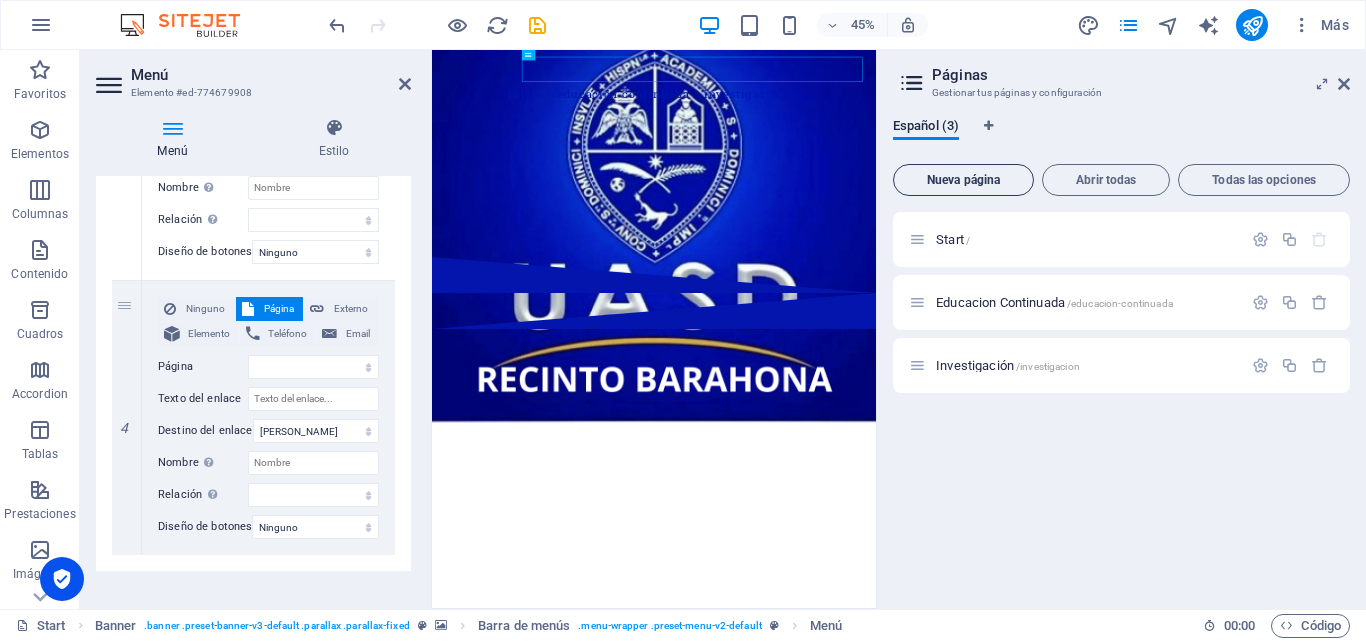 click on "Nueva página" at bounding box center (963, 180) 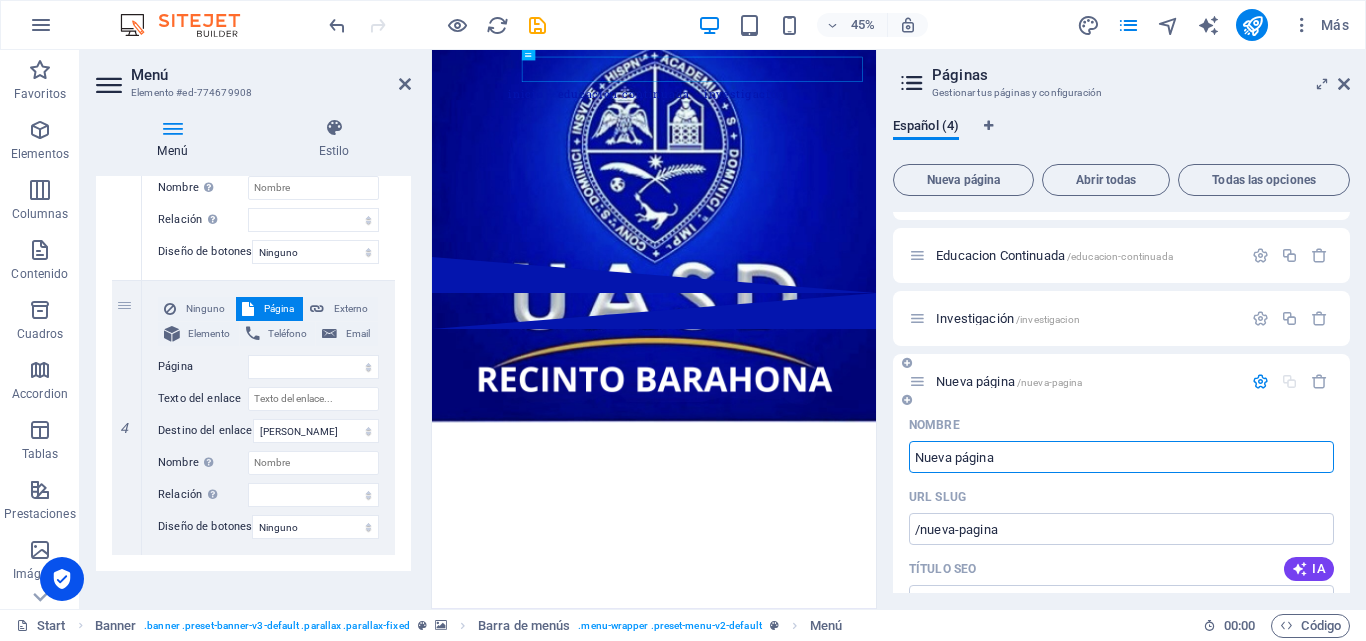 scroll, scrollTop: 0, scrollLeft: 0, axis: both 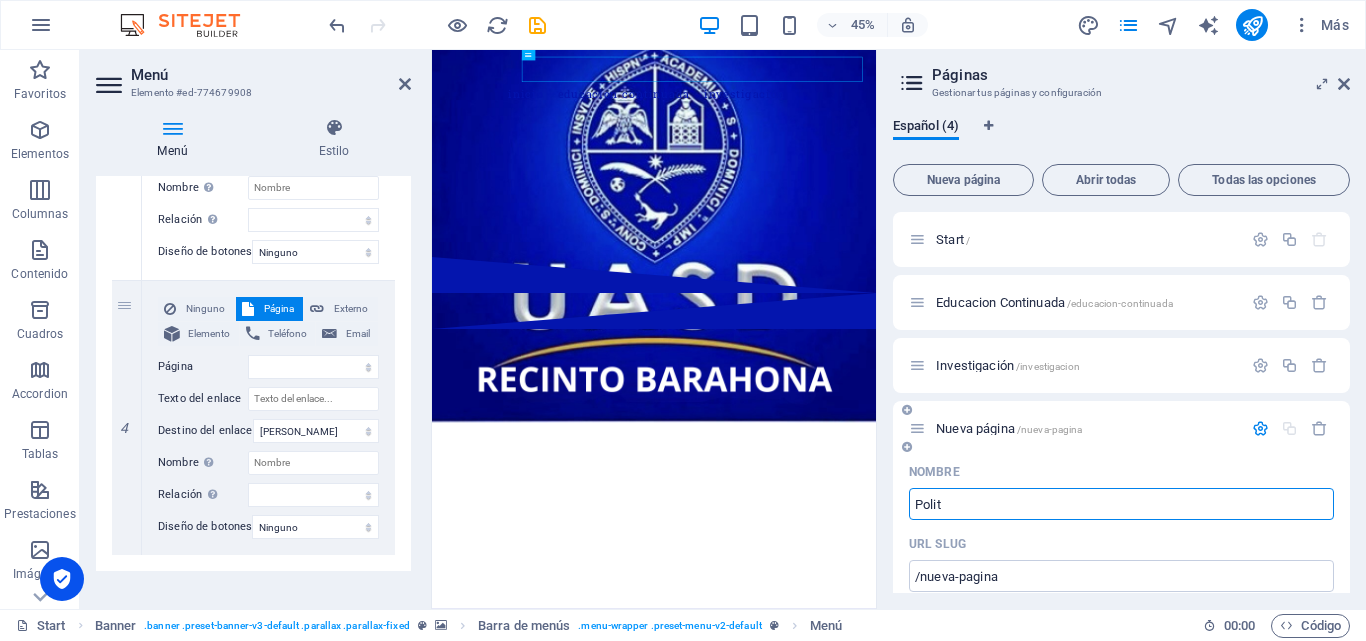 type on "Politi" 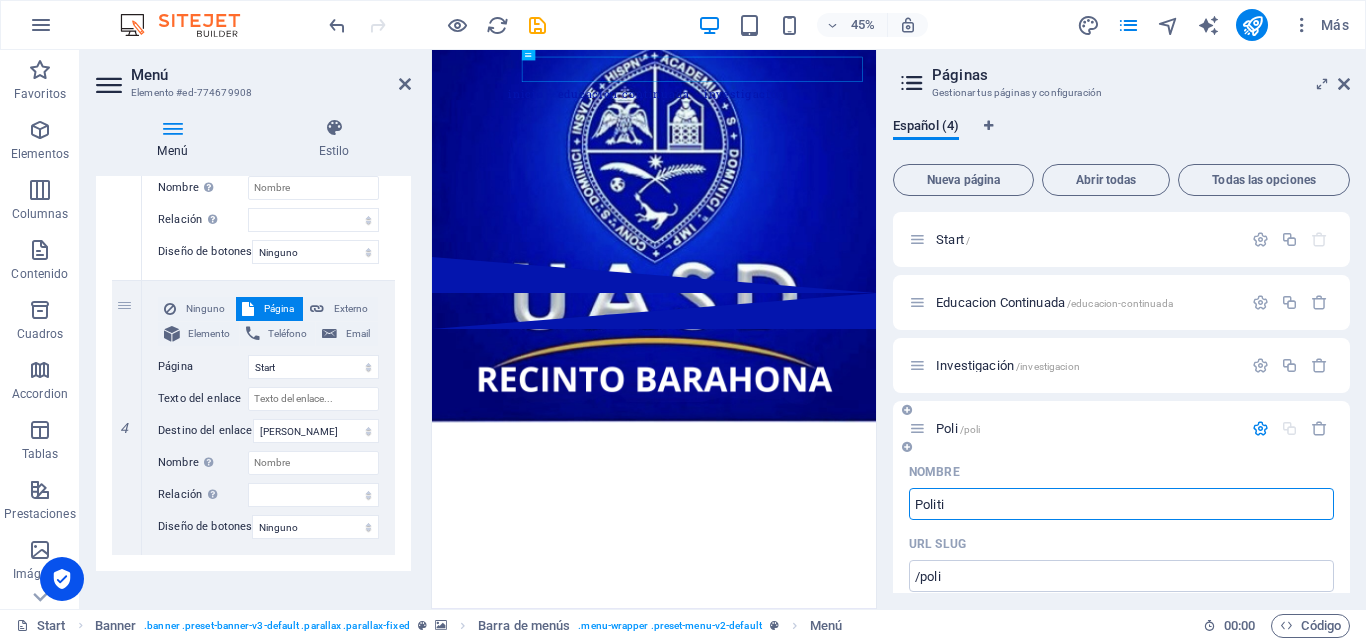 select on "1" 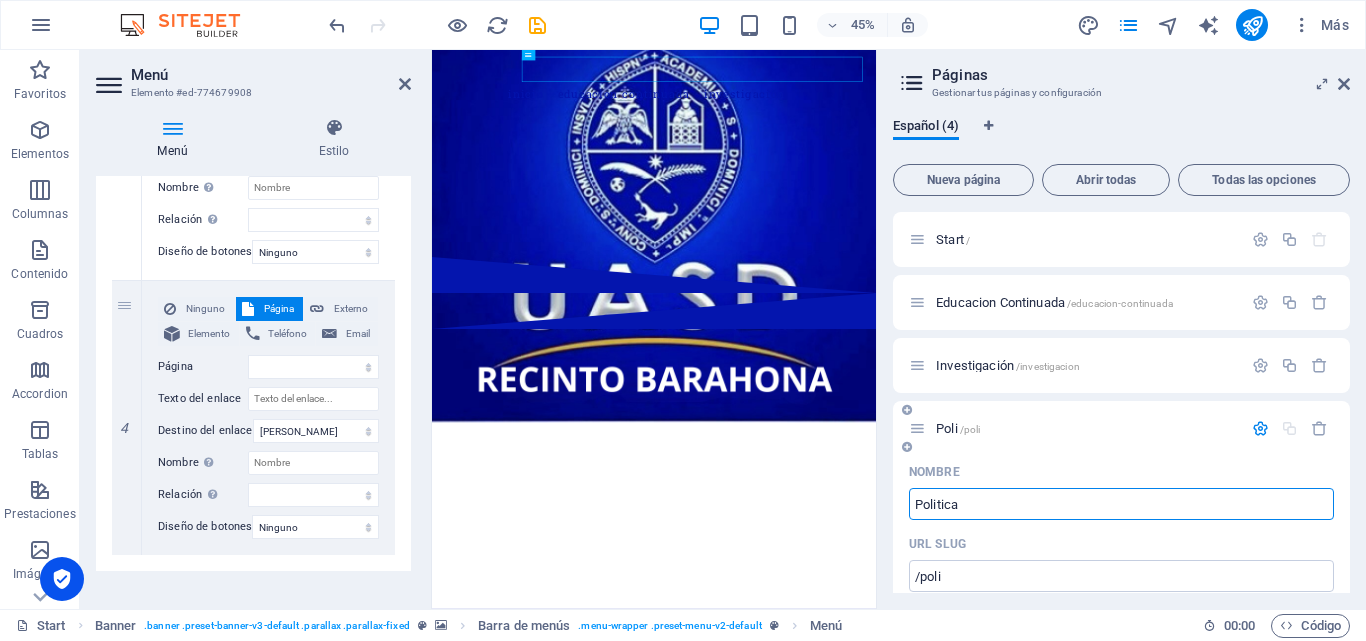 type on "Politica d" 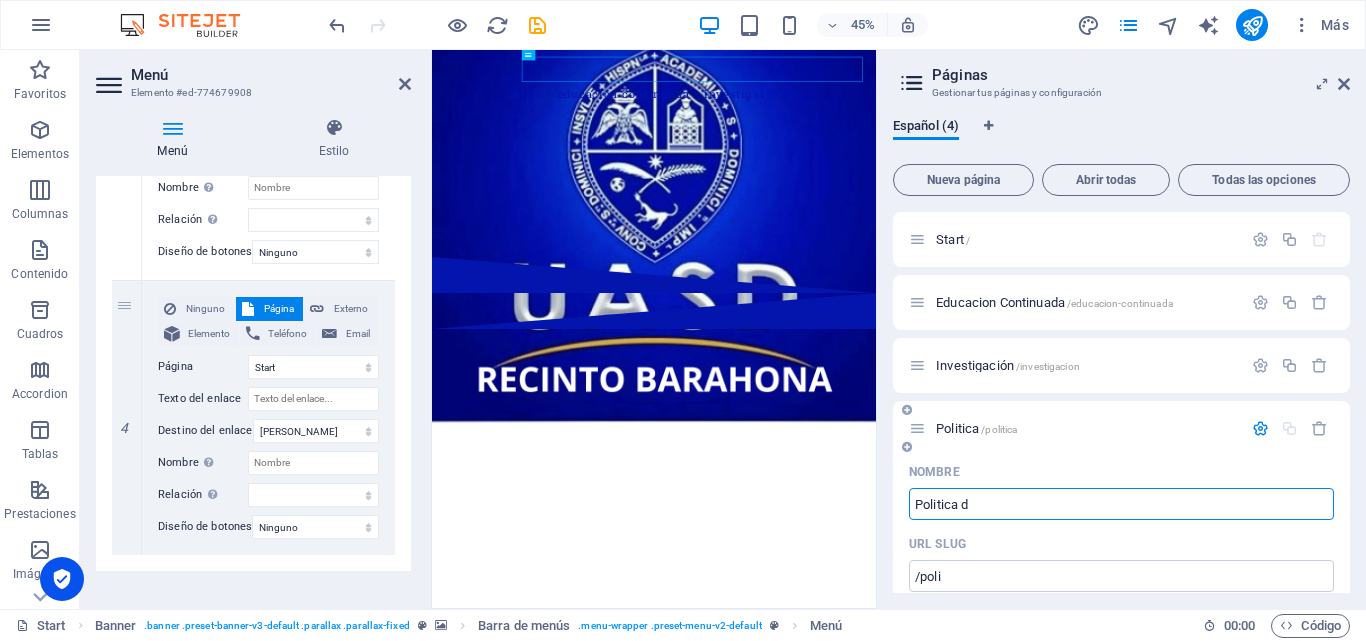 select on "1" 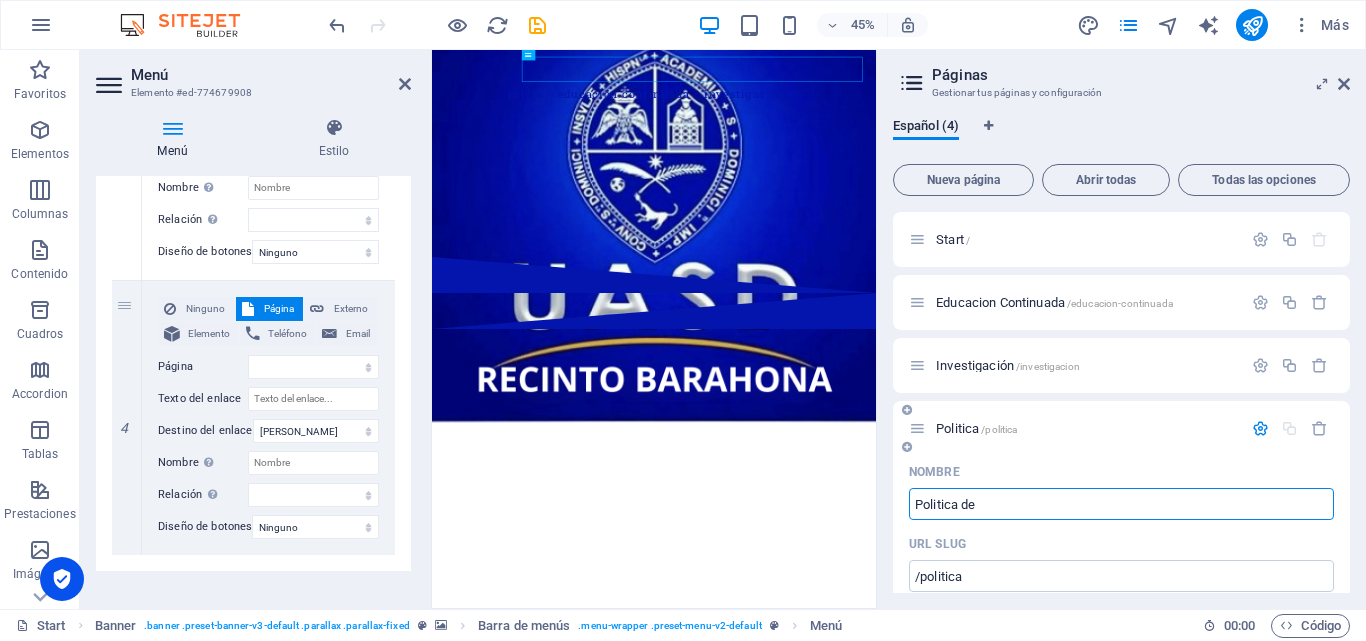 type on "Politica de" 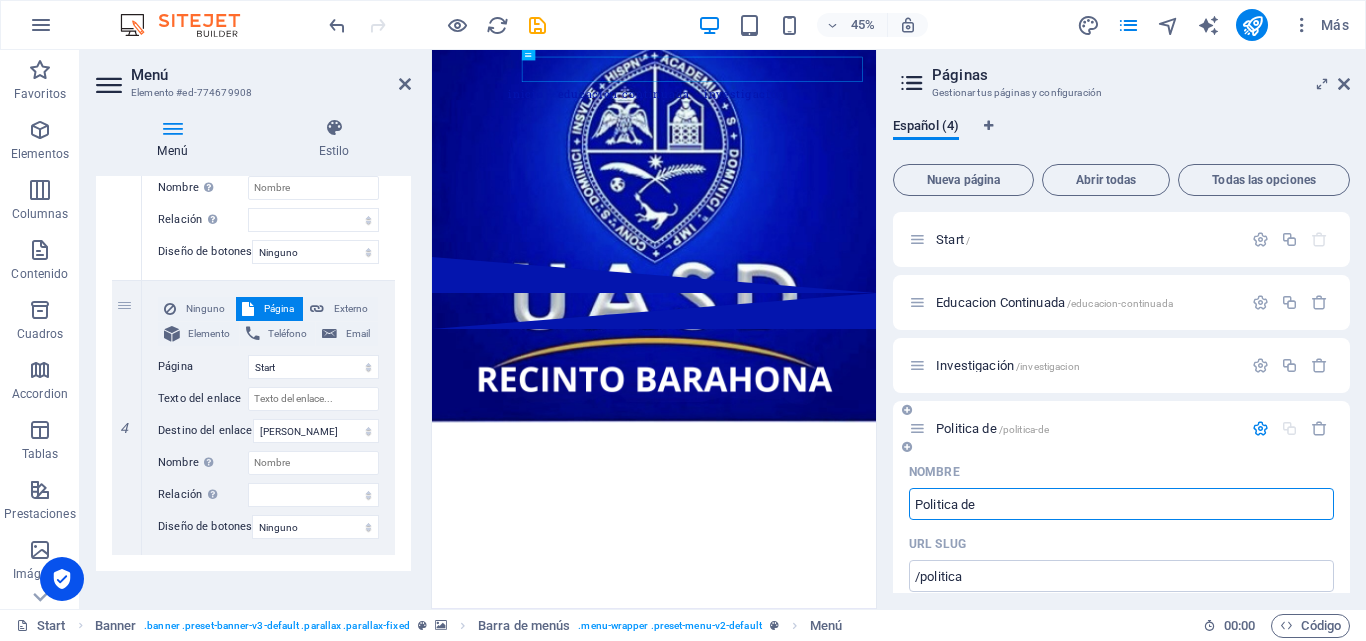 select on "1" 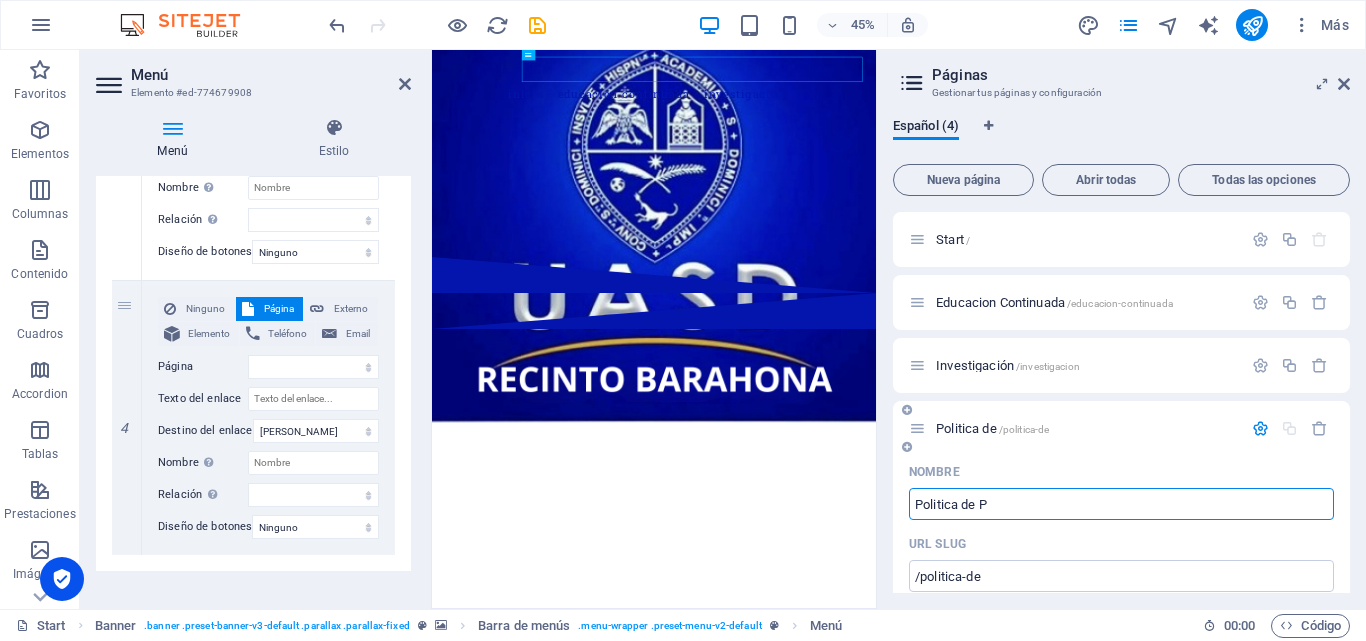type on "Politica de P" 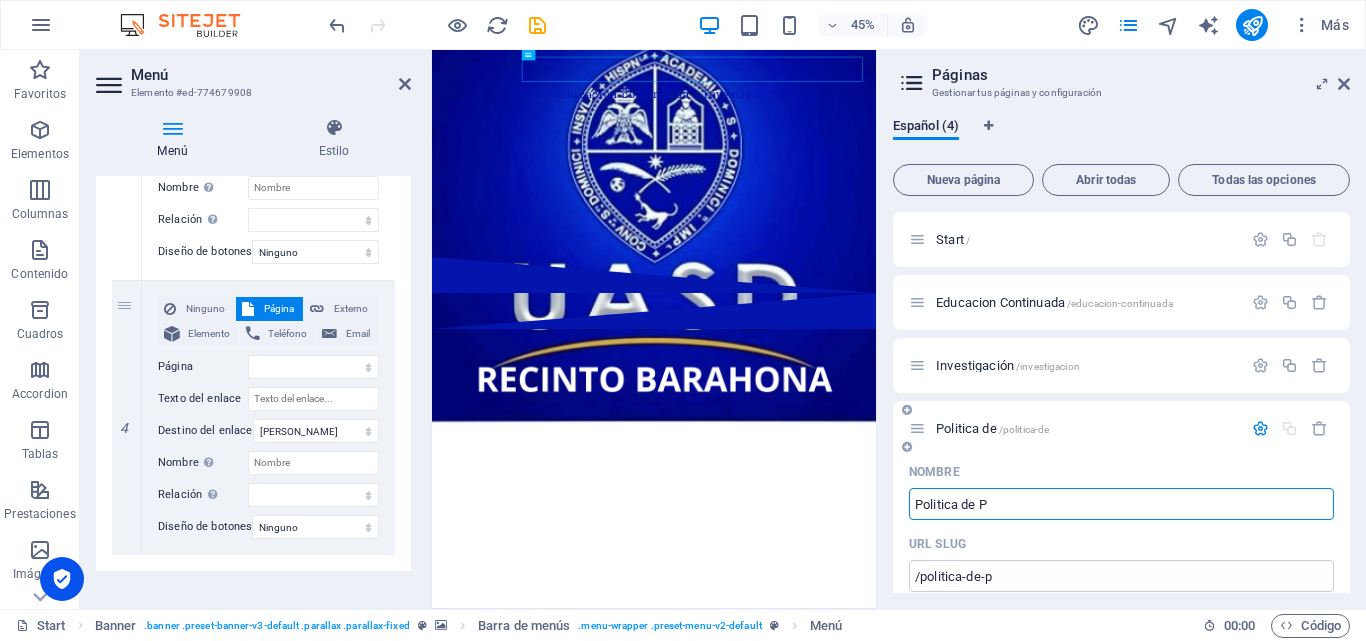 select on "1" 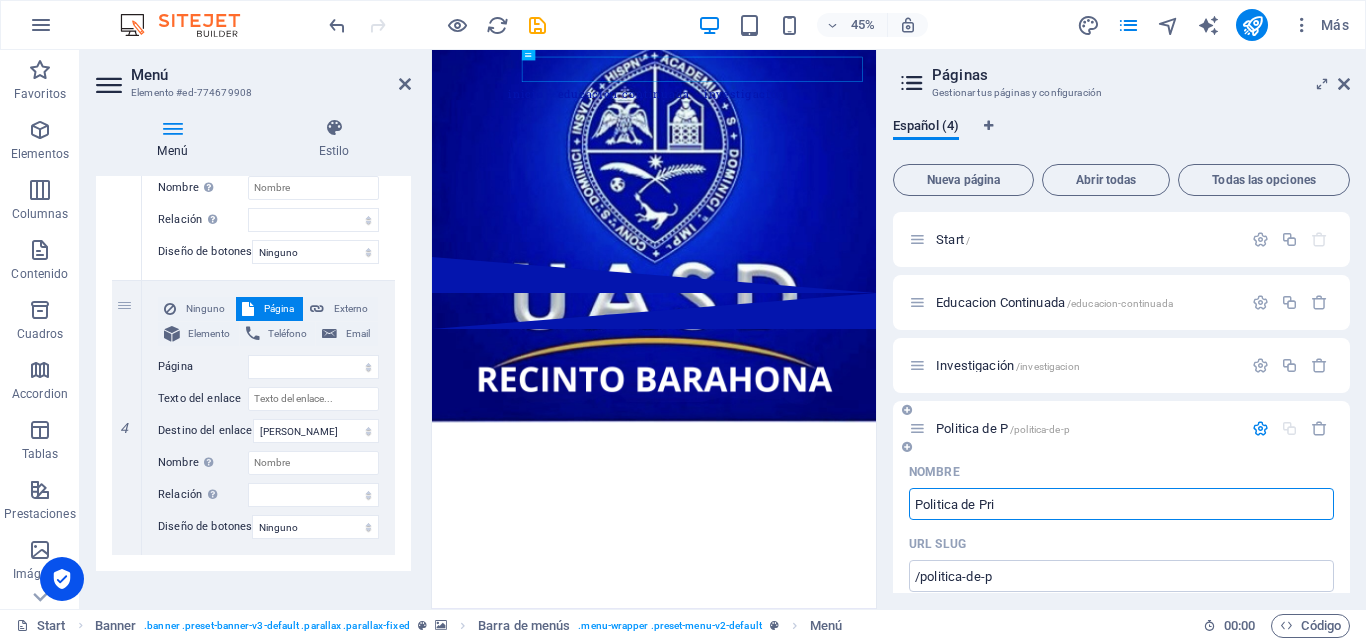 type on "Politica de Priv" 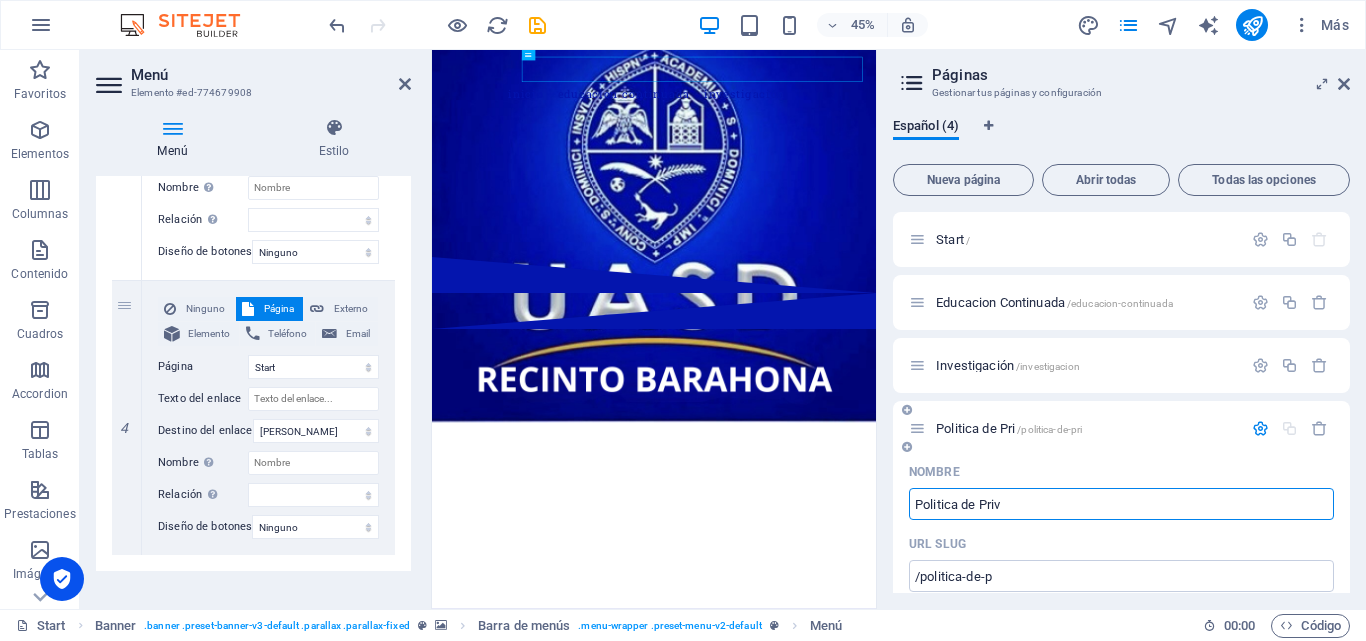 select on "1" 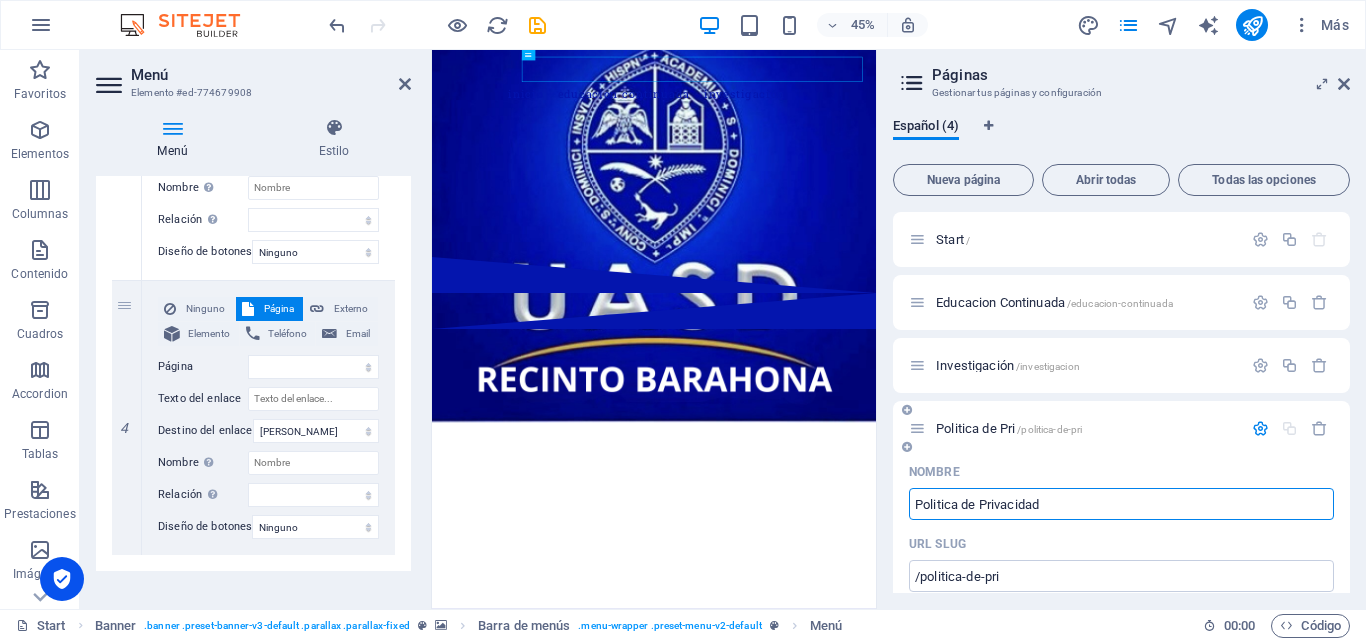 type on "Politica de Privacidad" 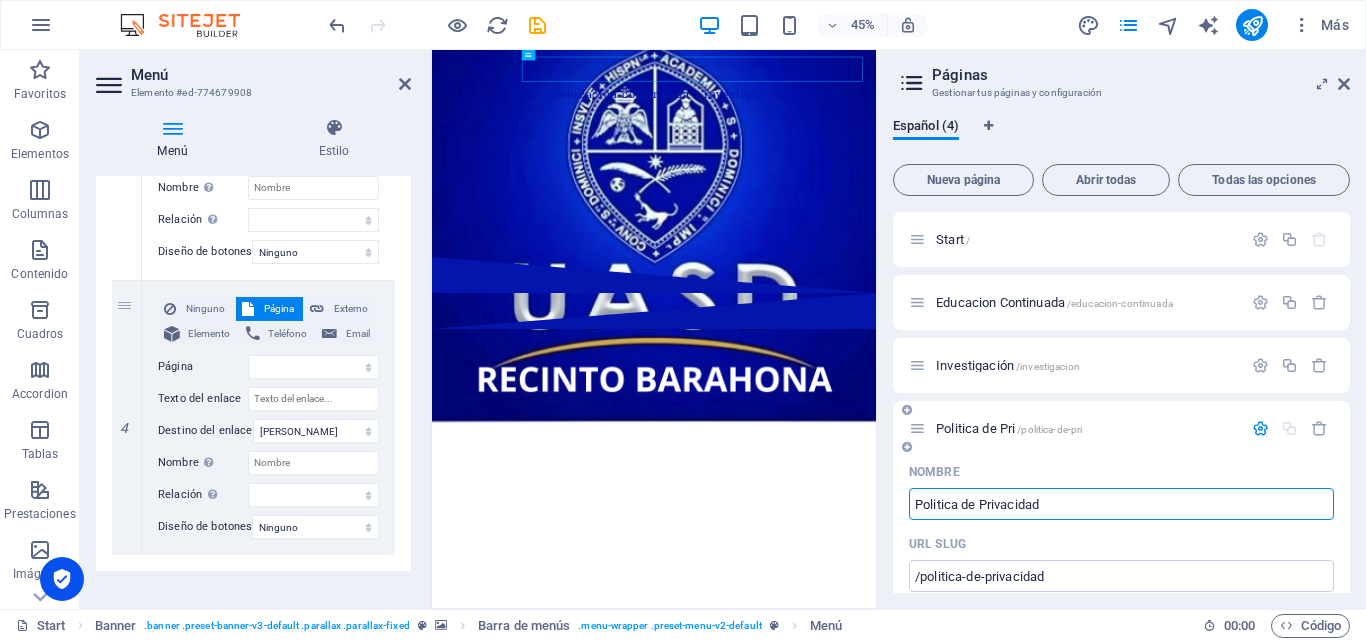 select on "1" 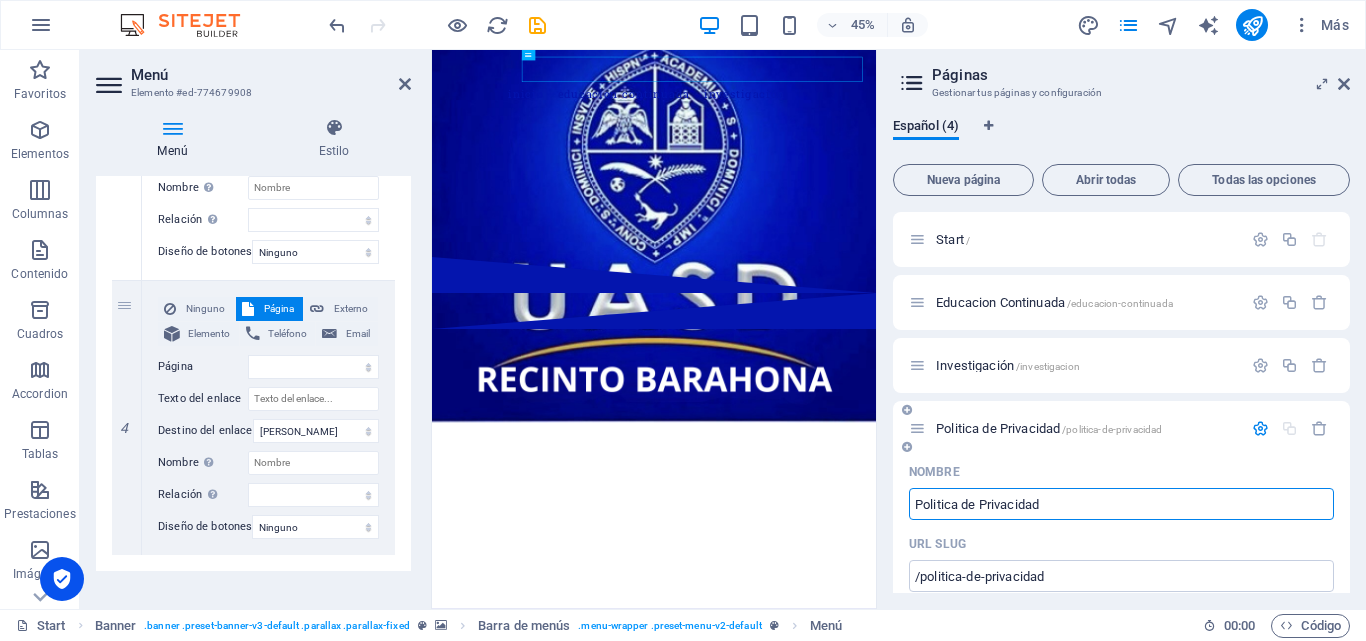 scroll, scrollTop: 200, scrollLeft: 0, axis: vertical 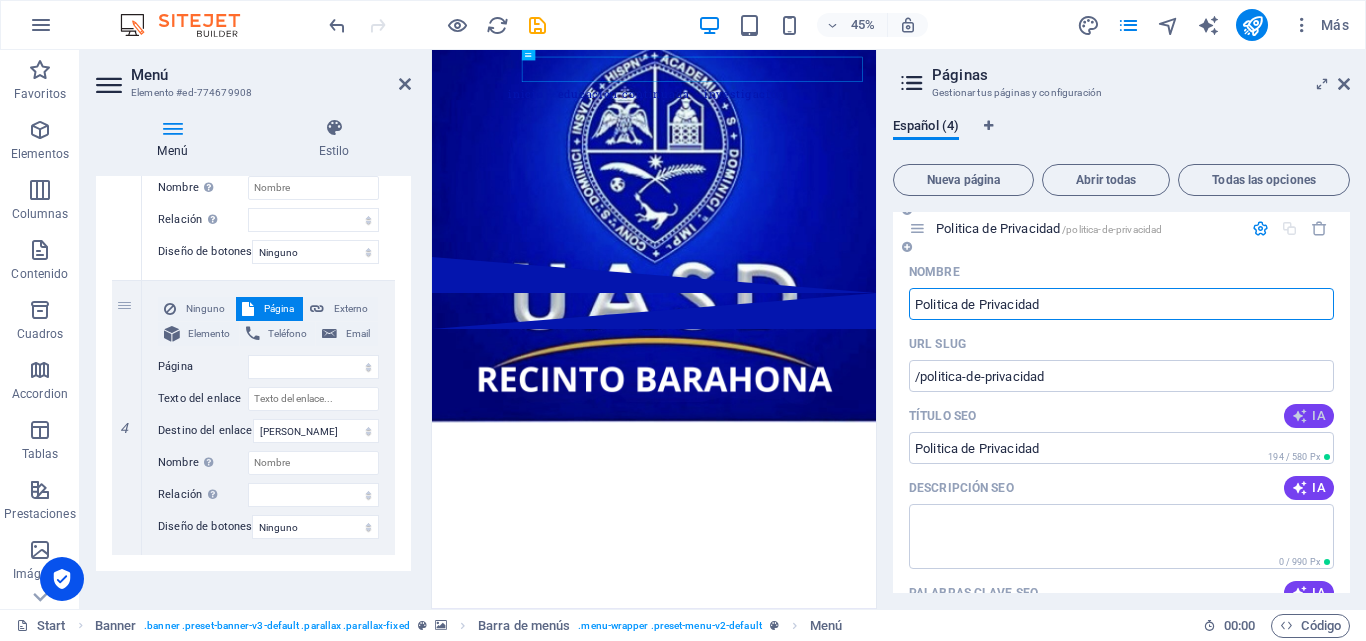 type on "Politica de Privacidad" 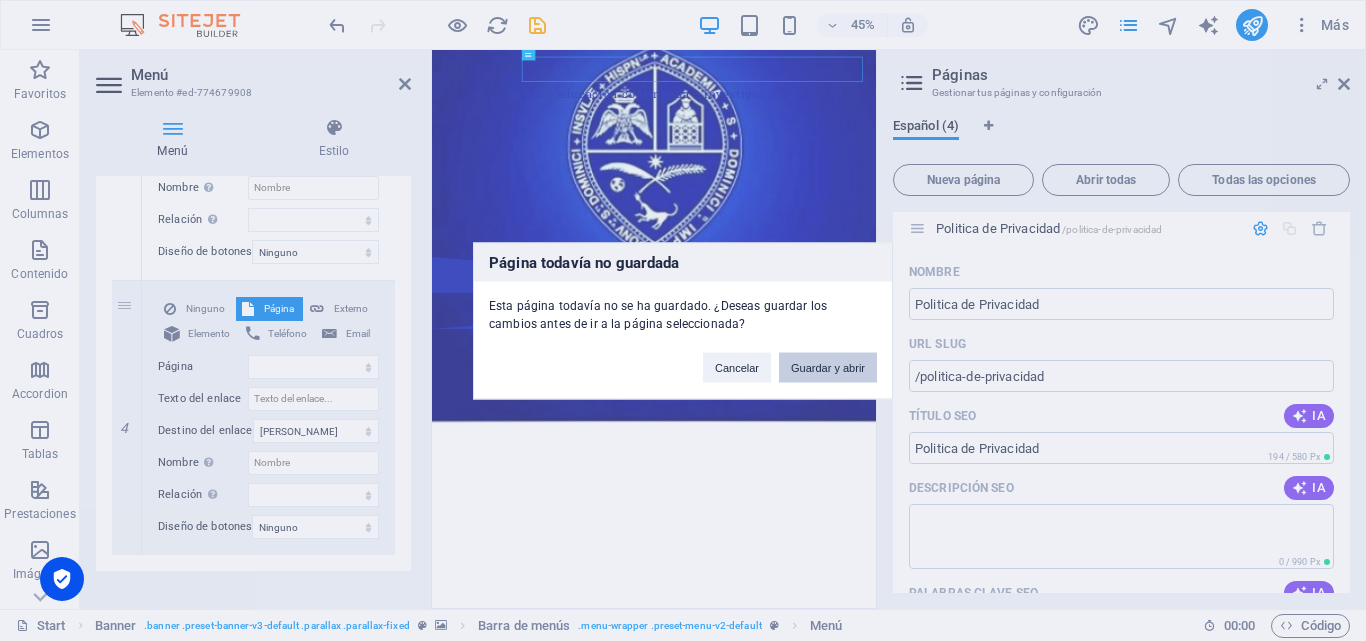 click on "Guardar y abrir" at bounding box center (828, 367) 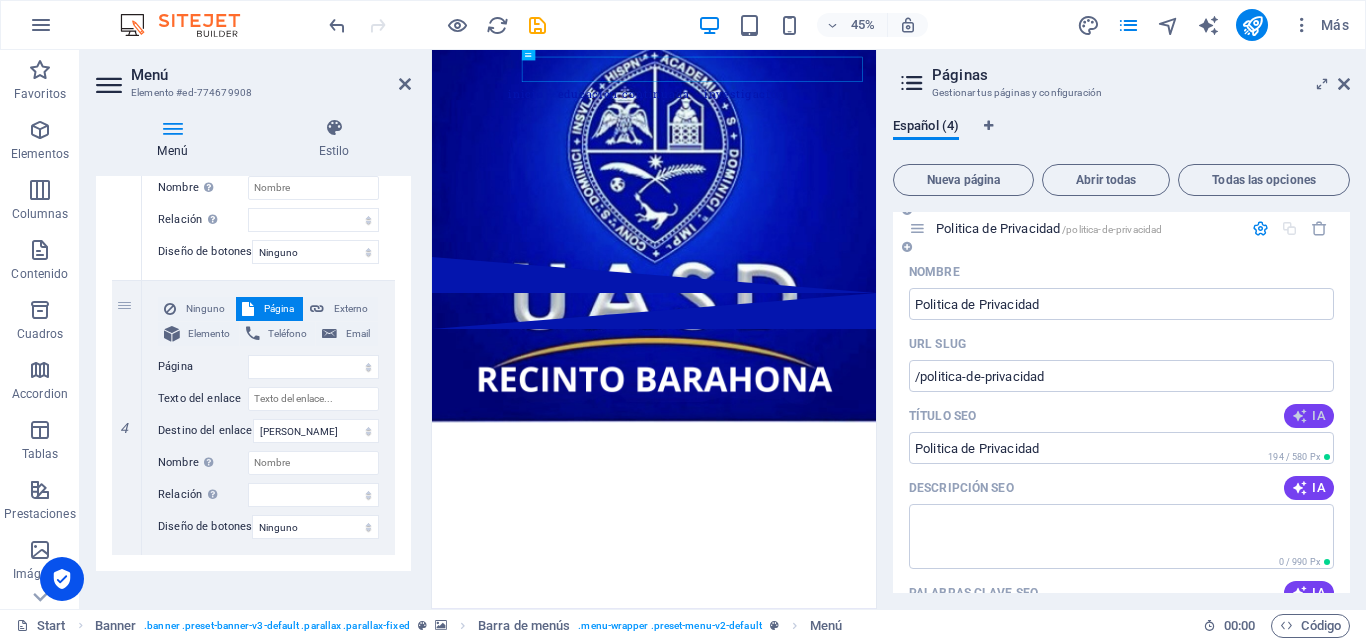 click on "IA" at bounding box center (1309, 416) 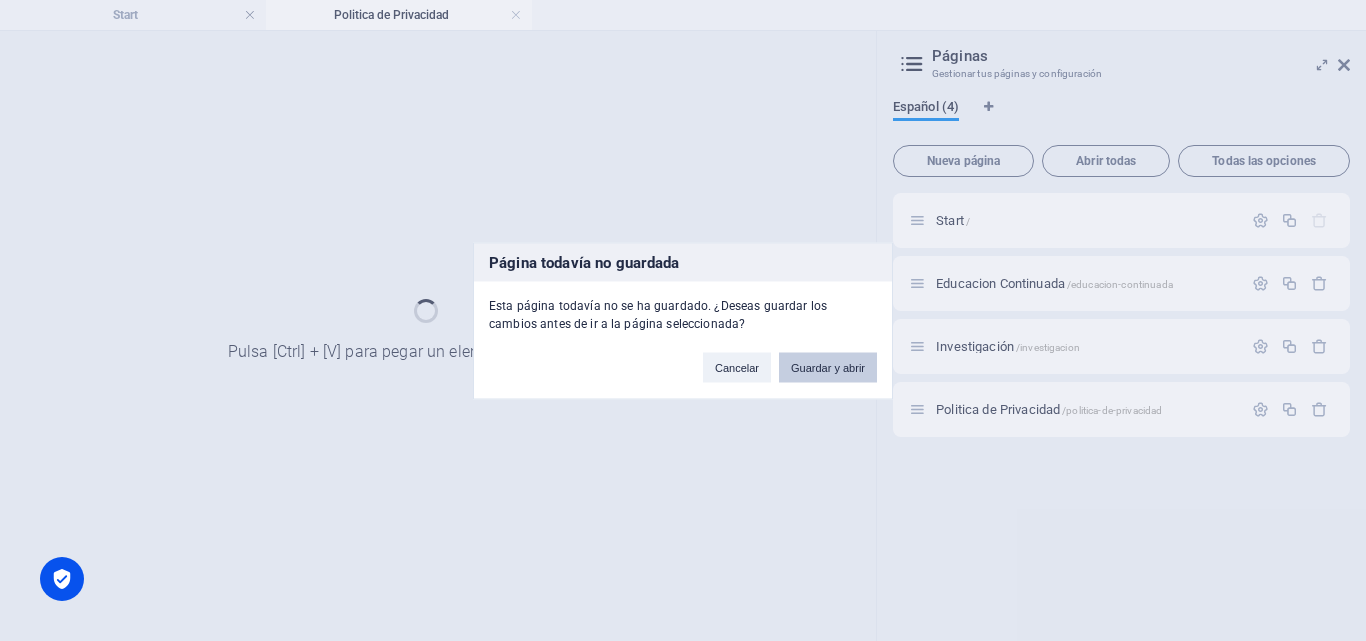scroll, scrollTop: 0, scrollLeft: 0, axis: both 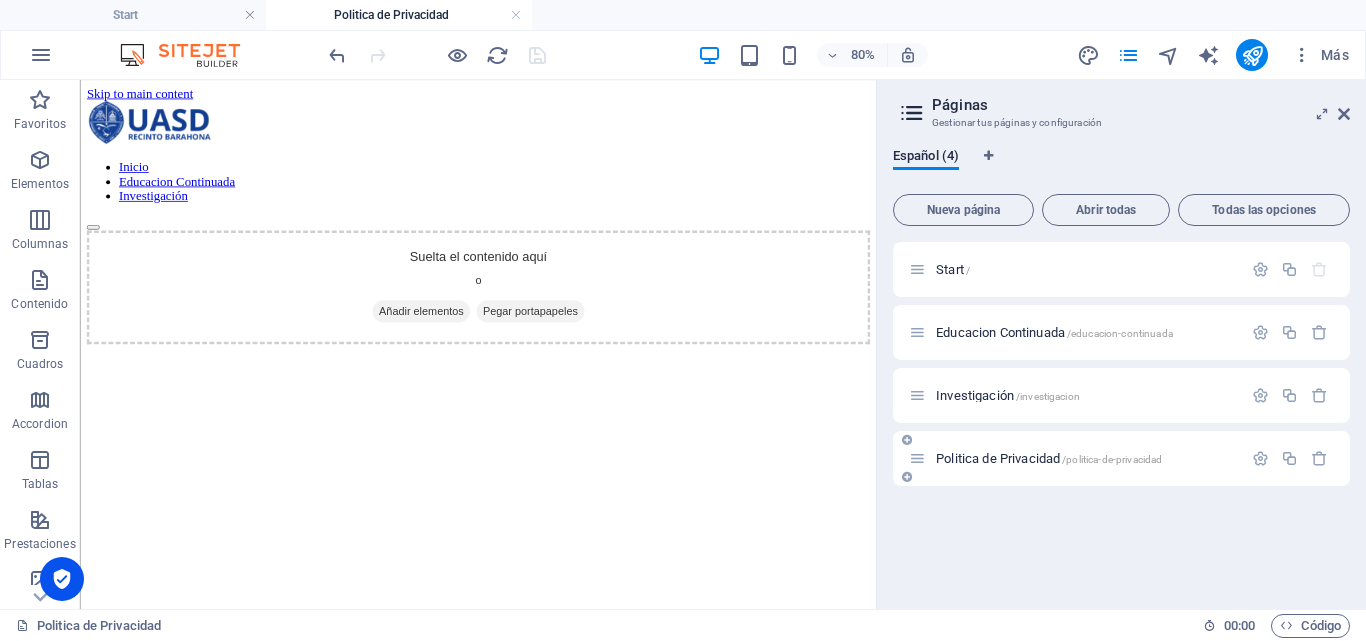 click on "Politica de Privacidad /politica-de-privacidad" at bounding box center (1049, 458) 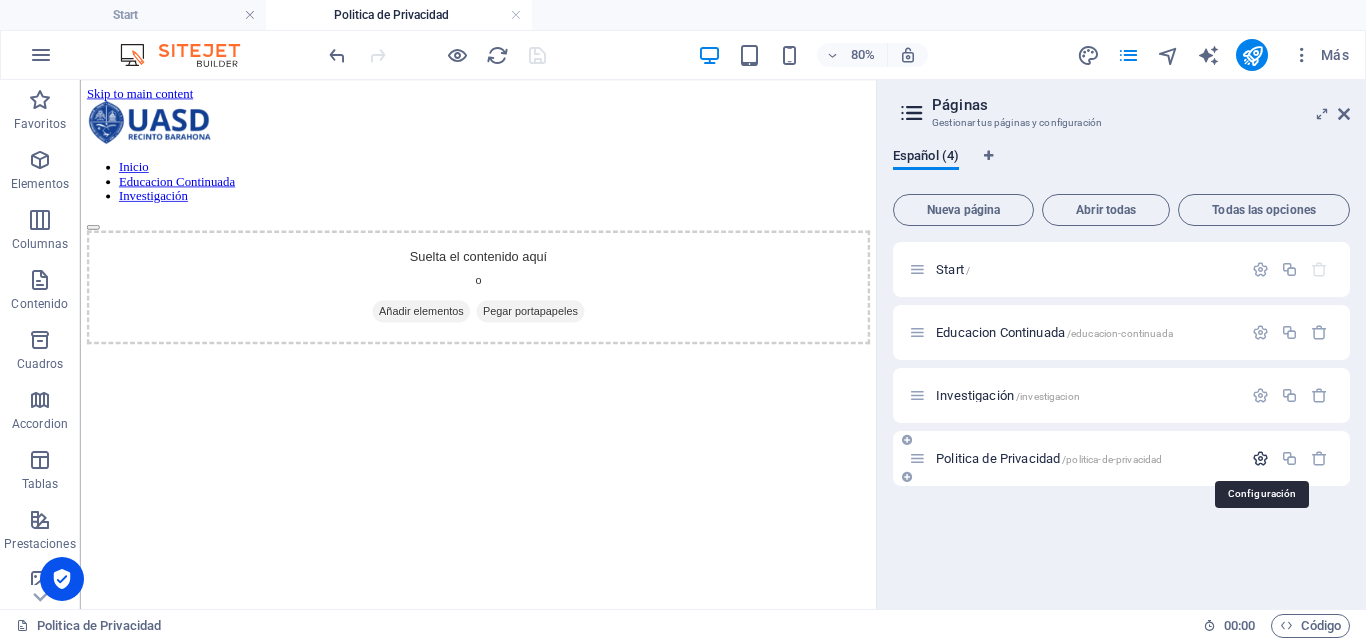 click at bounding box center [1260, 458] 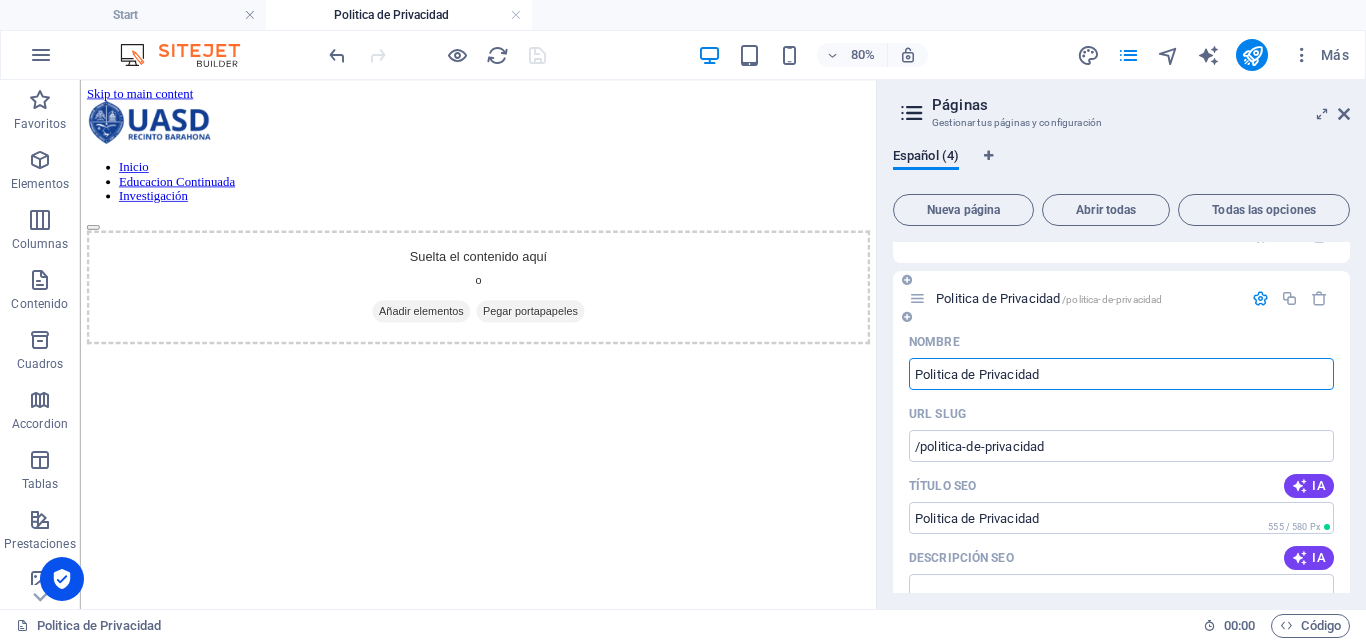 scroll, scrollTop: 200, scrollLeft: 0, axis: vertical 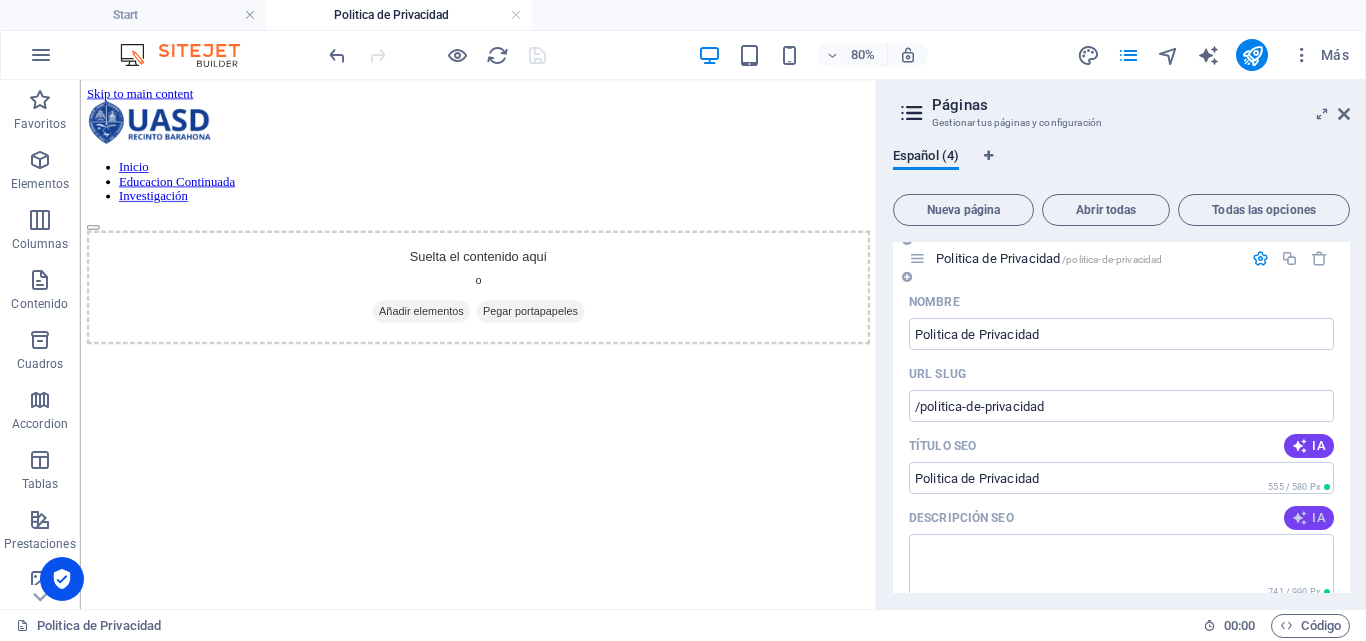 click on "IA" at bounding box center [1309, 518] 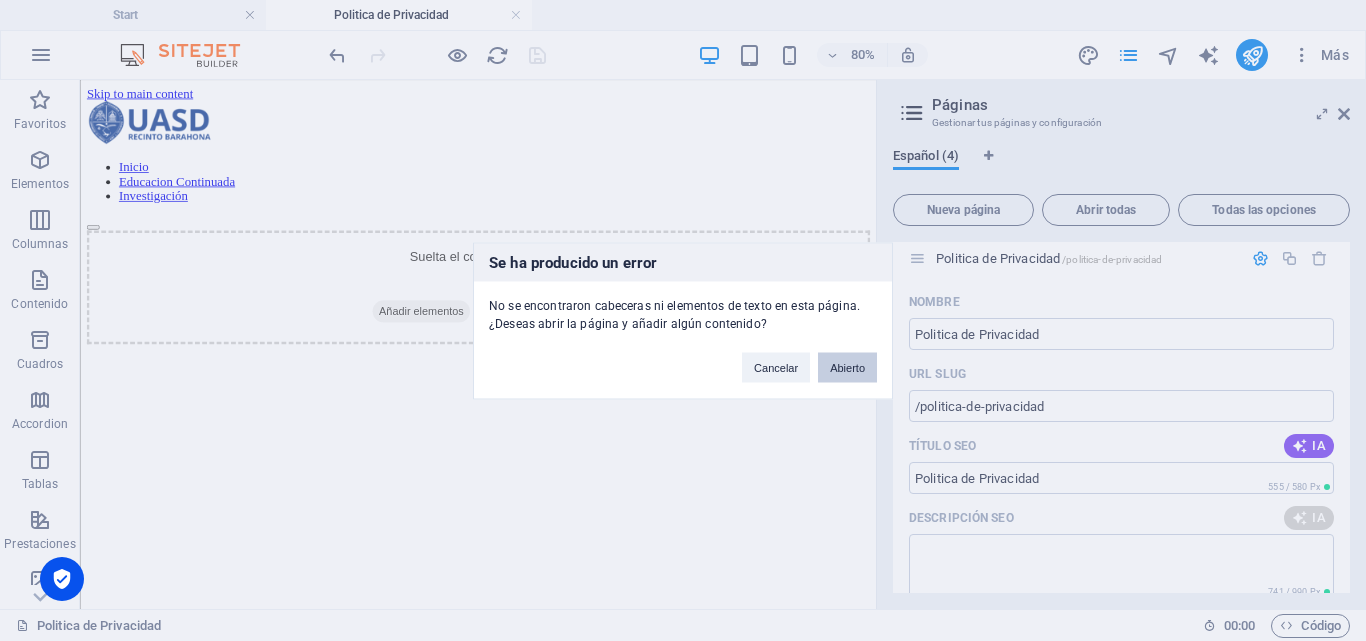 click on "Abierto" at bounding box center [847, 367] 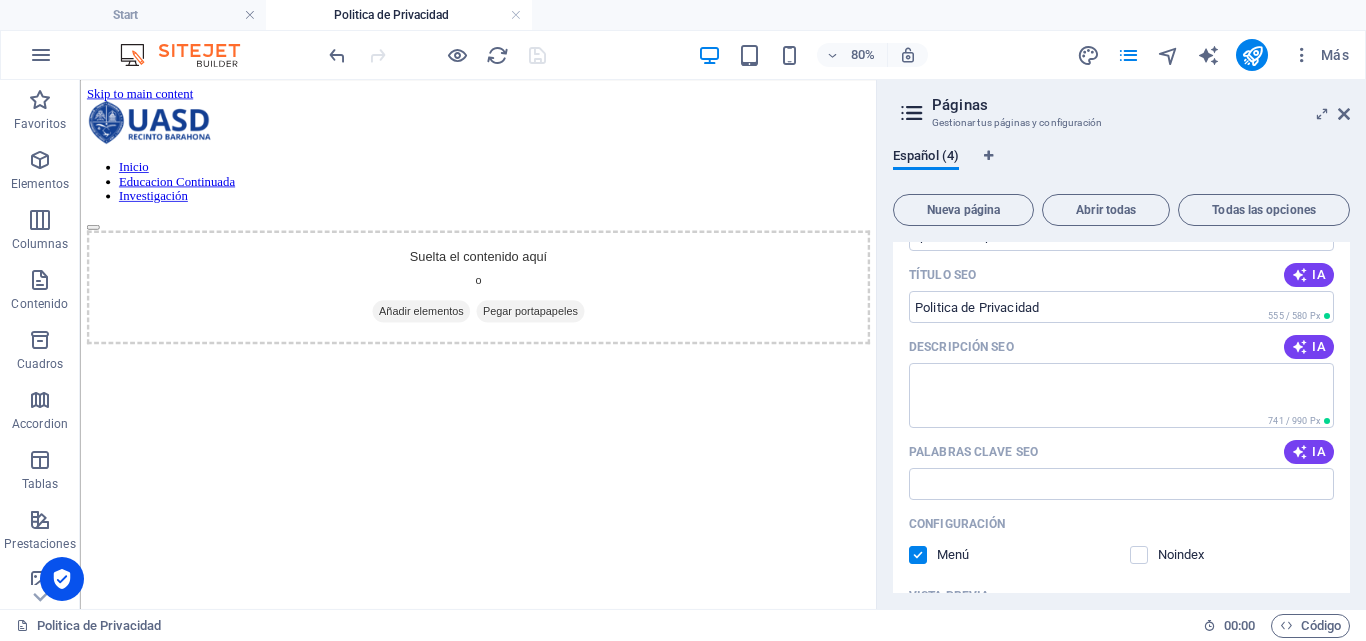 scroll, scrollTop: 400, scrollLeft: 0, axis: vertical 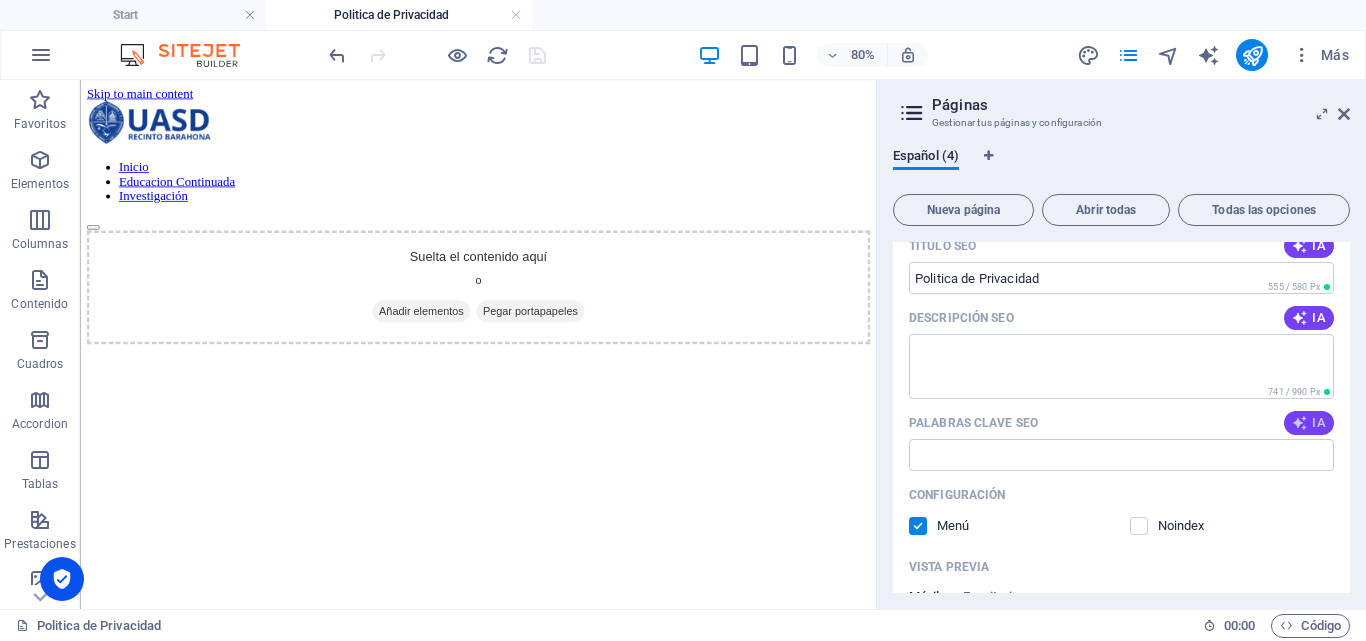 click on "IA" at bounding box center (1309, 423) 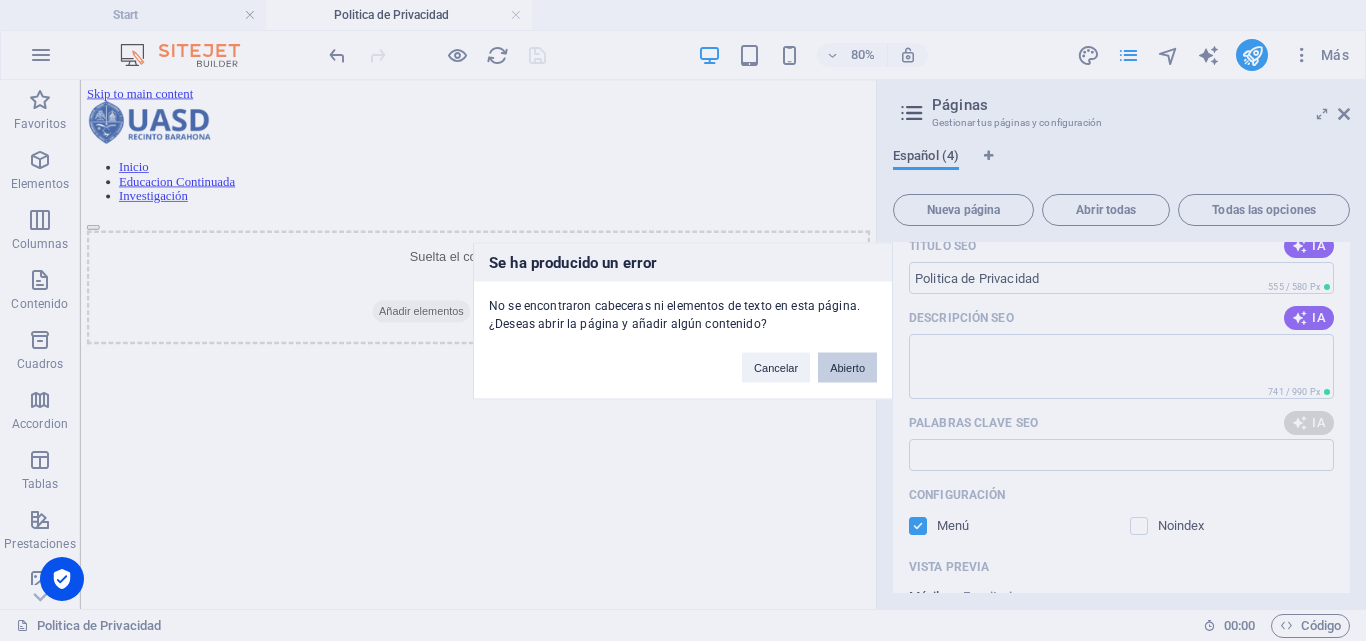 click on "Abierto" at bounding box center (847, 367) 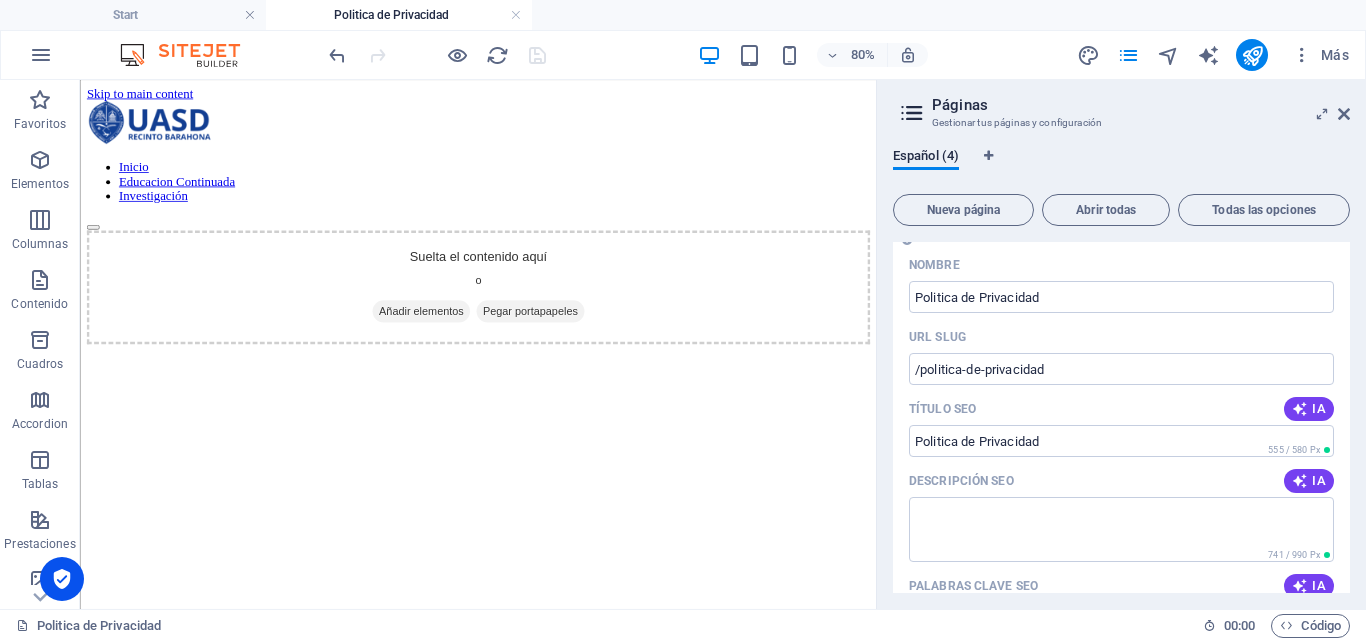 scroll, scrollTop: 200, scrollLeft: 0, axis: vertical 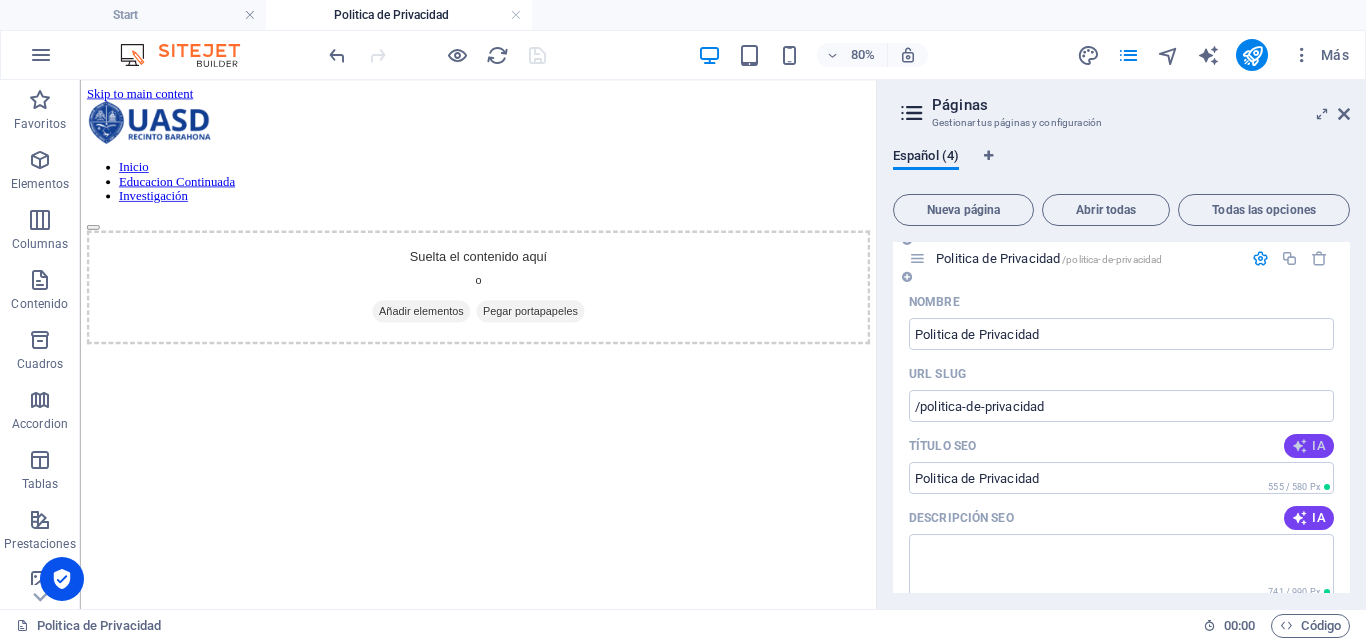 click on "IA" at bounding box center (1309, 446) 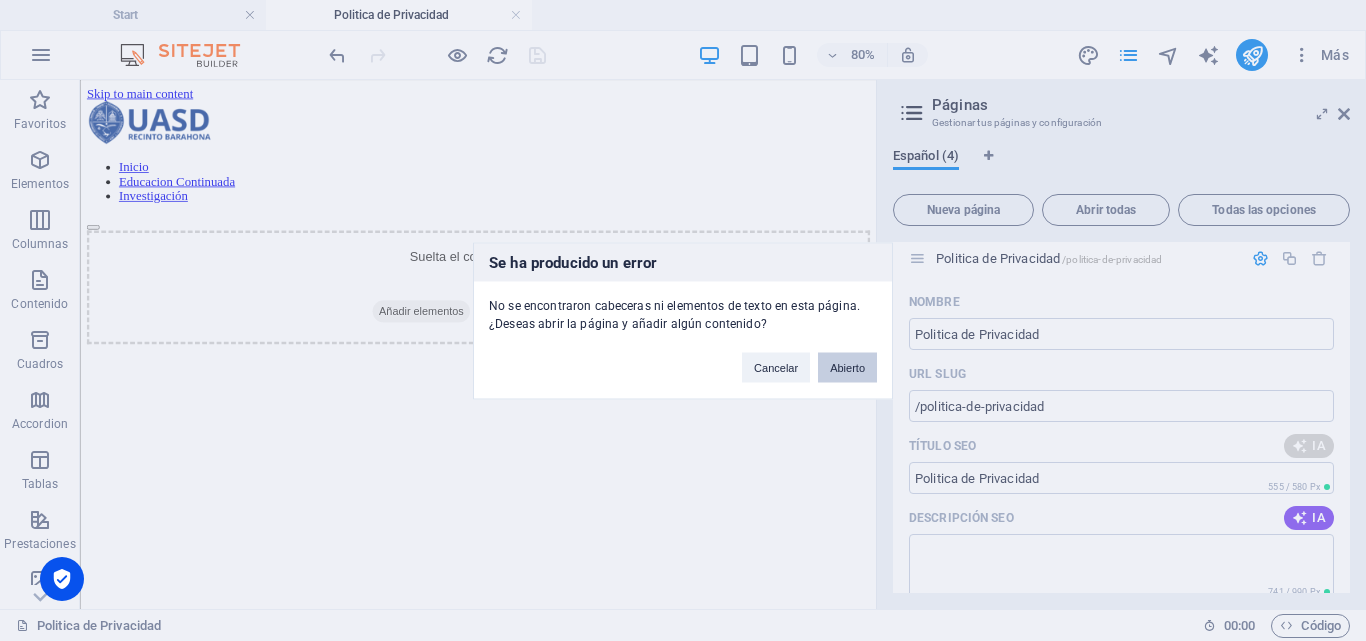 click on "Abierto" at bounding box center (847, 367) 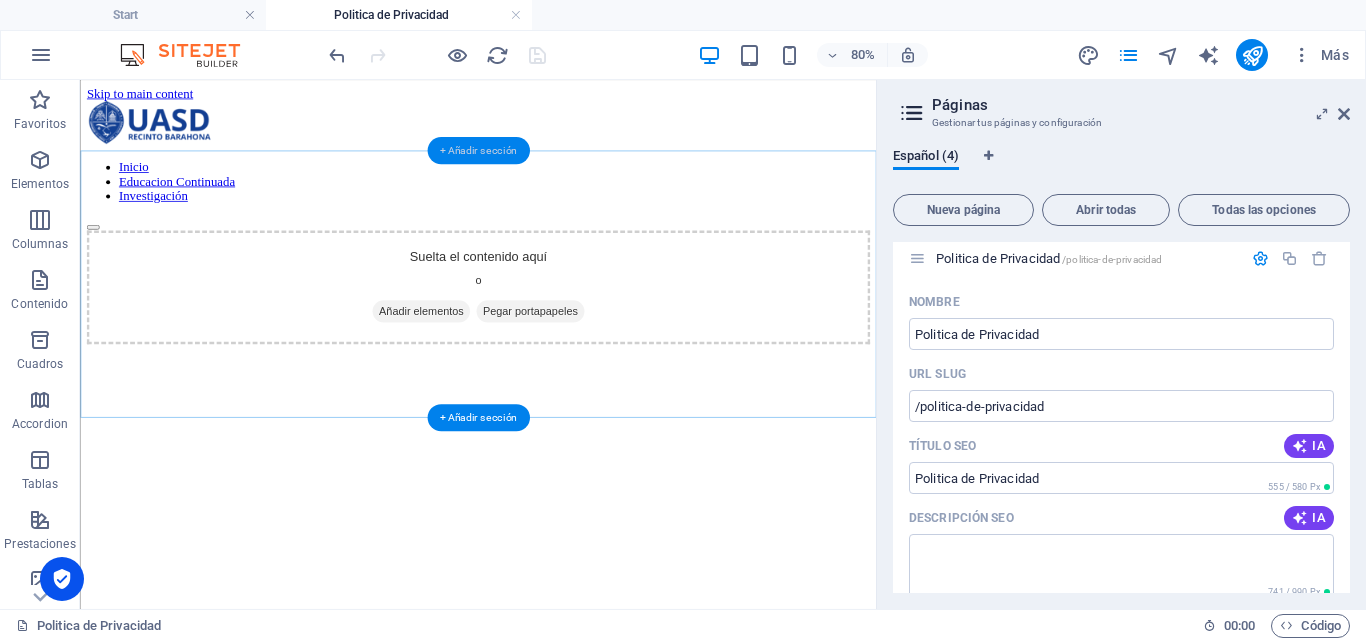 click on "+ Añadir sección" at bounding box center (478, 150) 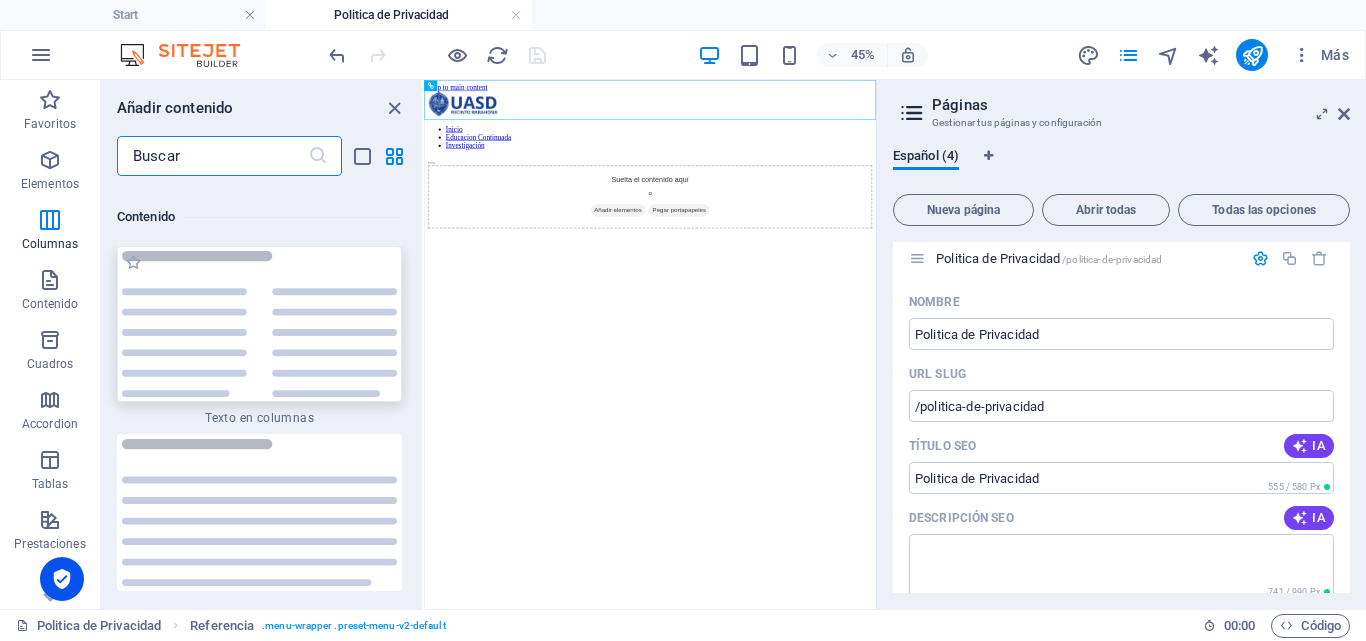 scroll, scrollTop: 6723, scrollLeft: 0, axis: vertical 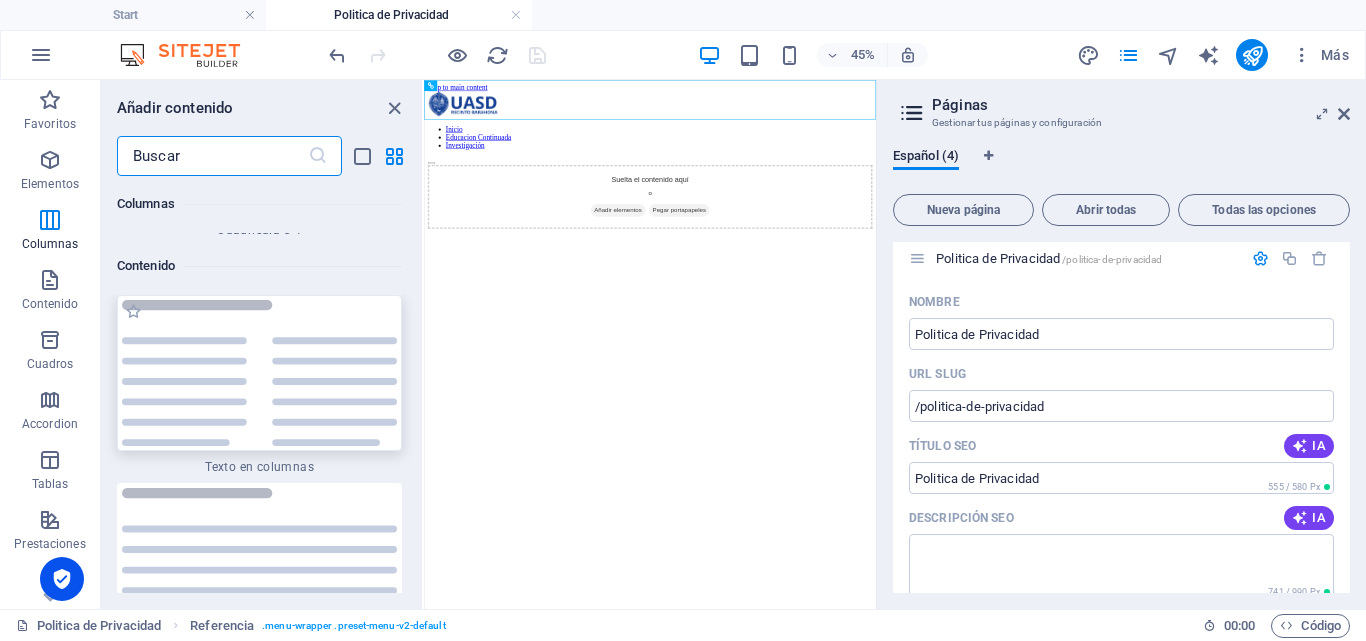 click at bounding box center [259, 373] 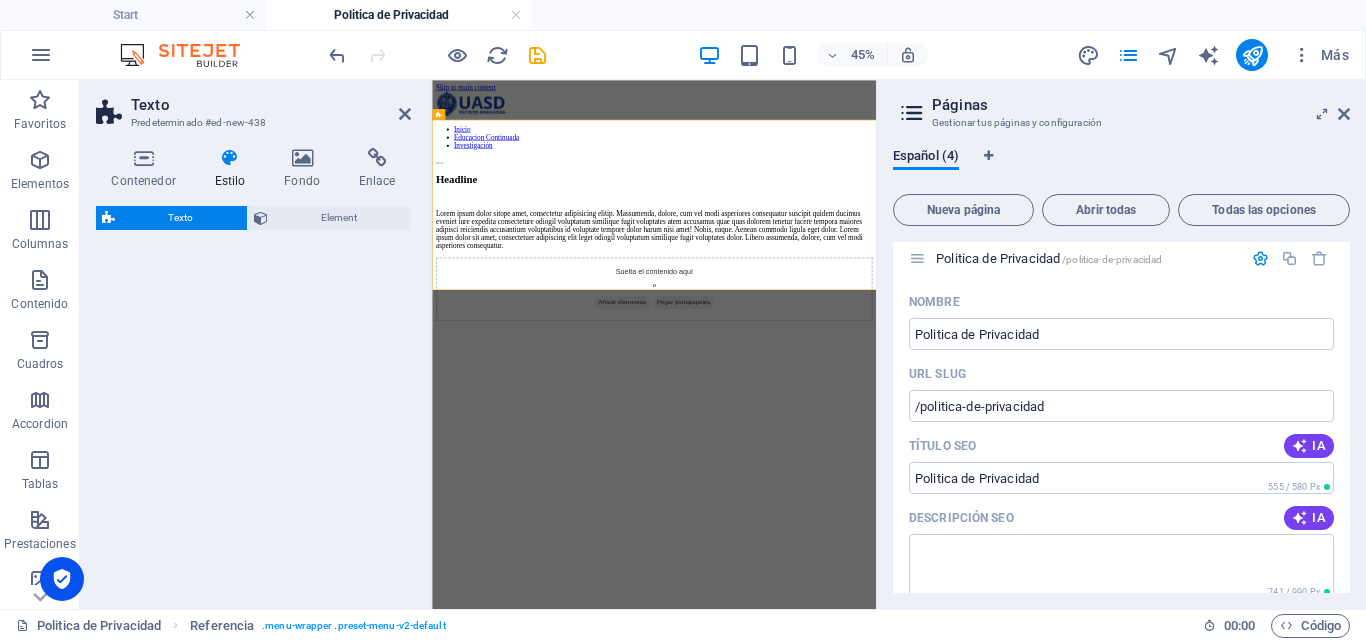 select on "rem" 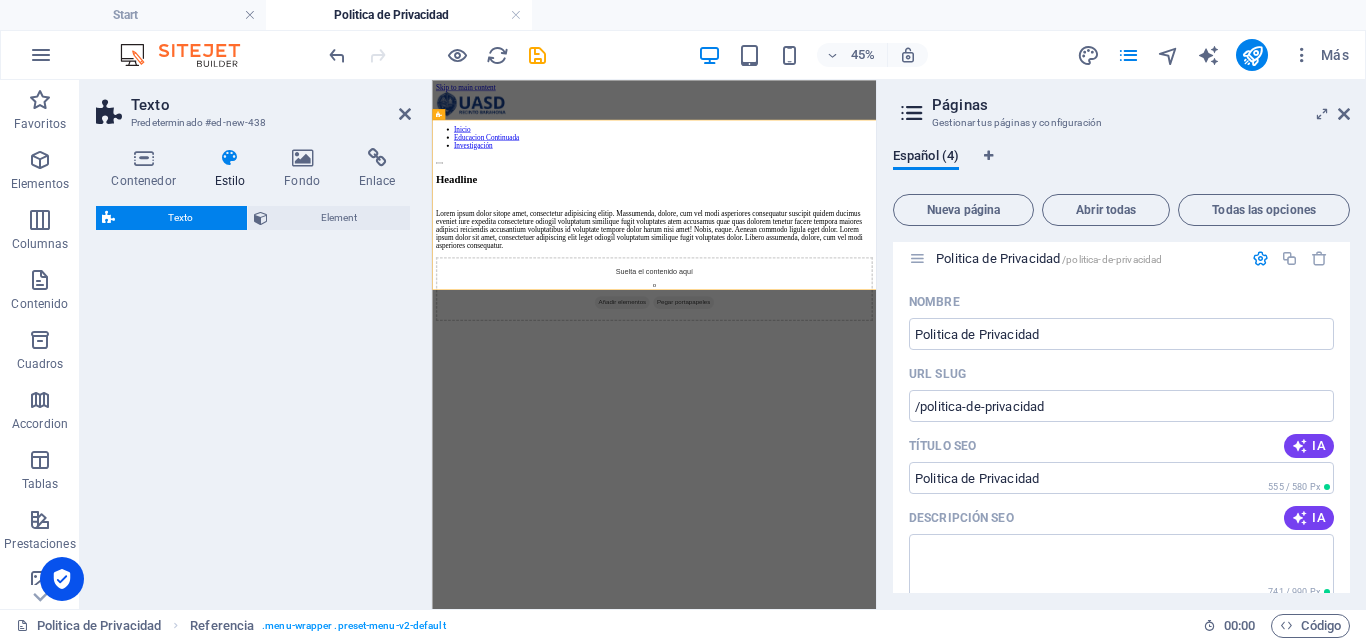 select on "px" 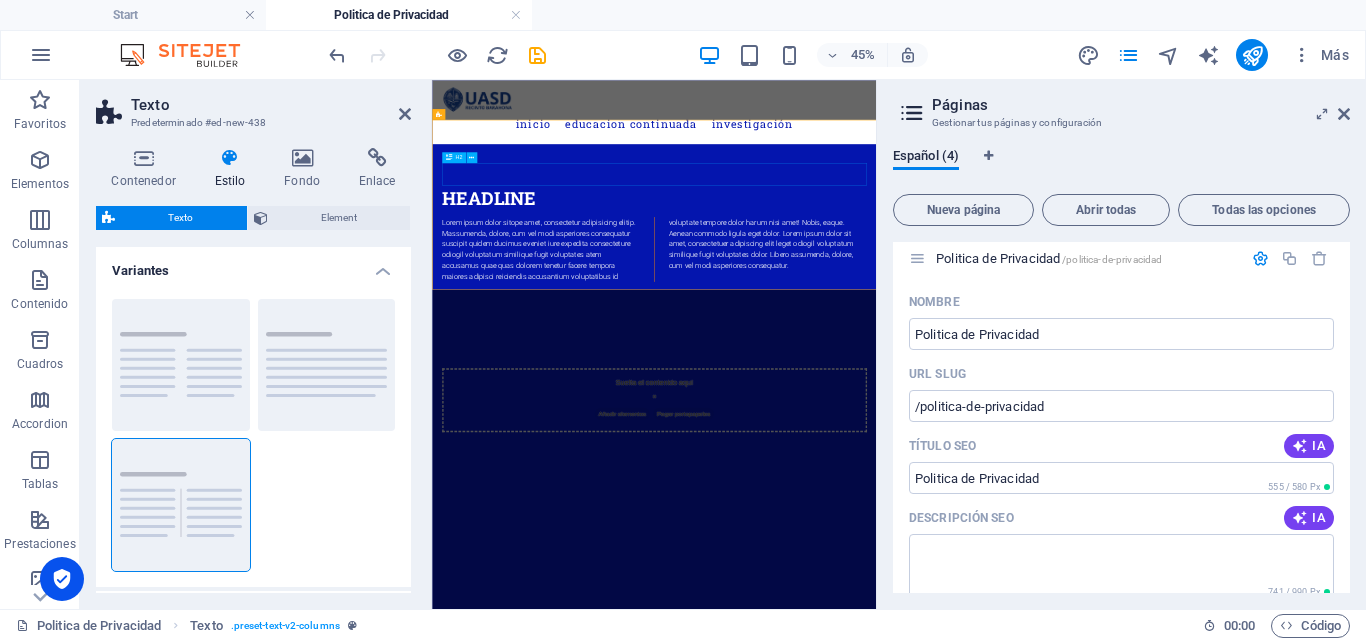click on "Headline" at bounding box center [926, 343] 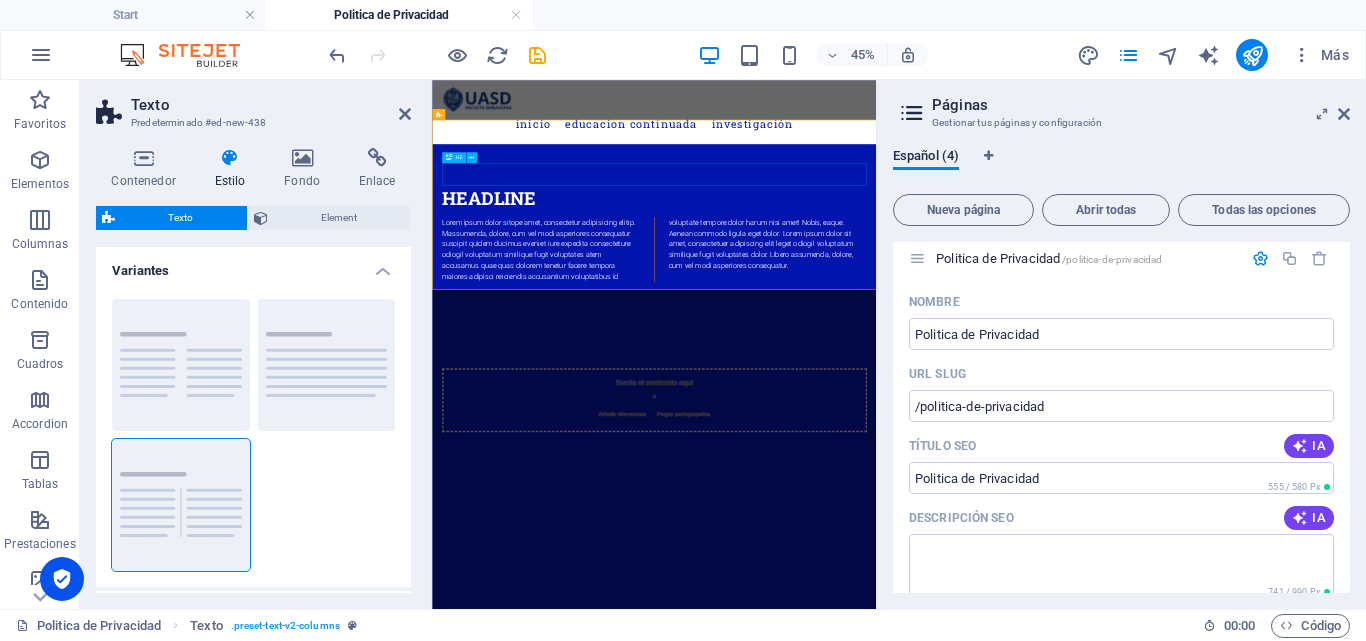 click on "Headline" at bounding box center (926, 343) 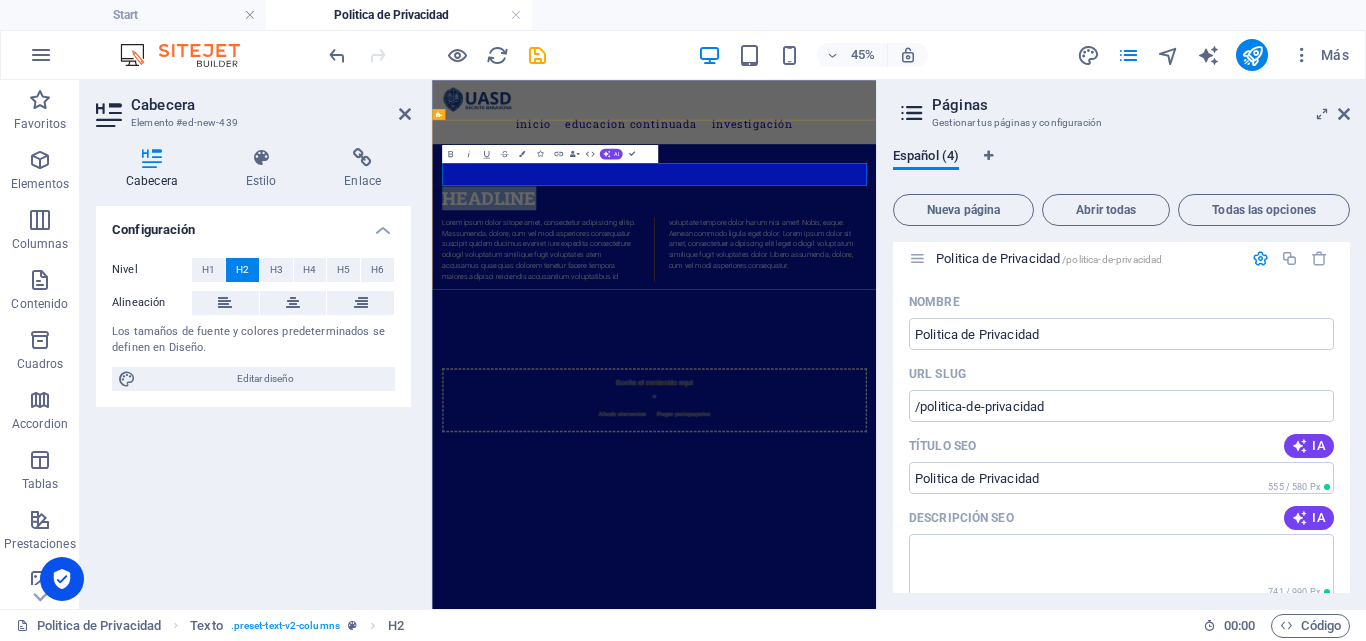 click on "Headline" at bounding box center (926, 343) 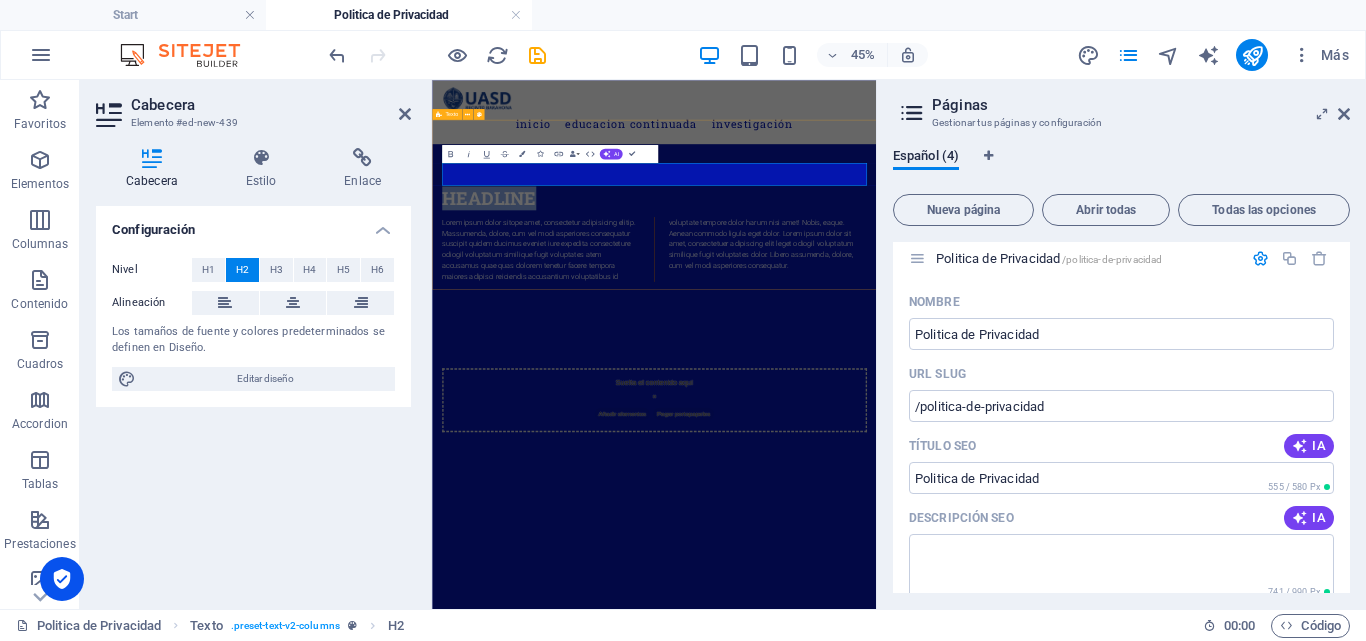 drag, startPoint x: 738, startPoint y: 293, endPoint x: 443, endPoint y: 288, distance: 295.04236 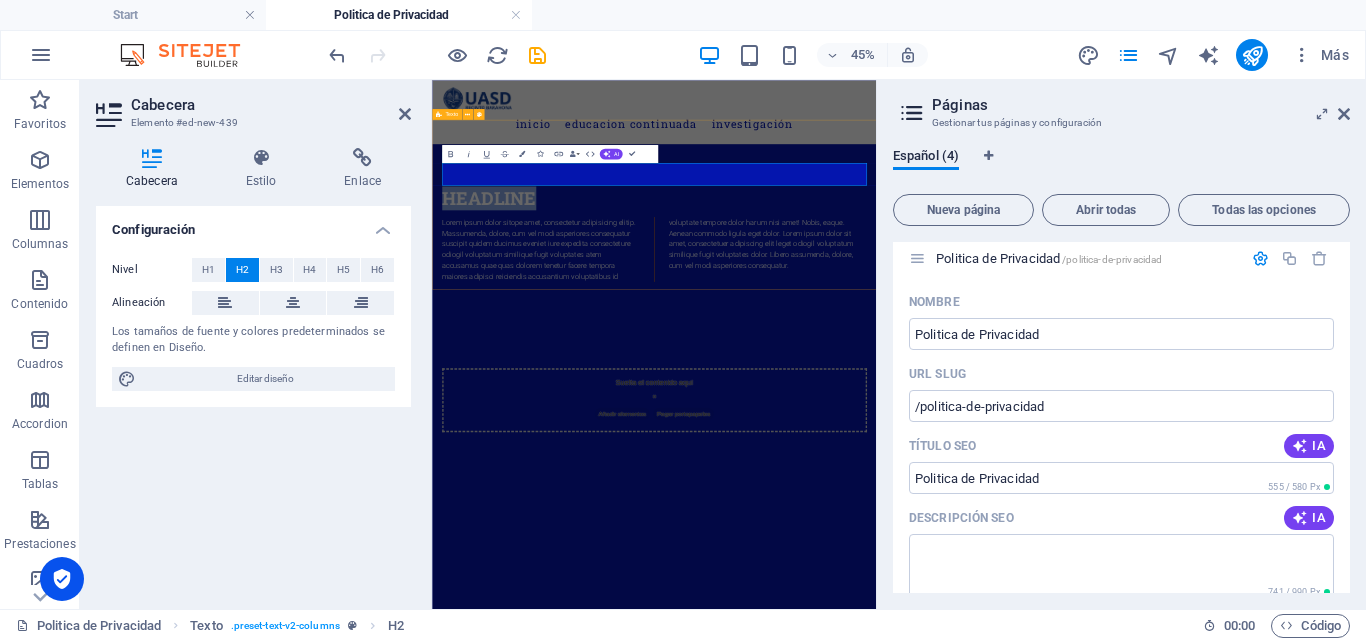 click on "Headline Lorem ipsum dolor sitope amet, consectetur adipisicing elitip. Massumenda, dolore, cum vel modi asperiores consequatur suscipit quidem ducimus eveniet iure expedita consecteture odiogil voluptatum similique fugit voluptates atem accusamus quae quas dolorem tenetur facere tempora maiores adipisci reiciendis accusantium voluptatibus id voluptate tempore dolor harum nisi amet! Nobis, eaque. Aenean commodo ligula eget dolor. Lorem ipsum dolor sit amet, consectetuer adipiscing elit leget odiogil voluptatum similique fugit voluptates dolor. Libero assumenda, dolore, cum vel modi asperiores consequatur." at bounding box center [925, 423] 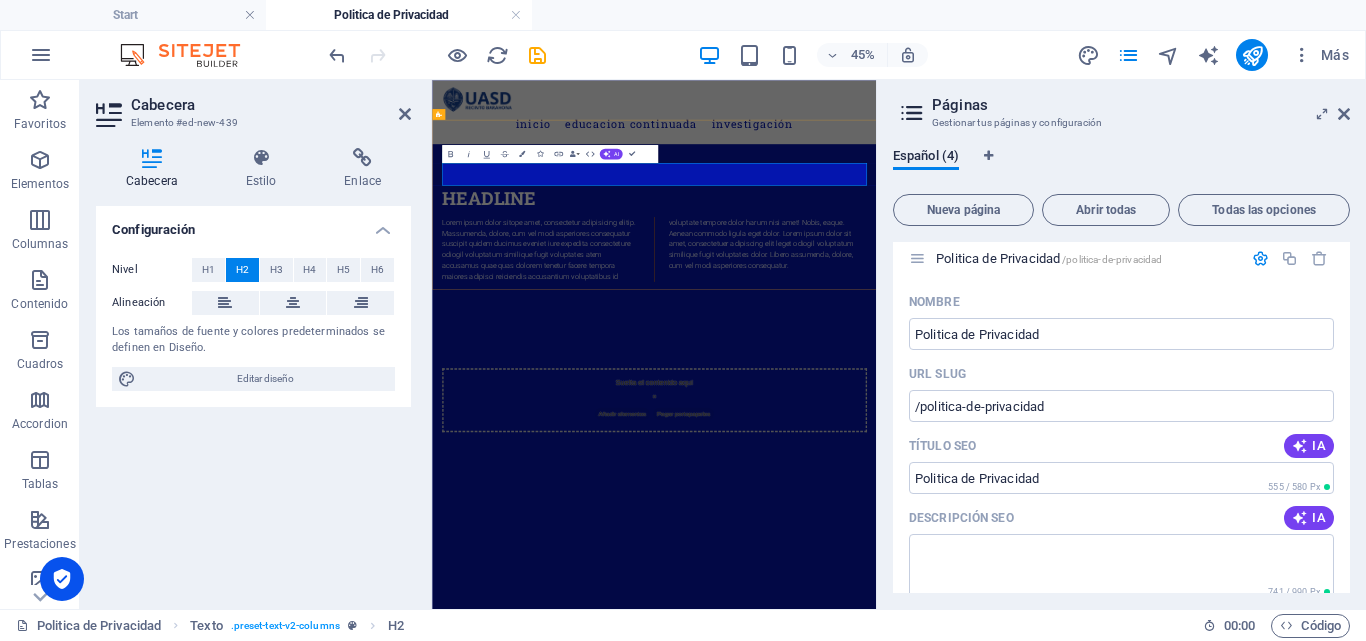 type 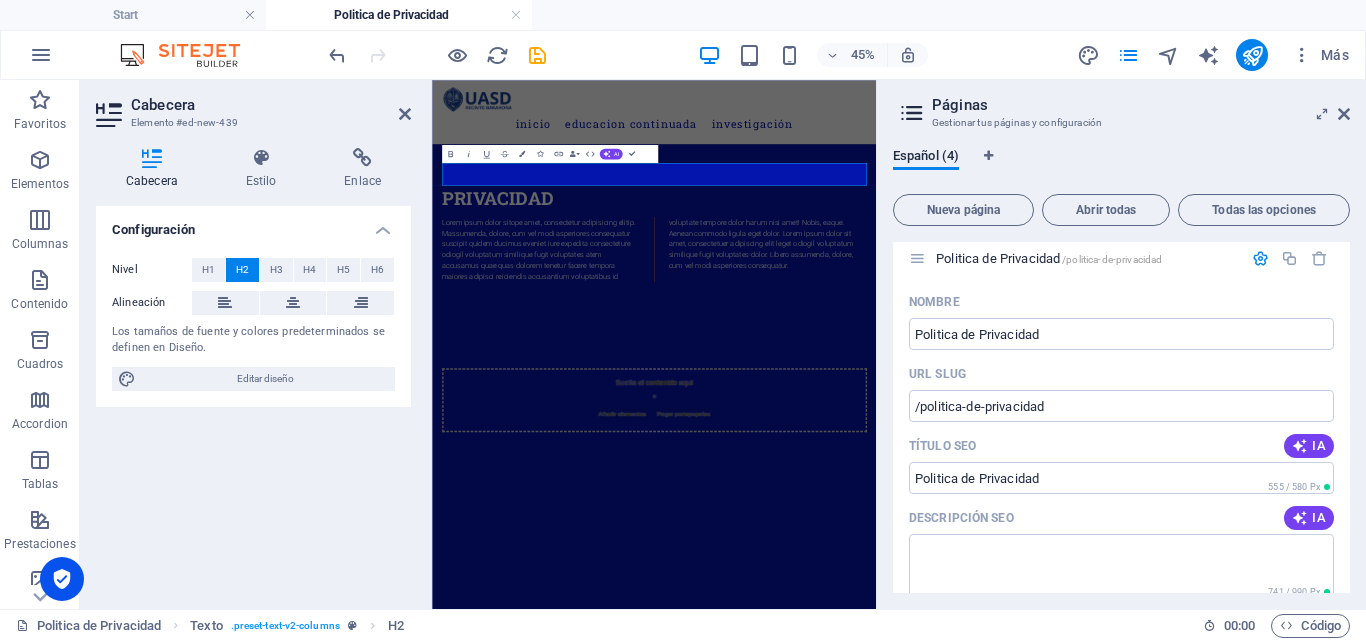 click on "Skip to main content
Inicio Educacion Continuada Investigación Privacidad Lorem ipsum dolor sitope amet, consectetur adipisicing elitip. [PERSON_NAME], dolore, cum vel modi asperiores consequatur suscipit quidem ducimus eveniet iure expedita consecteture odiogil voluptatum similique fugit voluptates atem accusamus quae quas dolorem tenetur facere tempora maiores adipisci reiciendis accusantium voluptatibus id voluptate tempore dolor harum nisi amet! Nobis, eaque. Aenean commodo ligula eget dolor. Lorem ipsum dolor sit amet, consectetuer adipiscing elit leget odiogil voluptatum similique fugit voluptates dolor. Libero assumenda, dolore, cum vel modi asperiores consequatur. Suelta el contenido aquí o  Añadir elementos  Pegar portapapeles" at bounding box center (925, 519) 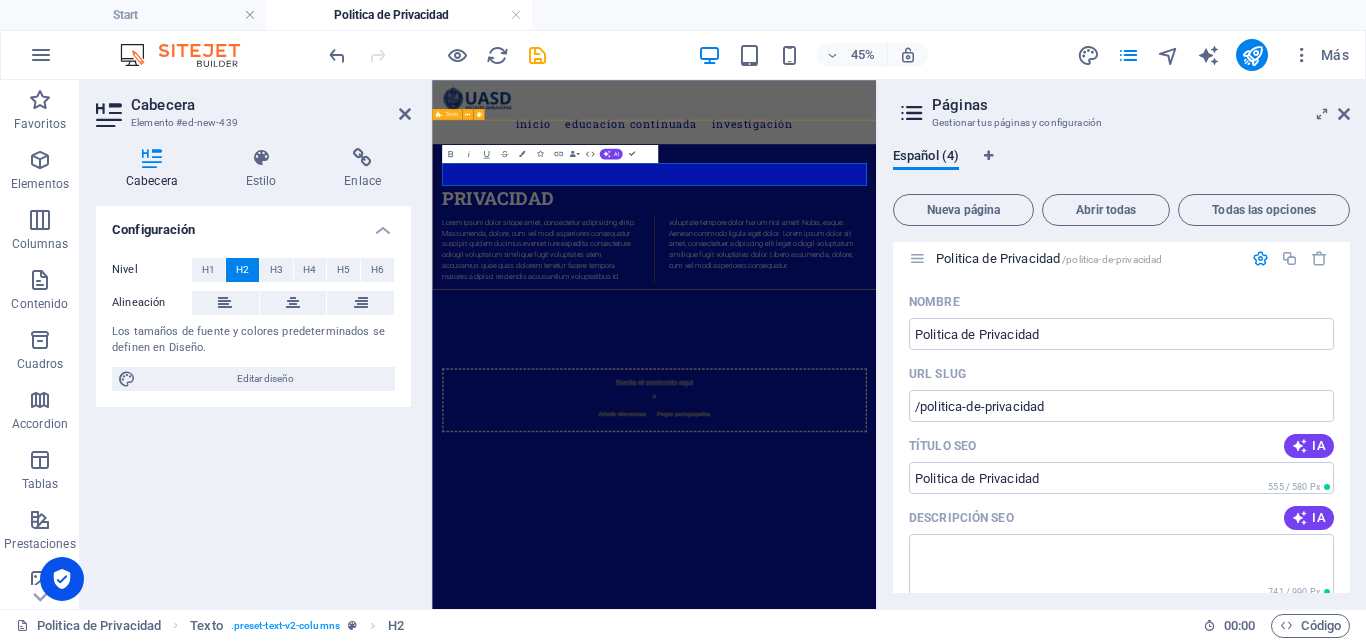 click on "Privacidad Lorem ipsum dolor sitope amet, consectetur adipisicing elitip. [PERSON_NAME], dolore, cum vel modi asperiores consequatur suscipit quidem ducimus eveniet iure expedita consecteture odiogil voluptatum similique fugit voluptates atem accusamus quae quas dolorem tenetur facere tempora maiores adipisci reiciendis accusantium voluptatibus id voluptate tempore dolor harum nisi amet! Nobis, eaque. Aenean commodo ligula eget dolor. Lorem ipsum dolor sit amet, consectetuer adipiscing elit leget odiogil voluptatum similique fugit voluptates dolor. Libero assumenda, dolore, cum vel modi asperiores consequatur." at bounding box center (925, 423) 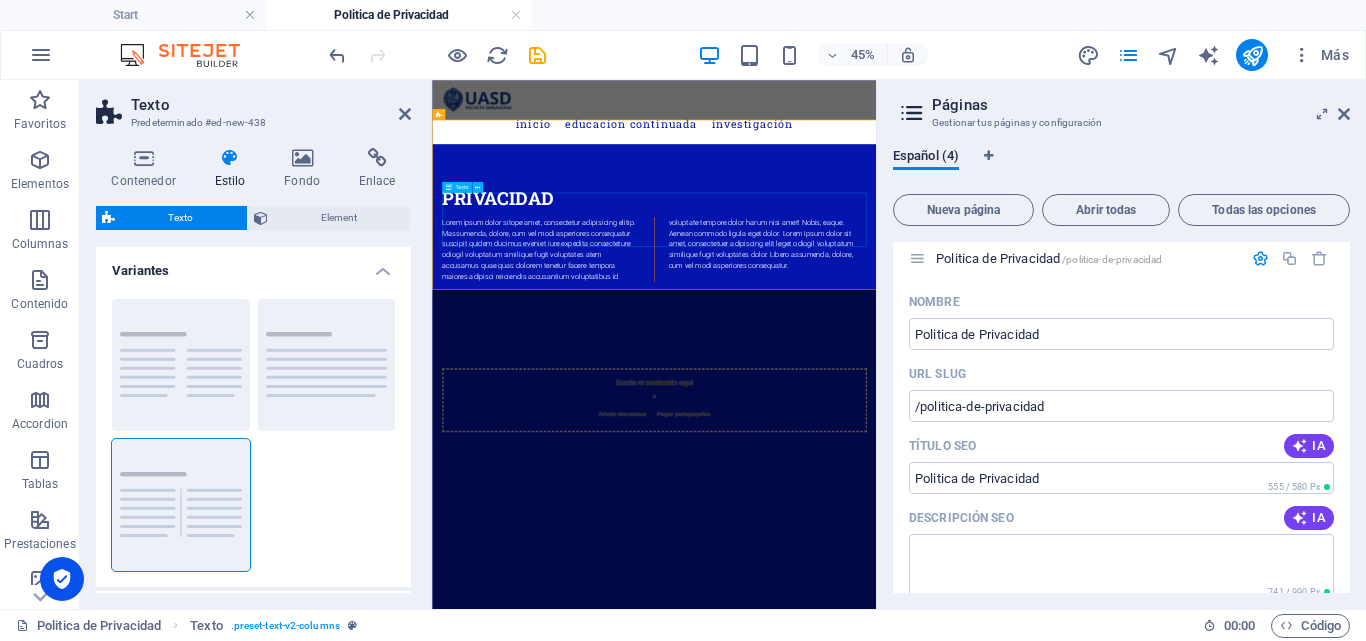 click on "Lorem ipsum dolor sitope amet, consectetur adipisicing elitip. Massumenda, dolore, cum vel modi asperiores consequatur suscipit quidem ducimus eveniet iure expedita consecteture odiogil voluptatum similique fugit voluptates atem accusamus quae quas dolorem tenetur facere tempora maiores adipisci reiciendis accusantium voluptatibus id voluptate tempore dolor harum nisi amet! Nobis, eaque. Aenean commodo ligula eget dolor. Lorem ipsum dolor sit amet, consectetuer adipiscing elit leget odiogil voluptatum similique fugit voluptates dolor. Libero assumenda, dolore, cum vel modi asperiores consequatur." at bounding box center [926, 456] 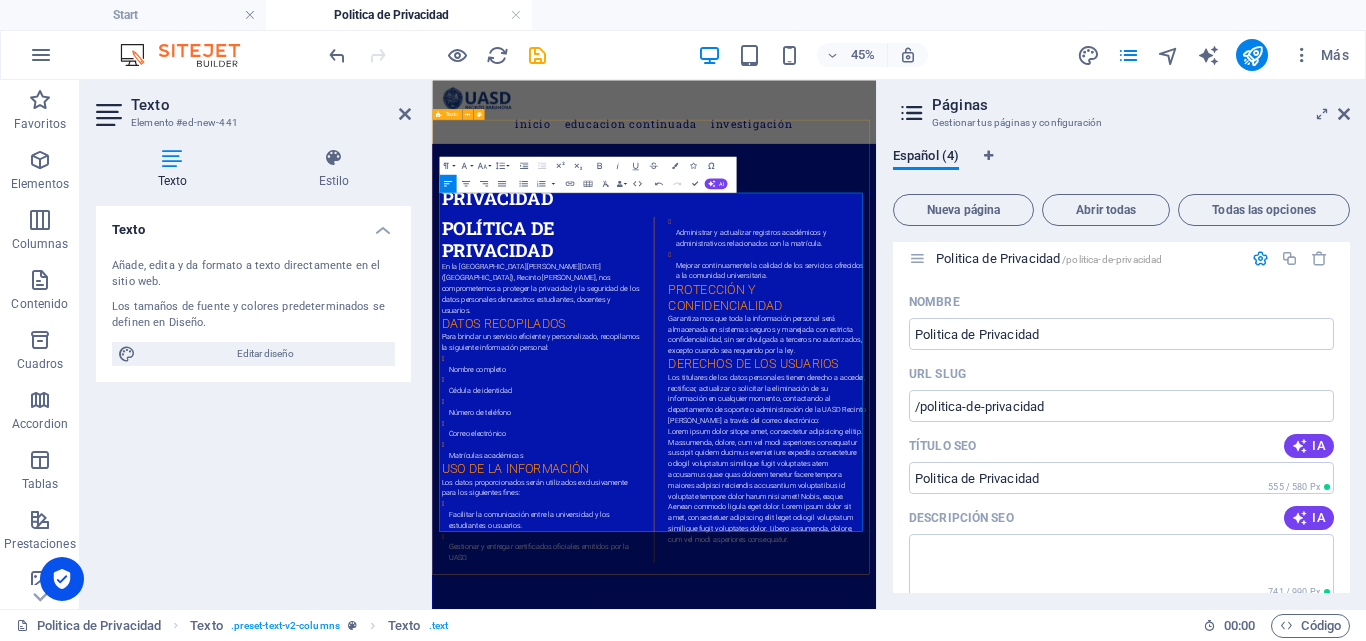 click on "Privacidad Política de Privacidad En la [GEOGRAPHIC_DATA][PERSON_NAME][DATE] ([GEOGRAPHIC_DATA]), Recinto [PERSON_NAME], nos comprometemos a proteger la privacidad y la seguridad de los datos personales de nuestros estudiantes, docentes y usuarios. Datos recopilados Para brindar un servicio eficiente y personalizado, recopilamos la siguiente información personal: Nombre completo Cédula de identidad Número de teléfono Correo electrónico Matrículas académicas Uso de la información Los datos proporcionados serán utilizados exclusivamente para los siguientes fines: Facilitar la comunicación entre la universidad y los estudiantes o usuarios. Gestionar y entregar certificados oficiales emitidos por la UASD. Administrar y actualizar registros académicos y administrativos relacionados con la matrícula. Mejorar continuamente la calidad de los servicios ofrecidos a la comunidad universitaria. Protección y confidencialidad Derechos de los usuarios" at bounding box center [925, 736] 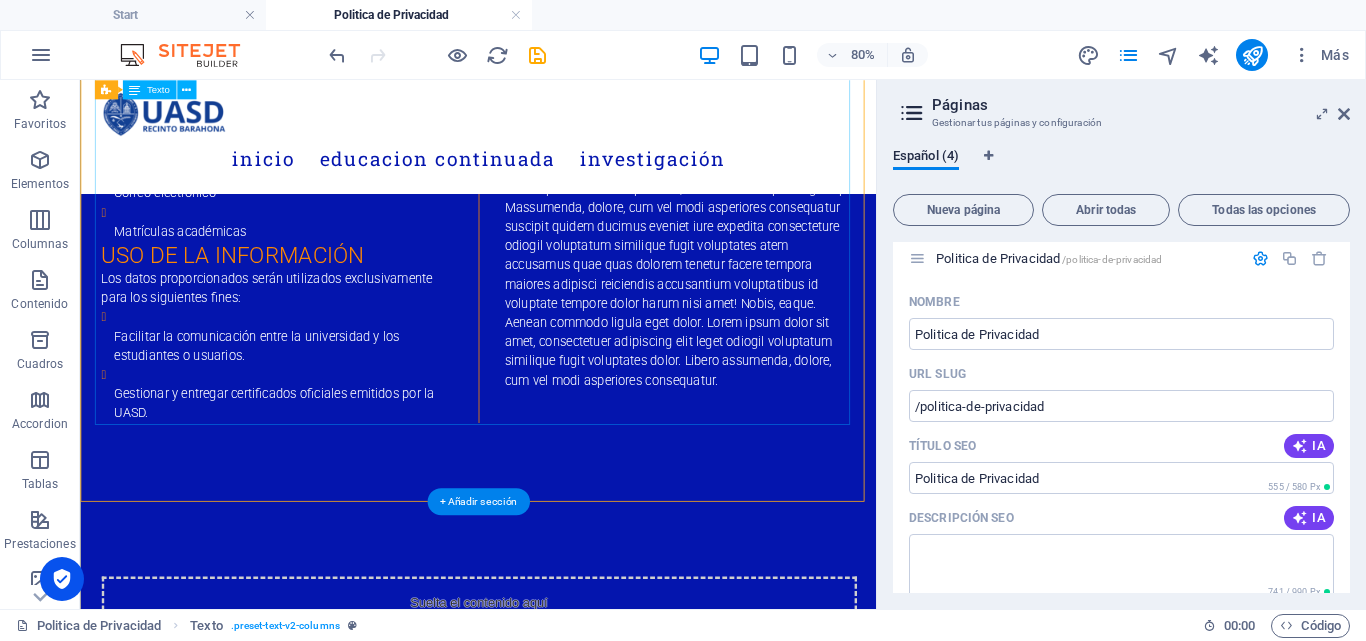 scroll, scrollTop: 572, scrollLeft: 0, axis: vertical 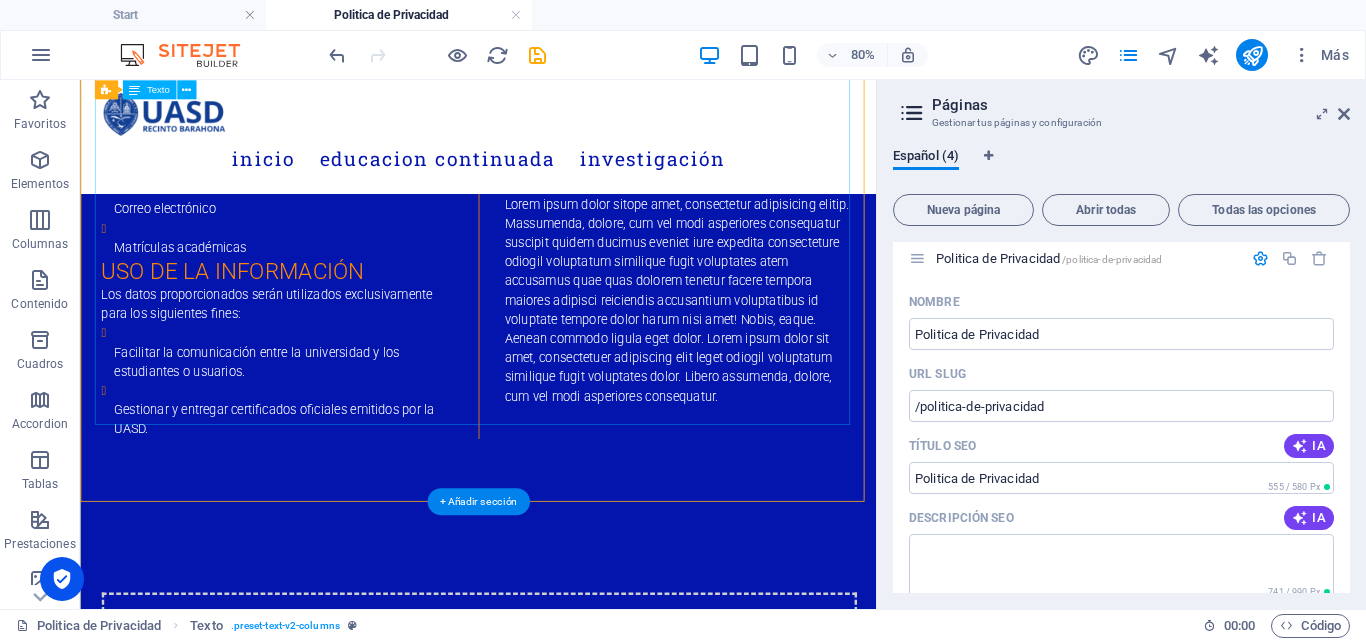 click on "Política de Privacidad En la [GEOGRAPHIC_DATA][PERSON_NAME][DATE] ([GEOGRAPHIC_DATA]), Recinto [PERSON_NAME], nos comprometemos a proteger la privacidad y la seguridad de los datos personales de nuestros estudiantes, docentes y usuarios. Datos recopilados Para brindar un servicio eficiente y personalizado, recopilamos la siguiente información personal: Nombre completo Cédula de identidad Número de teléfono Correo electrónico Matrículas académicas Uso de la información Los datos proporcionados serán utilizados exclusivamente para los siguientes fines: Facilitar la comunicación entre la universidad y los estudiantes o usuarios. Gestionar y entregar certificados oficiales emitidos por la UASD. Administrar y actualizar registros académicos y administrativos relacionados con la matrícula. Mejorar continuamente la calidad de los servicios ofrecidos a la comunidad universitaria. Protección y confidencialidad Derechos de los usuarios" at bounding box center (578, 143) 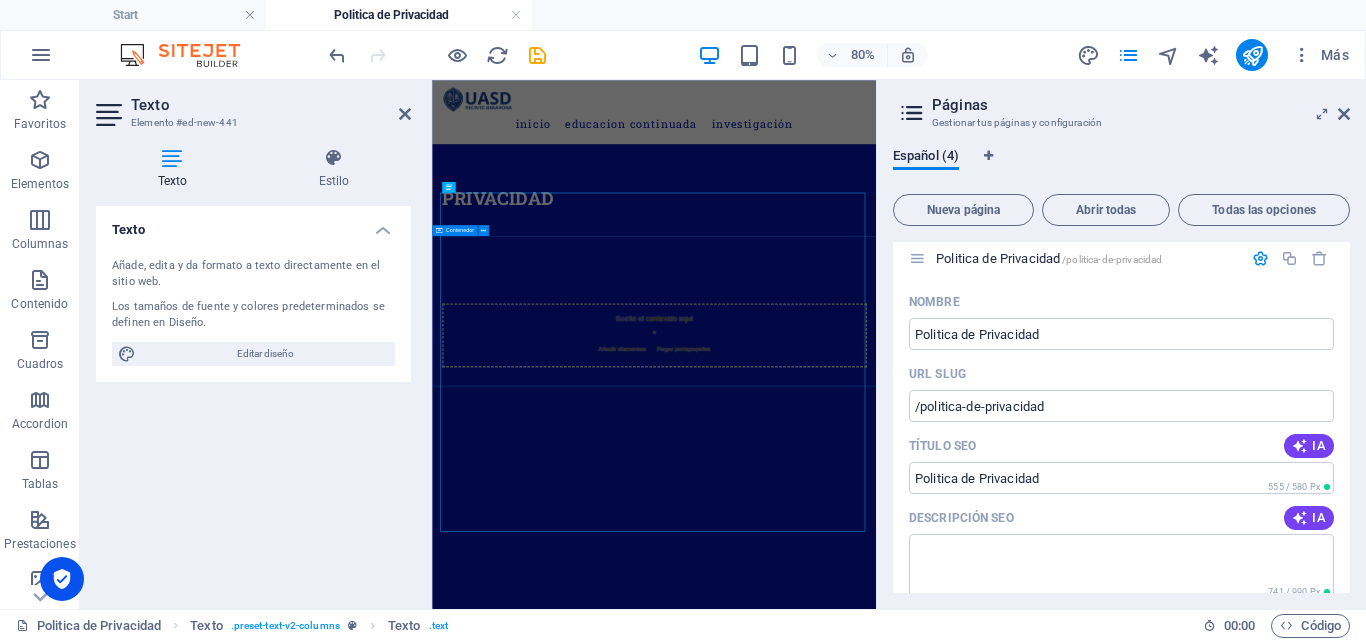 scroll, scrollTop: 0, scrollLeft: 0, axis: both 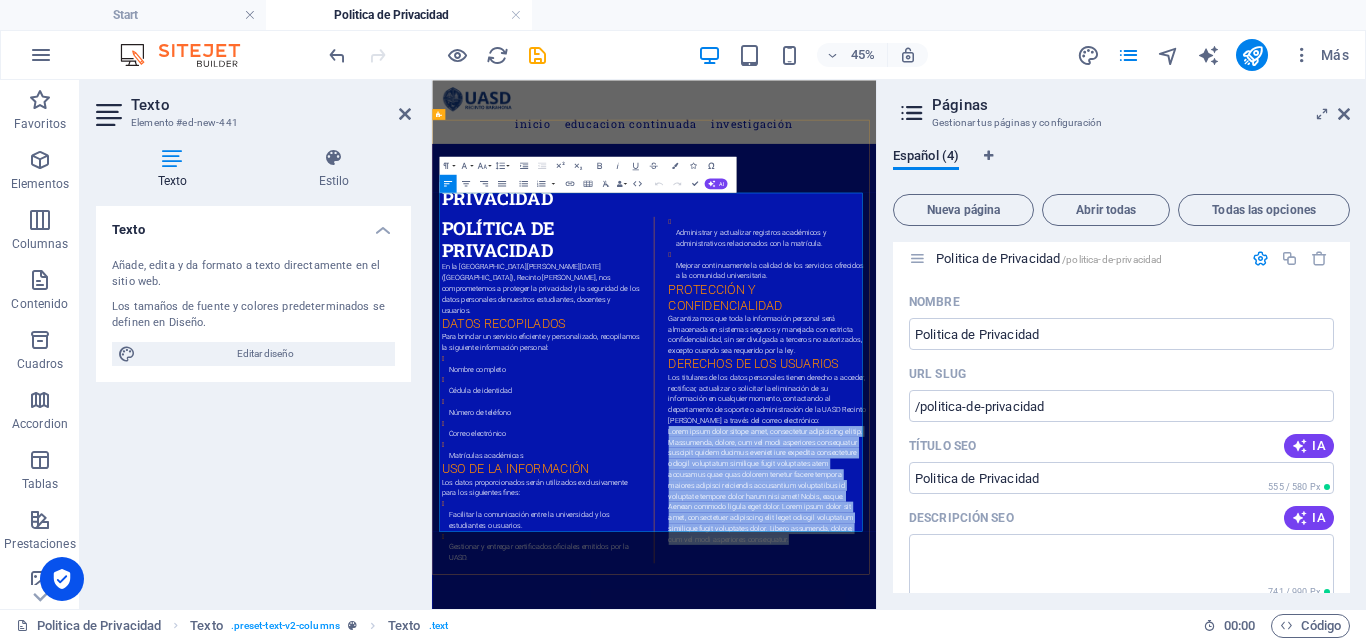 drag, startPoint x: 1129, startPoint y: 1044, endPoint x: 940, endPoint y: 808, distance: 302.35245 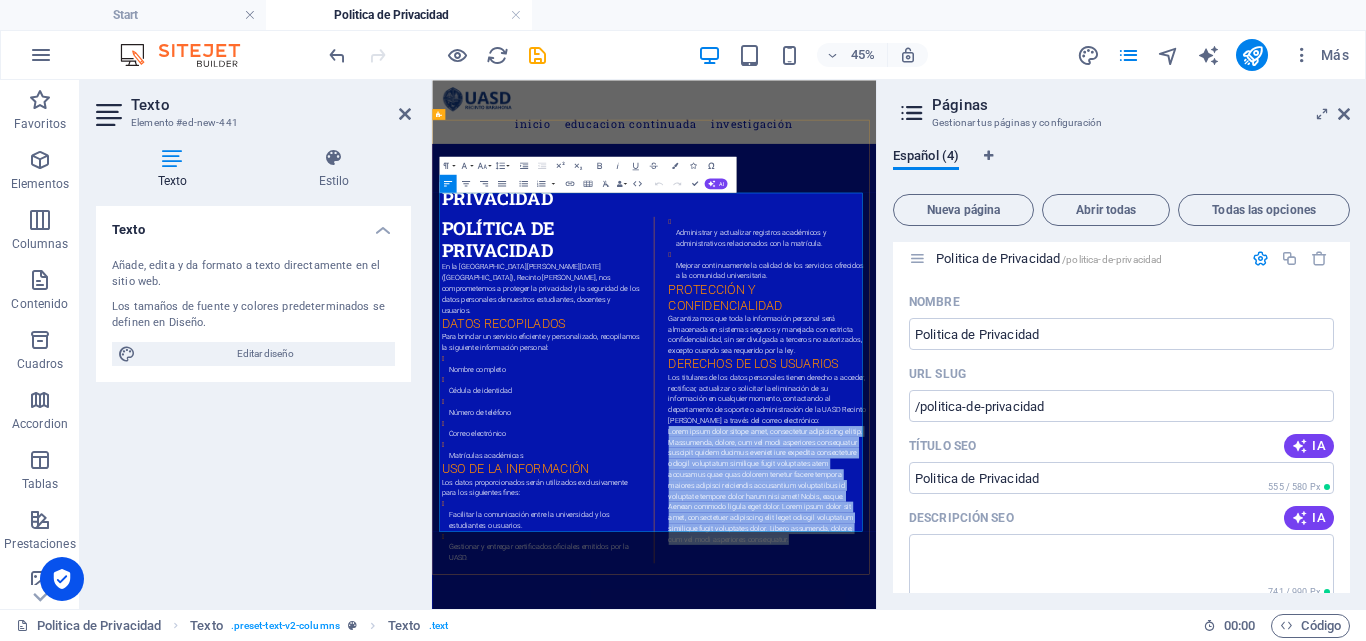 click on "Política de Privacidad En la [GEOGRAPHIC_DATA][PERSON_NAME][DATE] ([GEOGRAPHIC_DATA]), Recinto [PERSON_NAME], nos comprometemos a proteger la privacidad y la seguridad de los datos personales de nuestros estudiantes, docentes y usuarios. Datos recopilados Para brindar un servicio eficiente y personalizado, recopilamos la siguiente información personal: Nombre completo Cédula de identidad Número de teléfono Correo electrónico Matrículas académicas Uso de la información Los datos proporcionados serán utilizados exclusivamente para los siguientes fines: Facilitar la comunicación entre la universidad y los estudiantes o usuarios. Gestionar y entregar certificados oficiales emitidos por la UASD. Administrar y actualizar registros académicos y administrativos relacionados con la matrícula. Mejorar continuamente la calidad de los servicios ofrecidos a la comunidad universitaria. Protección y confidencialidad Derechos de los usuarios" at bounding box center (926, 769) 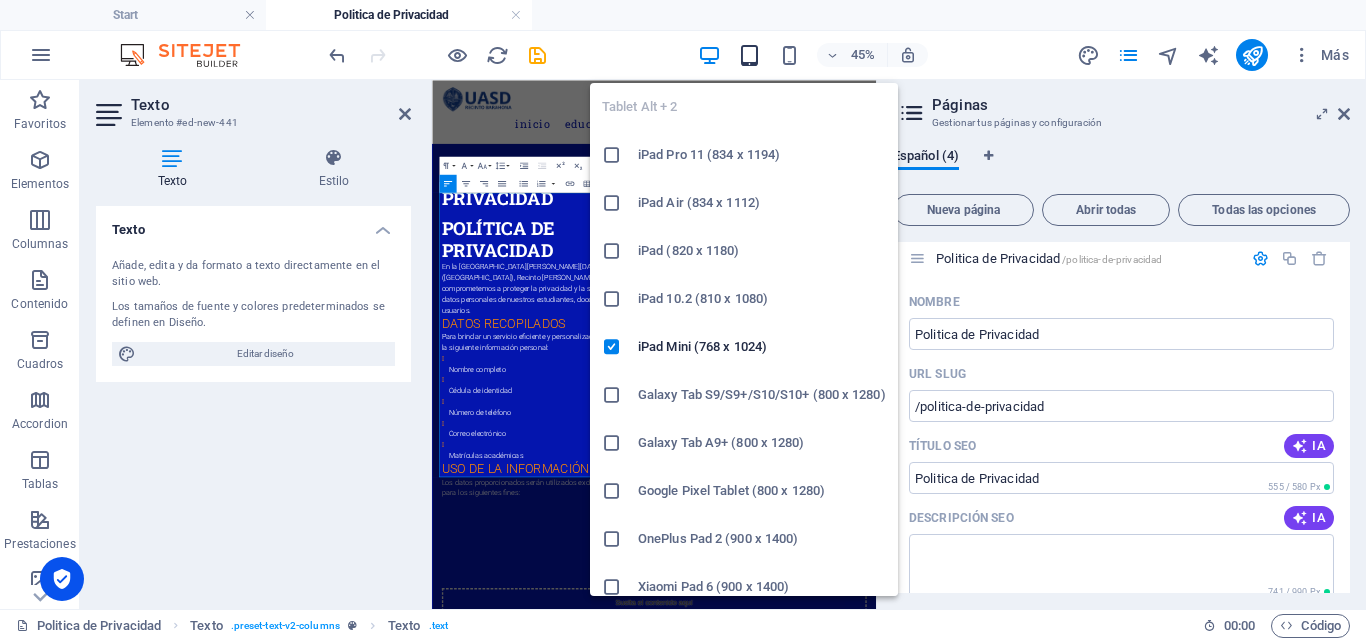 click at bounding box center [749, 55] 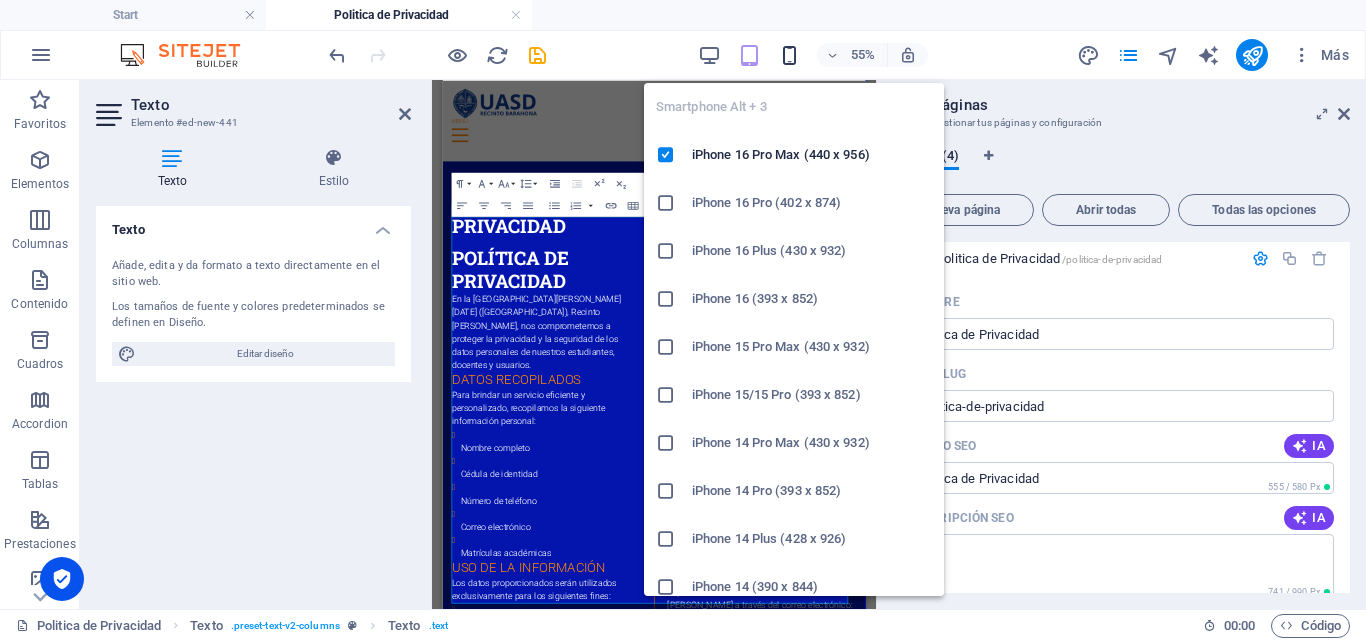 click at bounding box center [789, 55] 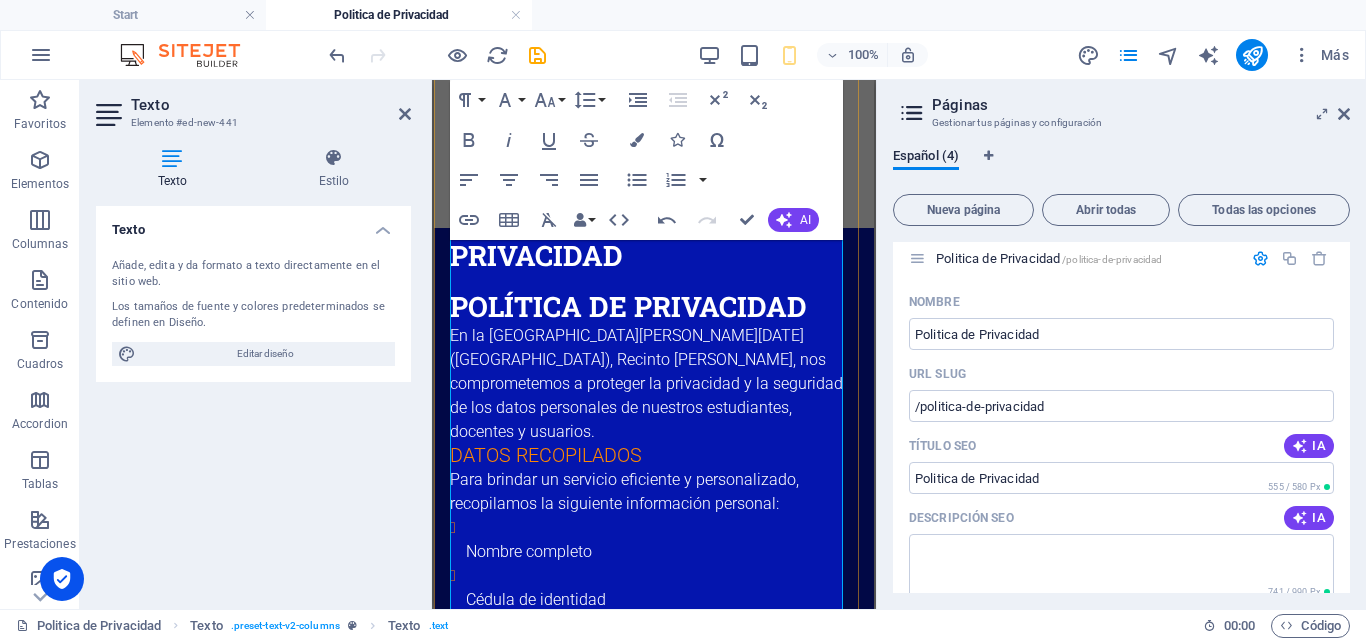 scroll, scrollTop: 0, scrollLeft: 0, axis: both 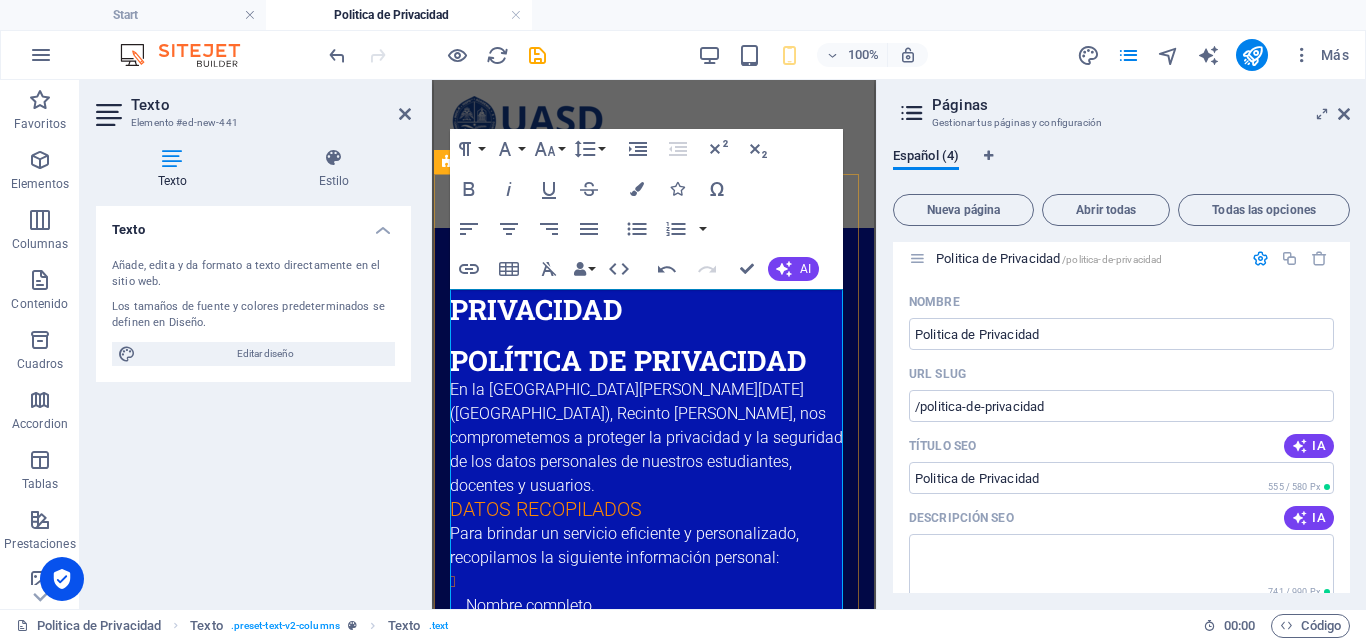 click on "Datos recopilados" at bounding box center [654, 510] 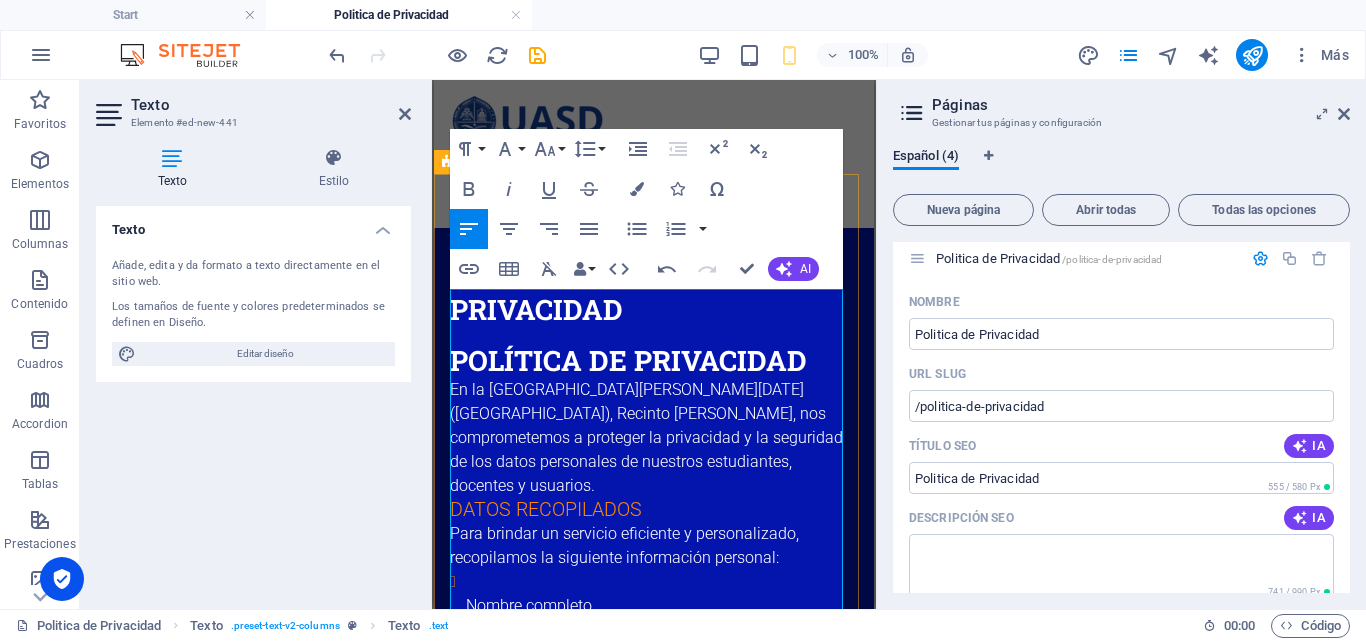 click on "Nombre completo" at bounding box center (662, 594) 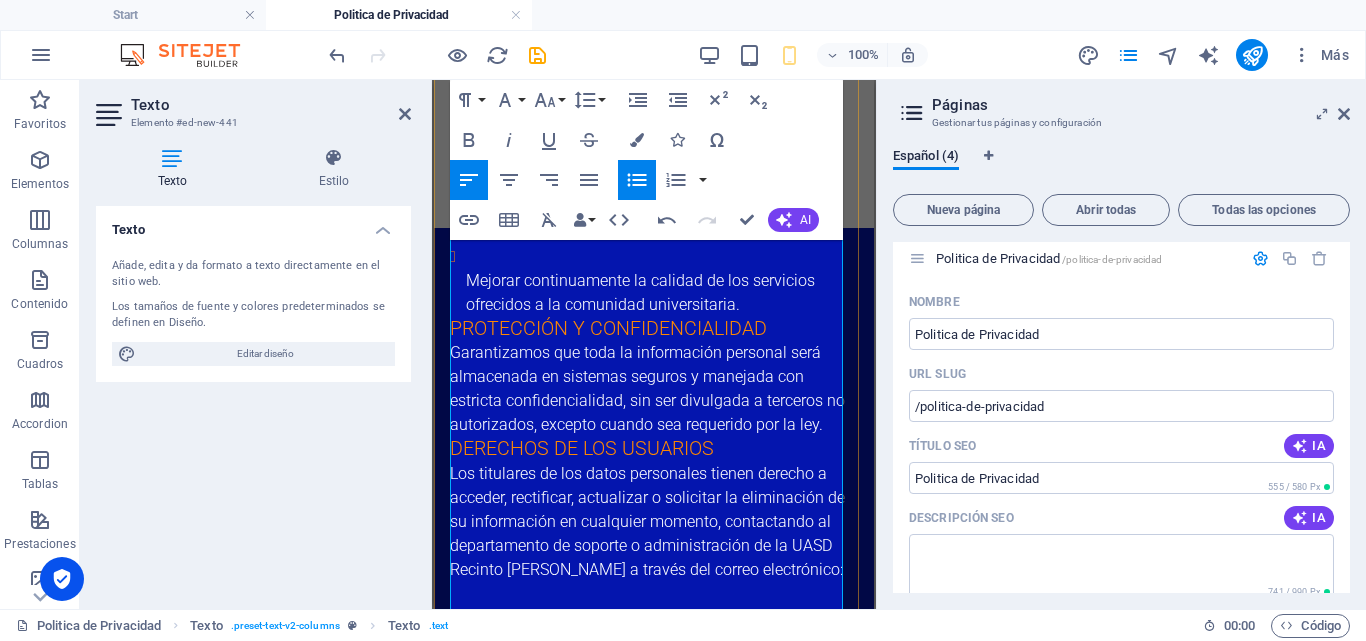 scroll, scrollTop: 800, scrollLeft: 0, axis: vertical 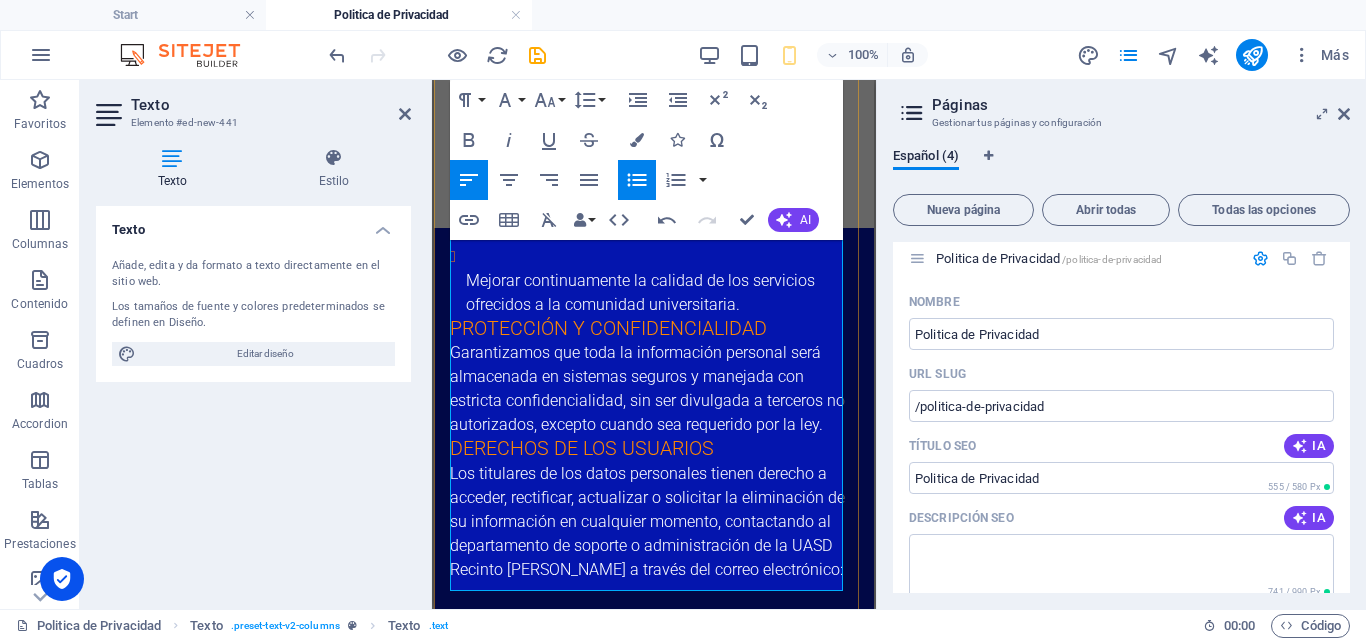 click on "Los titulares de los datos personales tienen derecho a acceder, rectificar, actualizar o solicitar la eliminación de su información en cualquier momento, contactando al departamento de soporte o administración de la UASD Recinto [PERSON_NAME] a través del correo electrónico:" at bounding box center (654, 522) 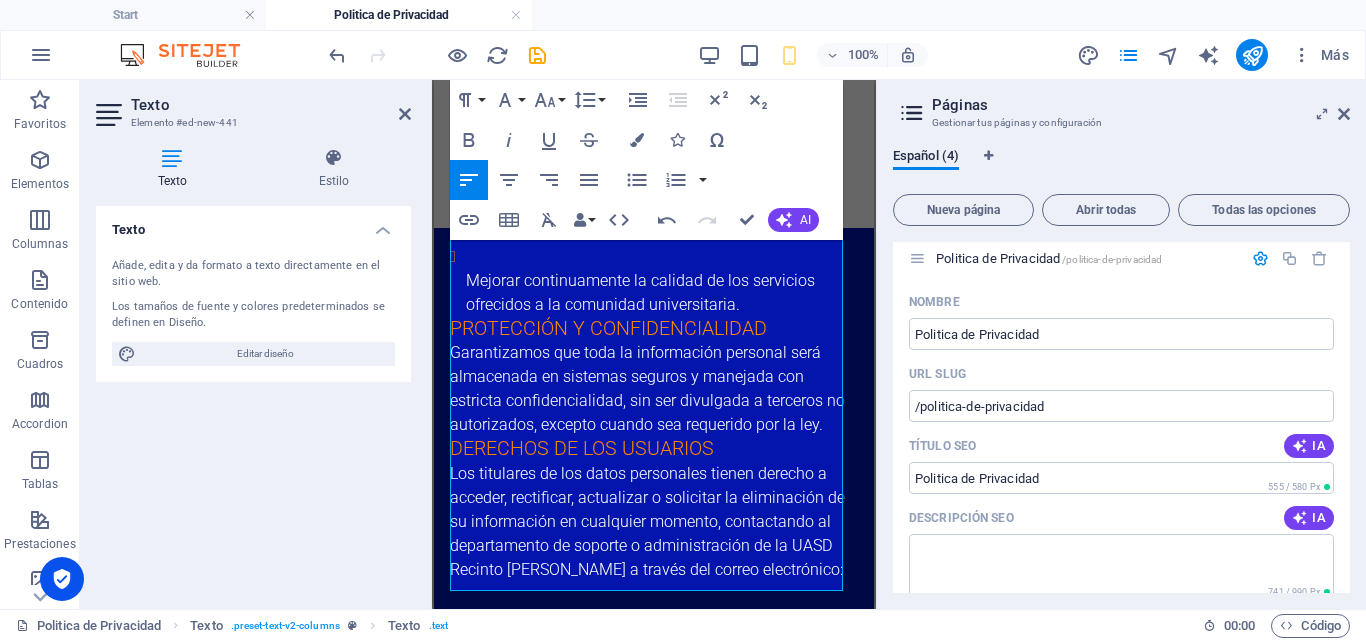 scroll, scrollTop: 337, scrollLeft: 0, axis: vertical 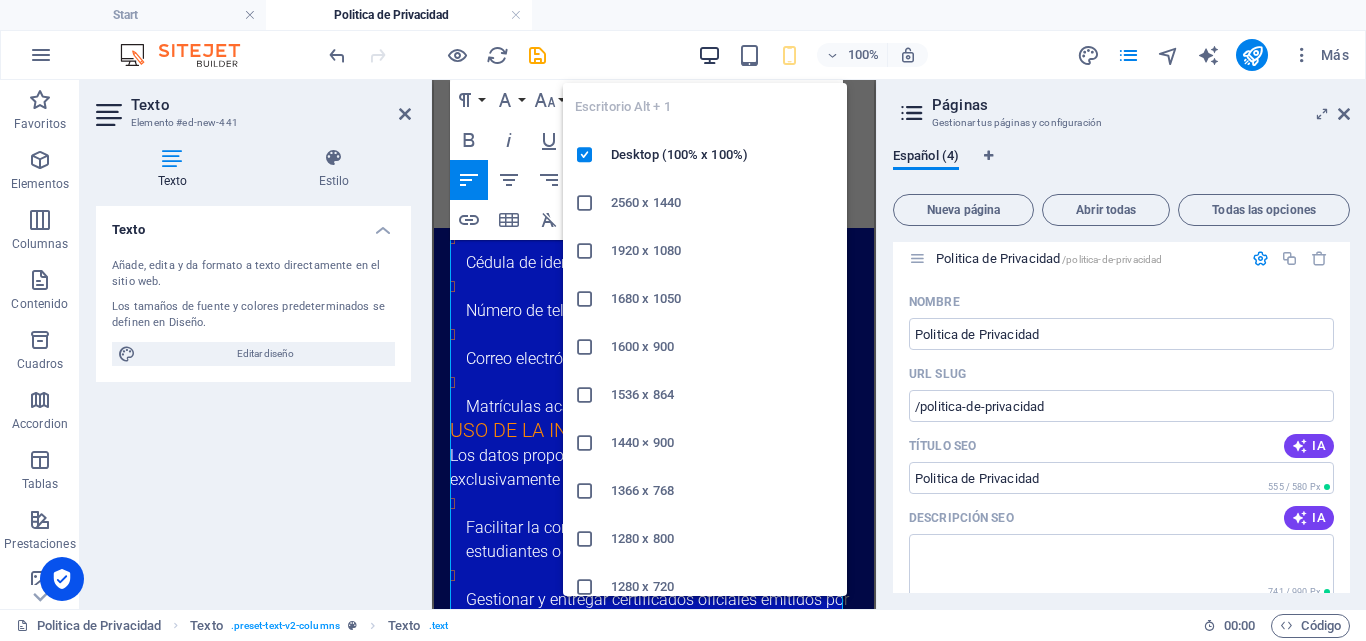 click at bounding box center [709, 55] 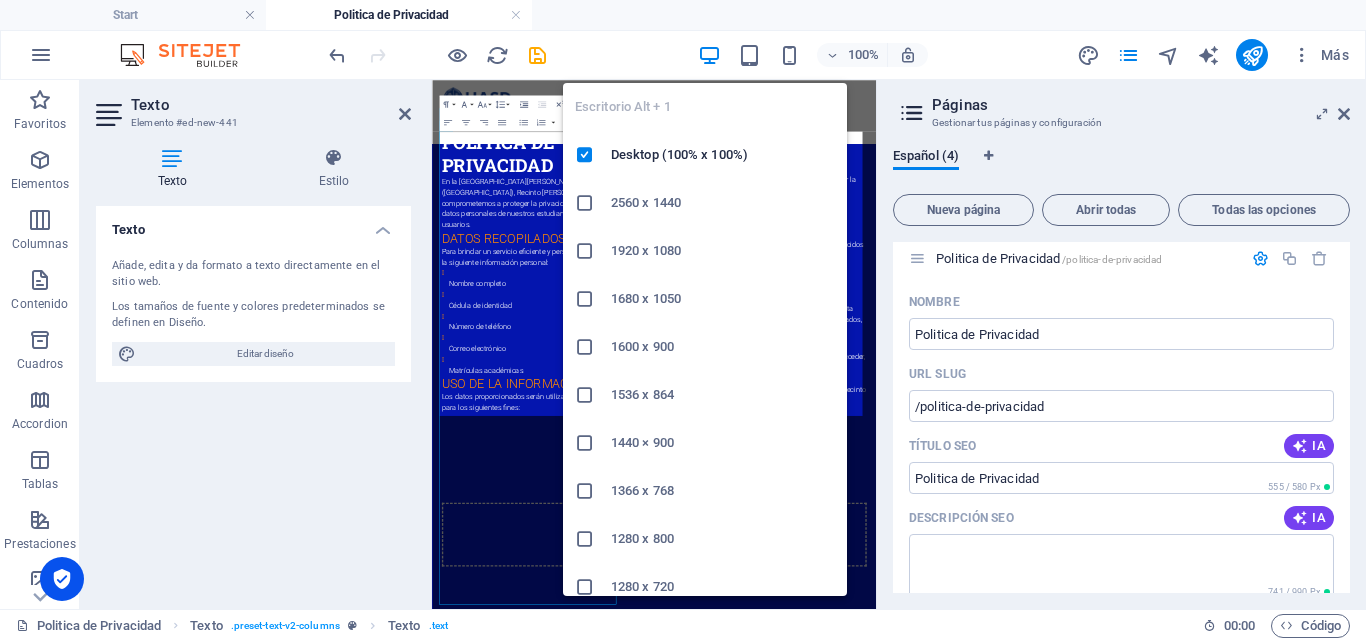scroll, scrollTop: 136, scrollLeft: 0, axis: vertical 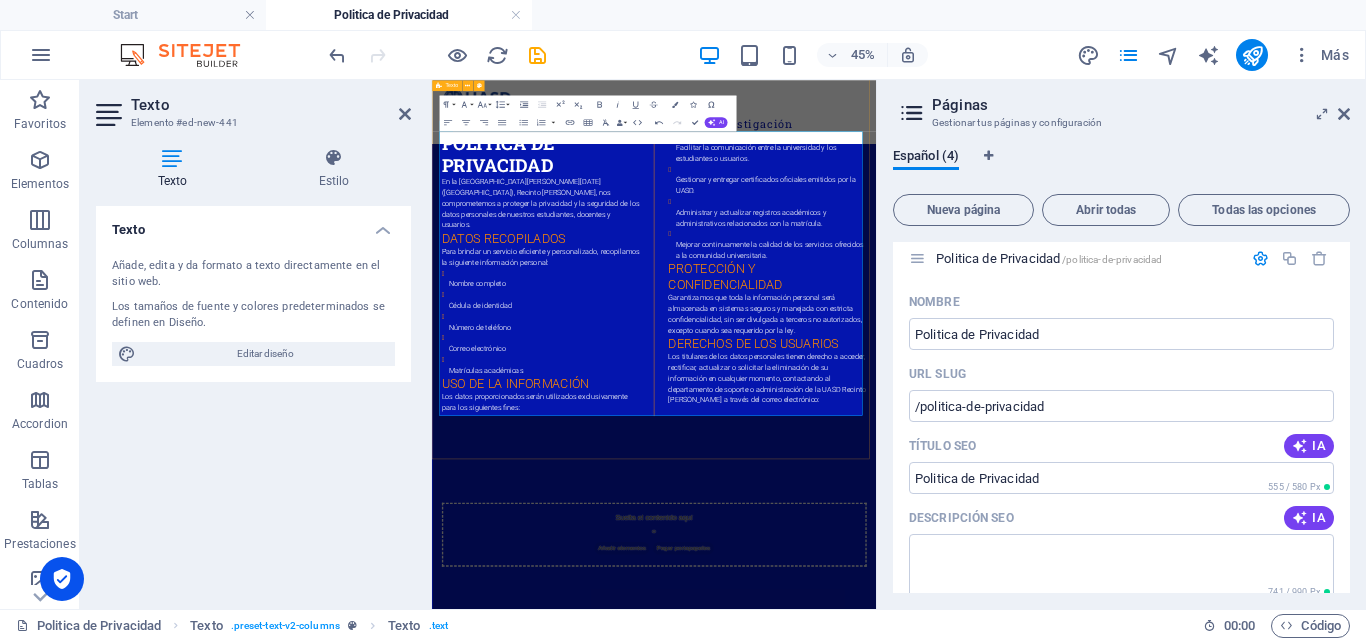 click on "Privacidad Política de Privacidad En la [GEOGRAPHIC_DATA][PERSON_NAME][DATE] ([GEOGRAPHIC_DATA]), Recinto [PERSON_NAME], nos comprometemos a proteger la privacidad y la seguridad de los datos personales de nuestros estudiantes, docentes y usuarios. Datos recopilados Para brindar un servicio eficiente y personalizado, recopilamos la siguiente información personal: Nombre completo Cédula de identidad Número de teléfono Correo electrónico Matrículas académicas Uso de la información Los datos proporcionados serán utilizados exclusivamente para los siguientes fines: Facilitar la comunicación entre la universidad y los estudiantes o usuarios. Gestionar y entregar certificados oficiales emitidos por la UASD. Administrar y actualizar registros académicos y administrativos relacionados con la matrícula. Mejorar continuamente la calidad de los servicios ofrecidos a la comunidad universitaria. Protección y confidencialidad Derechos de los usuarios" at bounding box center [925, 433] 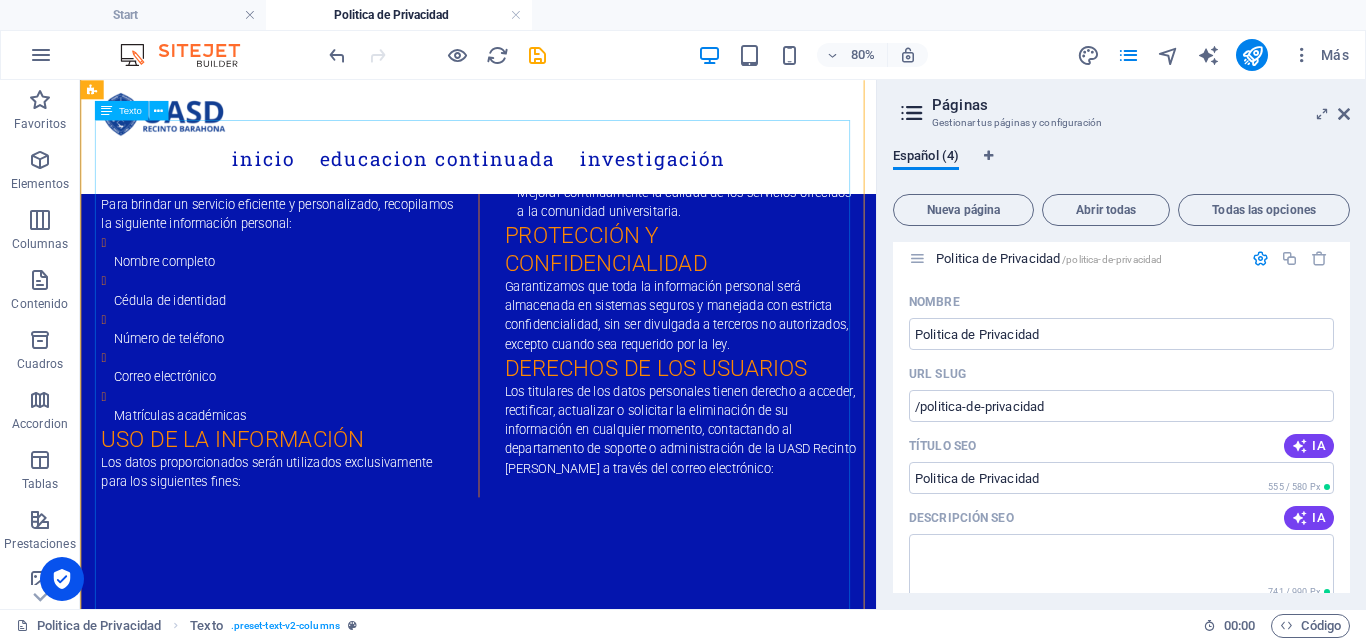 scroll, scrollTop: 400, scrollLeft: 0, axis: vertical 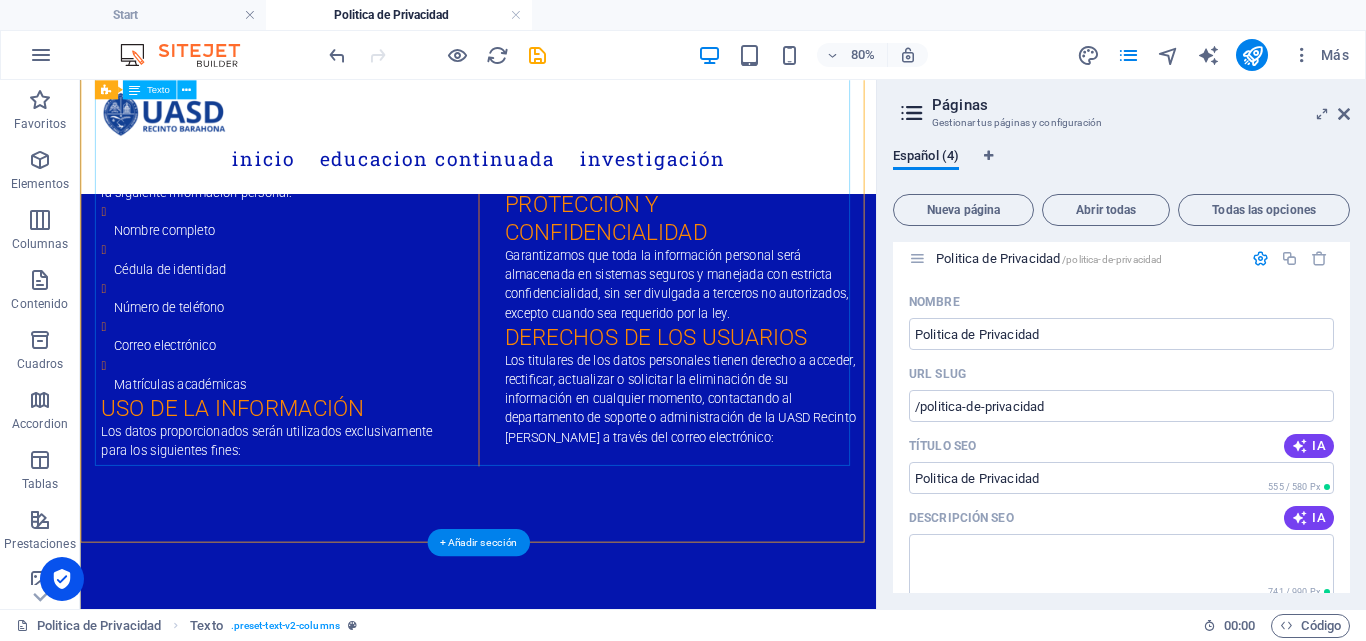 click on "Política de Privacidad En la [GEOGRAPHIC_DATA][PERSON_NAME][DATE] ([GEOGRAPHIC_DATA]), Recinto [PERSON_NAME], nos comprometemos a proteger la privacidad y la seguridad de los datos personales de nuestros estudiantes, docentes y usuarios. Datos recopilados Para brindar un servicio eficiente y personalizado, recopilamos la siguiente información personal: Nombre completo Cédula de identidad Número de teléfono Correo electrónico Matrículas académicas Uso de la información Los datos proporcionados serán utilizados exclusivamente para los siguientes fines: Facilitar la comunicación entre la universidad y los estudiantes o usuarios. Gestionar y entregar certificados oficiales emitidos por la UASD. Administrar y actualizar registros académicos y administrativos relacionados con la matrícula. Mejorar continuamente la calidad de los servicios ofrecidos a la comunidad universitaria. Protección y confidencialidad Derechos de los usuarios" at bounding box center [578, 246] 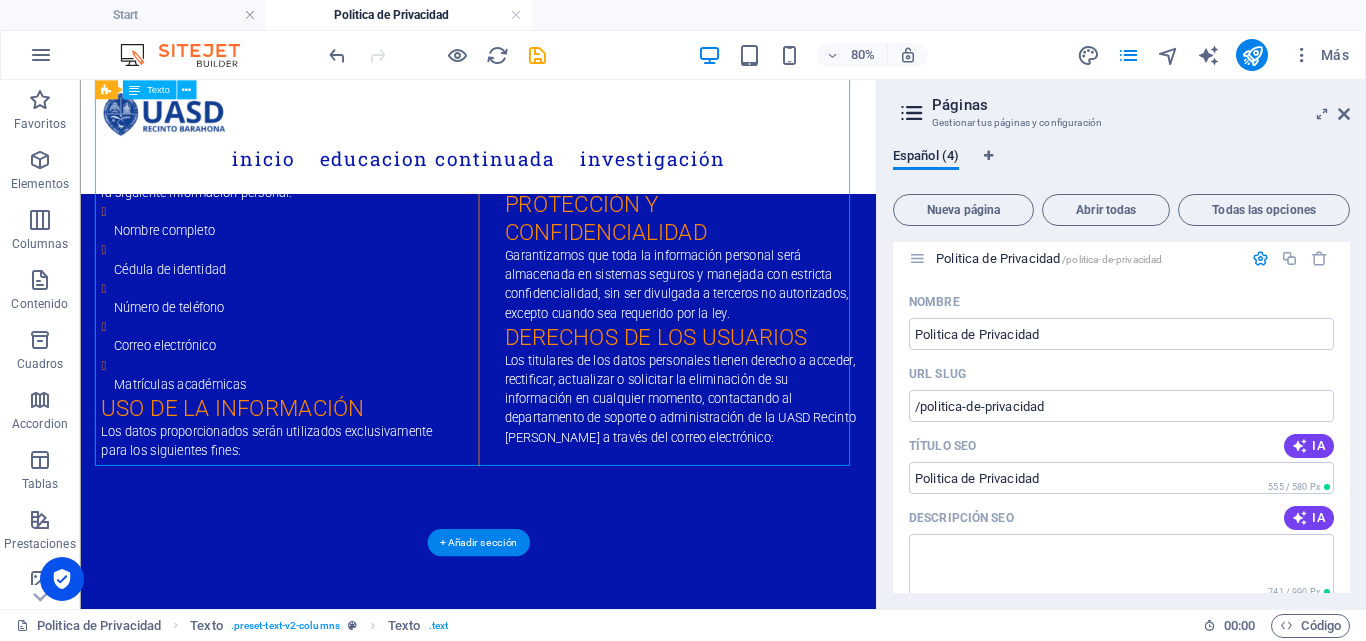 click on "Política de Privacidad En la [GEOGRAPHIC_DATA][PERSON_NAME][DATE] ([GEOGRAPHIC_DATA]), Recinto [PERSON_NAME], nos comprometemos a proteger la privacidad y la seguridad de los datos personales de nuestros estudiantes, docentes y usuarios. Datos recopilados Para brindar un servicio eficiente y personalizado, recopilamos la siguiente información personal: Nombre completo Cédula de identidad Número de teléfono Correo electrónico Matrículas académicas Uso de la información Los datos proporcionados serán utilizados exclusivamente para los siguientes fines: Facilitar la comunicación entre la universidad y los estudiantes o usuarios. Gestionar y entregar certificados oficiales emitidos por la UASD. Administrar y actualizar registros académicos y administrativos relacionados con la matrícula. Mejorar continuamente la calidad de los servicios ofrecidos a la comunidad universitaria. Protección y confidencialidad Derechos de los usuarios" at bounding box center (578, 246) 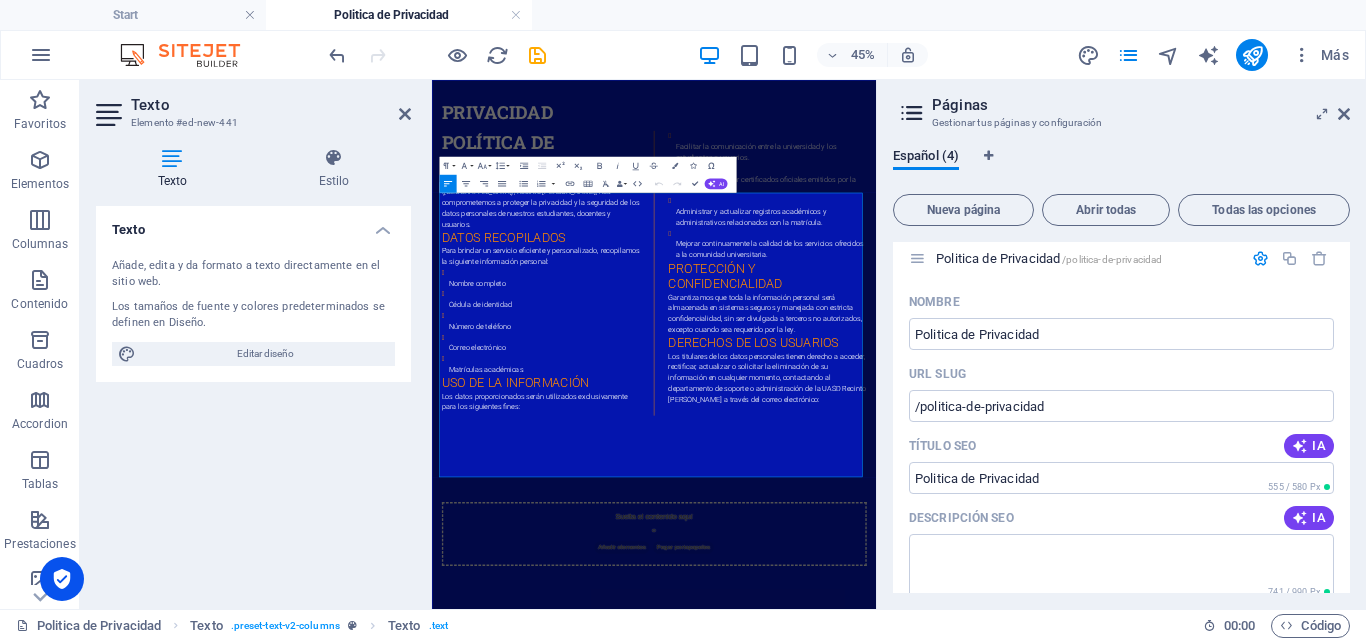 scroll, scrollTop: 0, scrollLeft: 0, axis: both 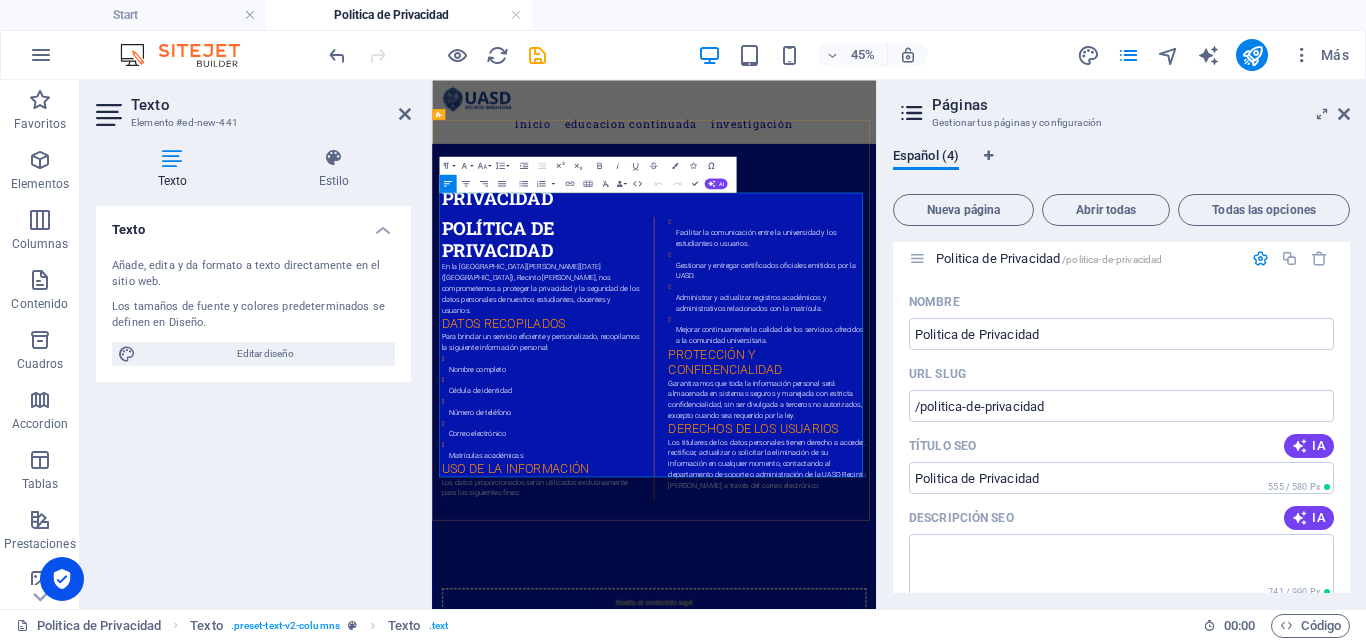 click on "Matrículas académicas" at bounding box center (682, 915) 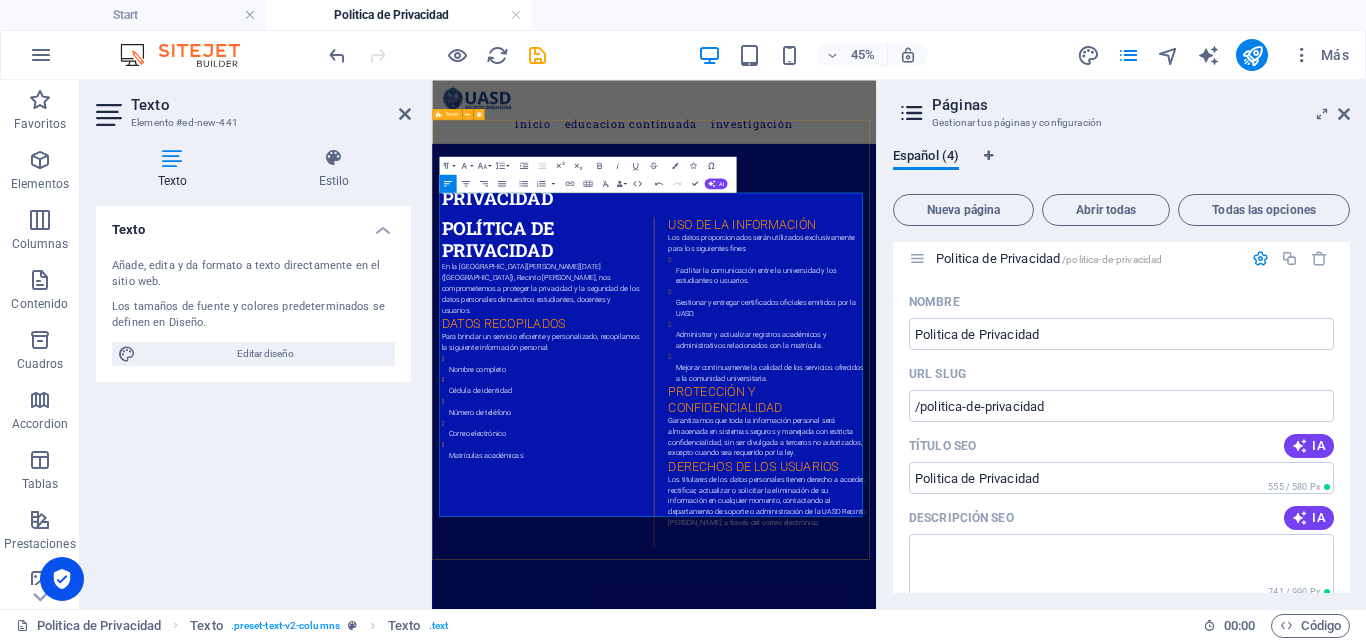 click on "Privacidad Política de Privacidad En la [GEOGRAPHIC_DATA][PERSON_NAME][DATE] ([GEOGRAPHIC_DATA]), Recinto [PERSON_NAME], nos comprometemos a proteger la privacidad y la seguridad de los datos personales de nuestros estudiantes, docentes y usuarios. Datos recopilados Para brindar un servicio eficiente y personalizado, recopilamos la siguiente información personal: Nombre completo Cédula de identidad Número de teléfono Correo electrónico Matrículas académicas Uso de la información Los datos proporcionados serán utilizados exclusivamente para los siguientes fines: Facilitar la comunicación entre la universidad y los estudiantes o usuarios. Gestionar y entregar certificados oficiales emitidos por la UASD. Administrar y actualizar registros académicos y administrativos relacionados con la matrícula. Mejorar continuamente la calidad de los servicios ofrecidos a la comunidad universitaria. Protección y confidencialidad Derechos de los usuarios" at bounding box center [925, 718] 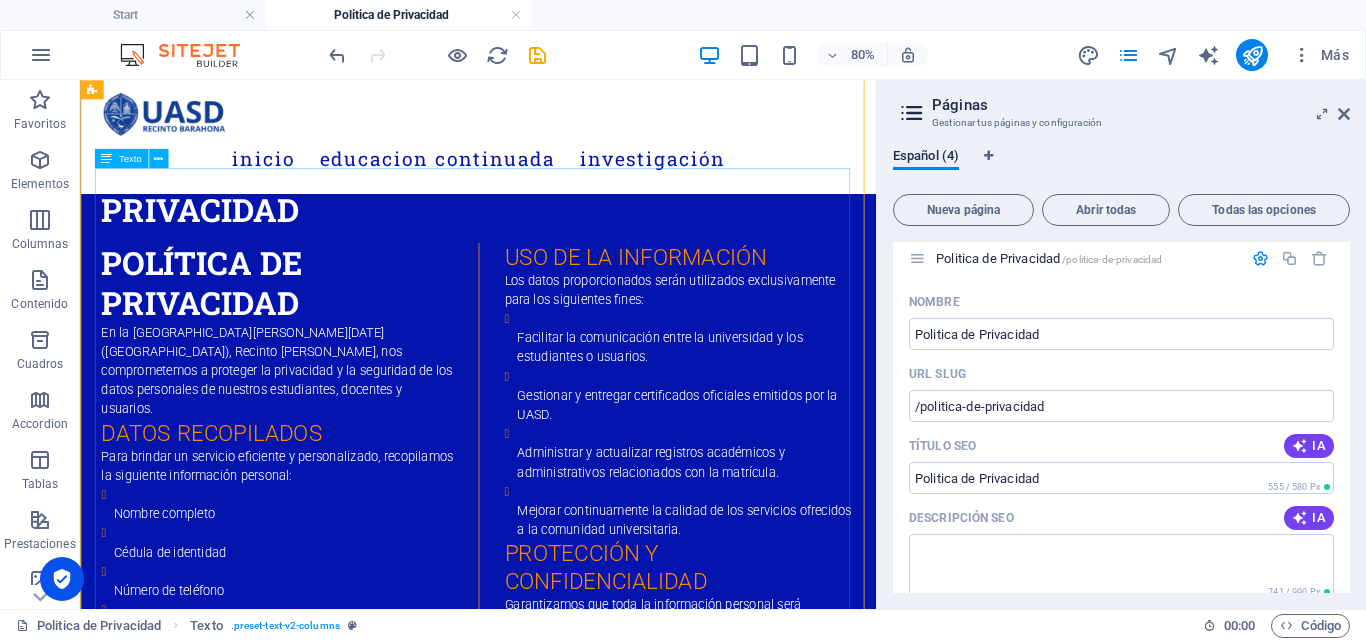 scroll, scrollTop: 0, scrollLeft: 0, axis: both 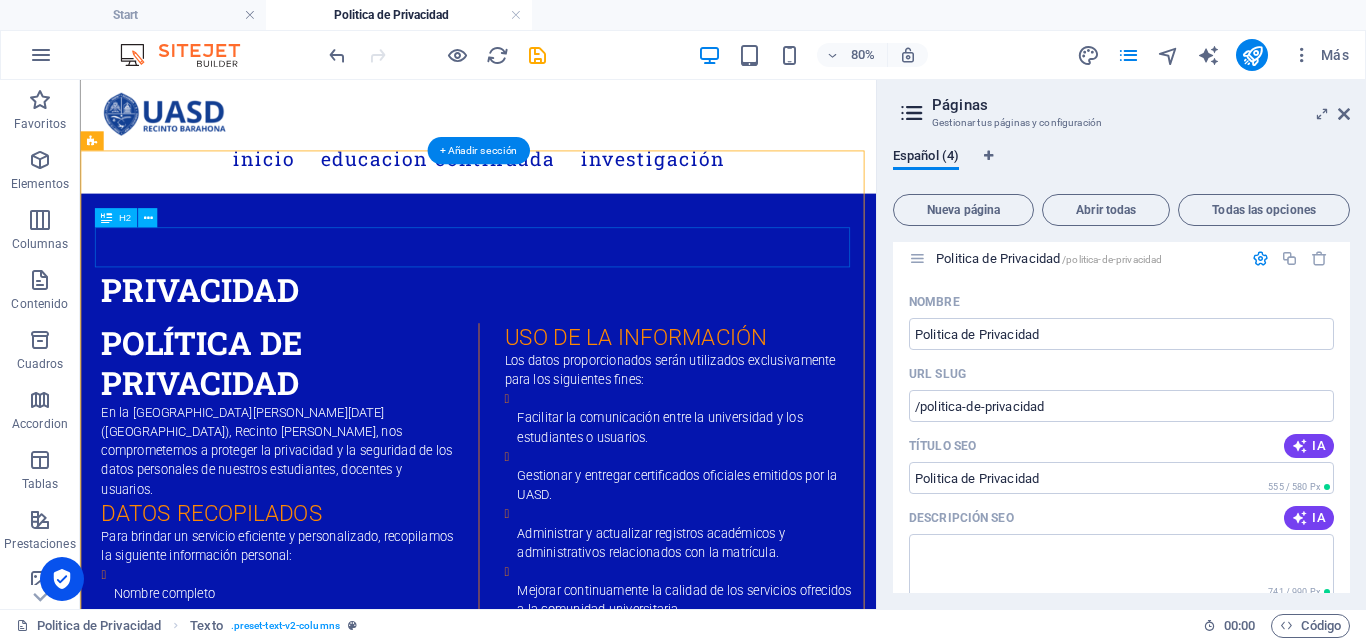 click on "Privacidad" at bounding box center (578, 343) 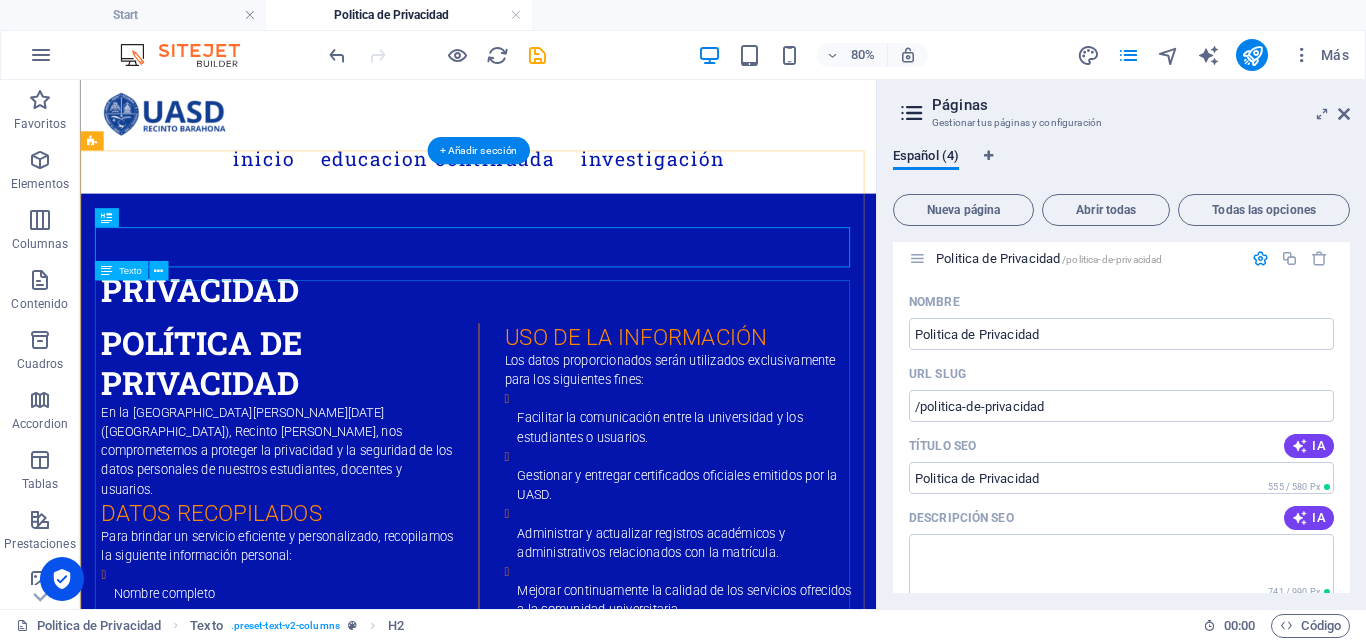 click on "Política de Privacidad En la [GEOGRAPHIC_DATA][PERSON_NAME][DATE] ([GEOGRAPHIC_DATA]), Recinto [PERSON_NAME], nos comprometemos a proteger la privacidad y la seguridad de los datos personales de nuestros estudiantes, docentes y usuarios. Datos recopilados Para brindar un servicio eficiente y personalizado, recopilamos la siguiente información personal: Nombre completo Cédula de identidad Número de teléfono Correo electrónico Matrículas académicas Uso de la información Los datos proporcionados serán utilizados exclusivamente para los siguientes fines: Facilitar la comunicación entre la universidad y los estudiantes o usuarios. Gestionar y entregar certificados oficiales emitidos por la UASD. Administrar y actualizar registros académicos y administrativos relacionados con la matrícula. Mejorar continuamente la calidad de los servicios ofrecidos a la comunidad universitaria. Protección y confidencialidad Derechos de los usuarios" at bounding box center (578, 751) 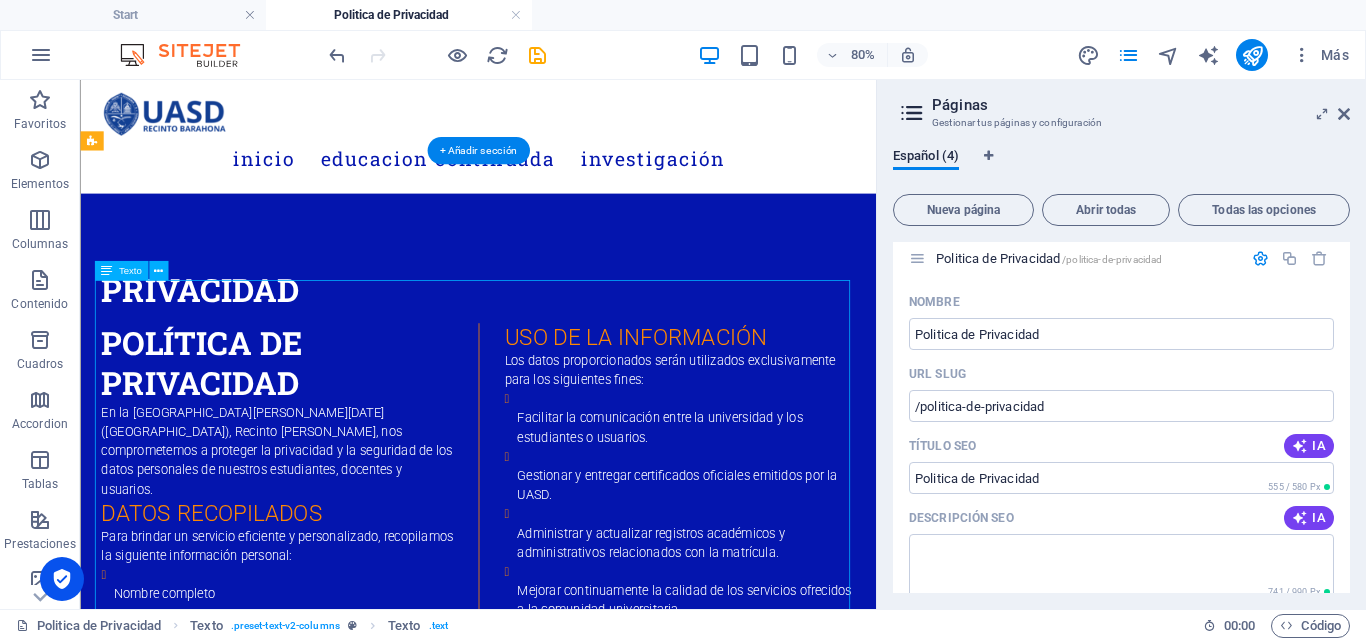 click on "Política de Privacidad En la [GEOGRAPHIC_DATA][PERSON_NAME][DATE] ([GEOGRAPHIC_DATA]), Recinto [PERSON_NAME], nos comprometemos a proteger la privacidad y la seguridad de los datos personales de nuestros estudiantes, docentes y usuarios. Datos recopilados Para brindar un servicio eficiente y personalizado, recopilamos la siguiente información personal: Nombre completo Cédula de identidad Número de teléfono Correo electrónico Matrículas académicas Uso de la información Los datos proporcionados serán utilizados exclusivamente para los siguientes fines: Facilitar la comunicación entre la universidad y los estudiantes o usuarios. Gestionar y entregar certificados oficiales emitidos por la UASD. Administrar y actualizar registros académicos y administrativos relacionados con la matrícula. Mejorar continuamente la calidad de los servicios ofrecidos a la comunidad universitaria. Protección y confidencialidad Derechos de los usuarios" at bounding box center [578, 751] 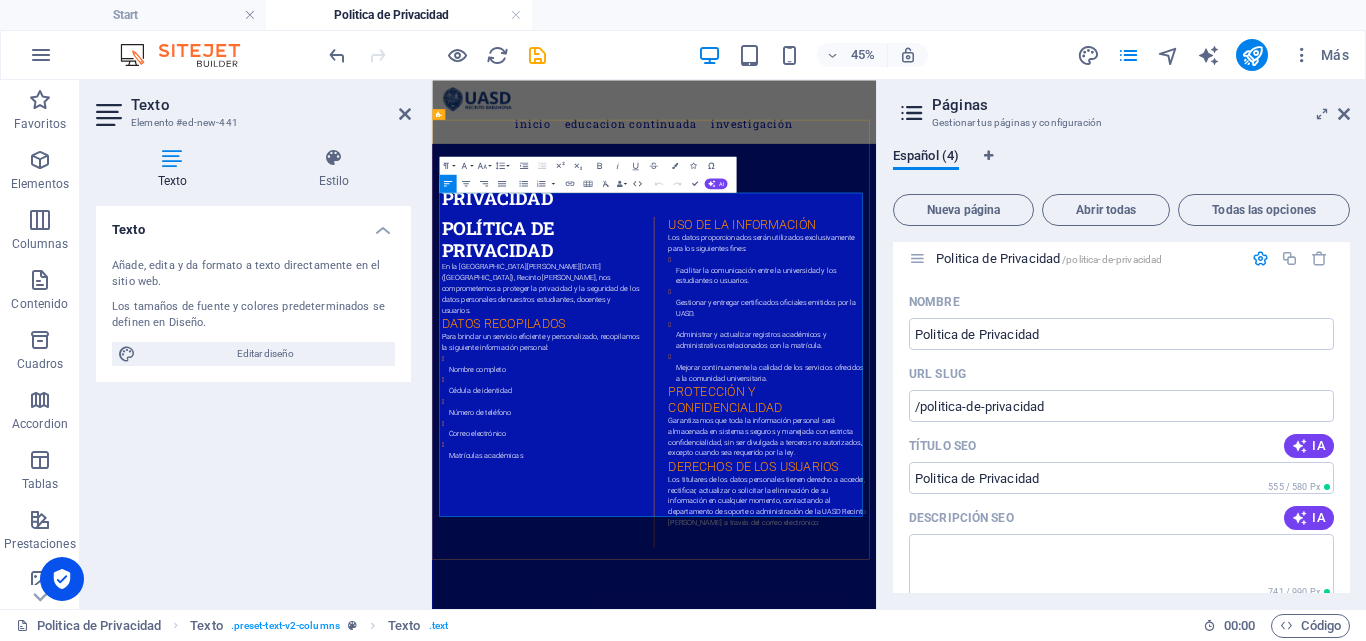 click on "Política de Privacidad" at bounding box center [674, 434] 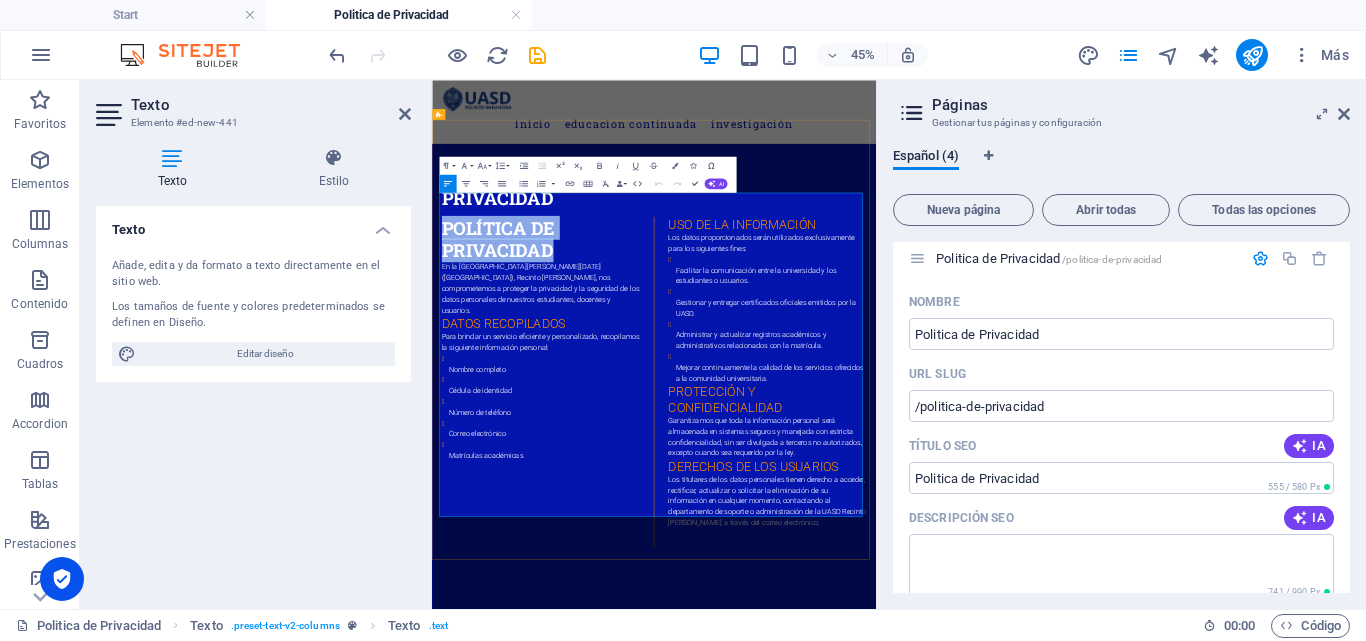 drag, startPoint x: 716, startPoint y: 397, endPoint x: 447, endPoint y: 348, distance: 273.42642 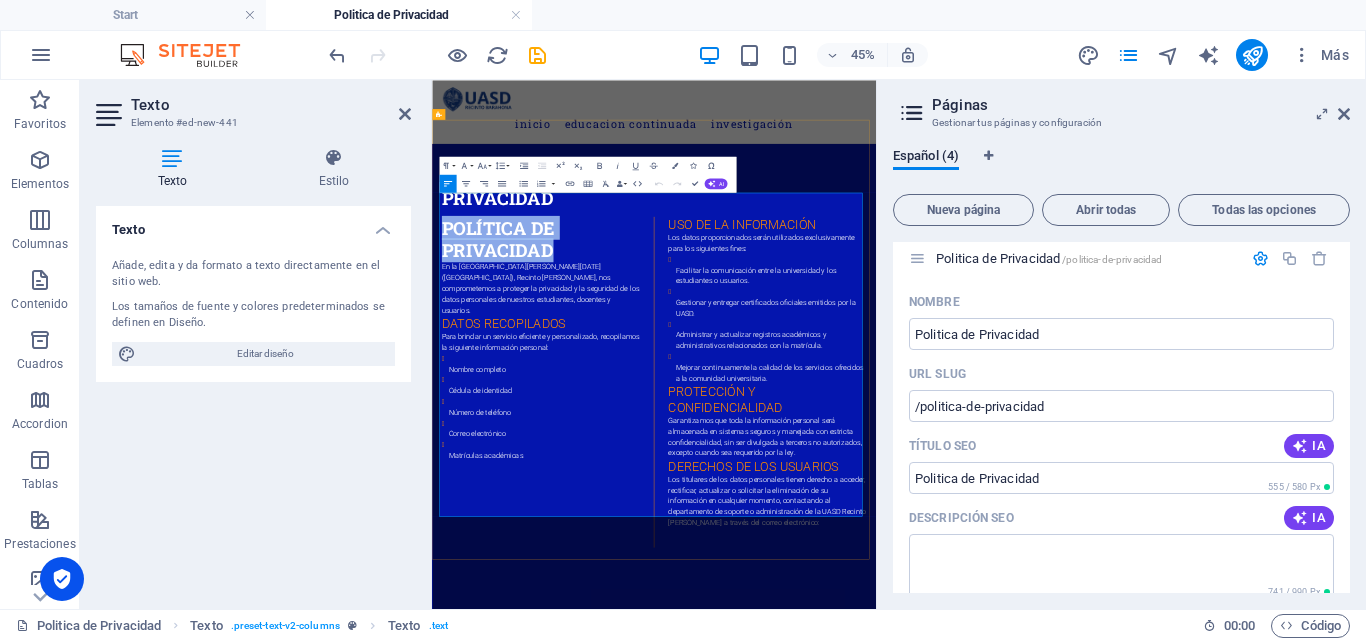 click on "Política de Privacidad" at bounding box center [674, 434] 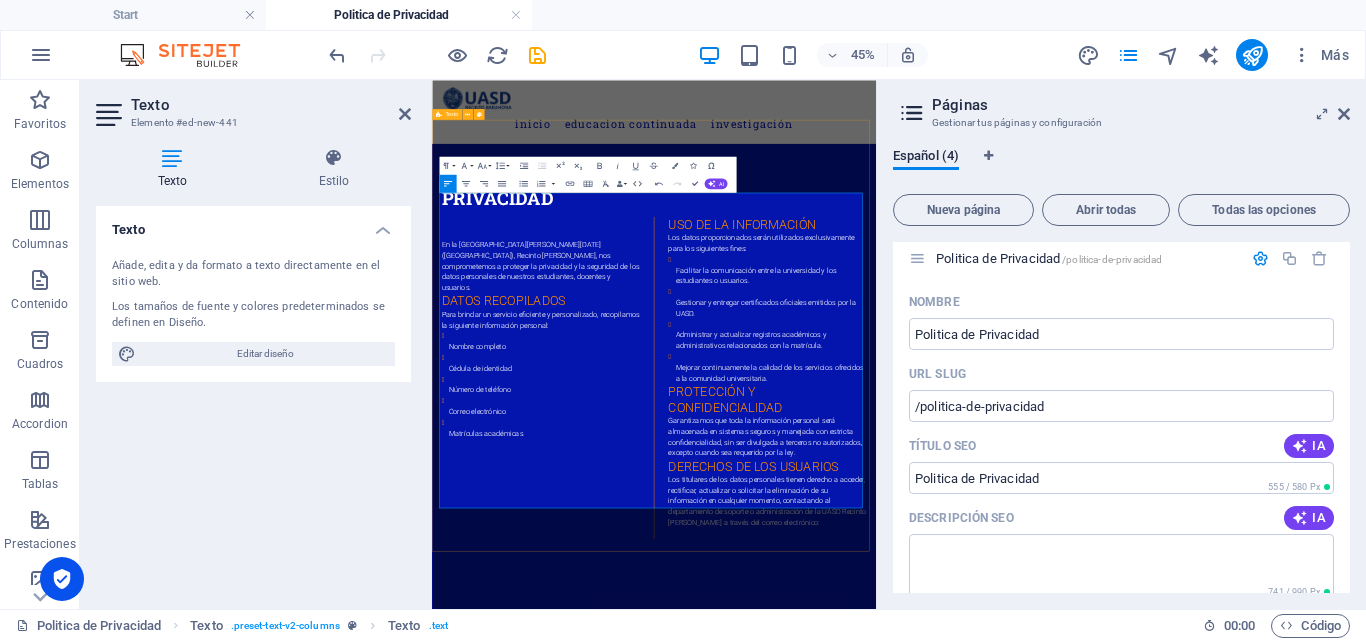 click on "Privacidad En la [GEOGRAPHIC_DATA][PERSON_NAME][DATE] ([GEOGRAPHIC_DATA]), Recinto [PERSON_NAME], nos comprometemos a proteger la privacidad y la seguridad de los datos personales de nuestros estudiantes, docentes y usuarios. Datos recopilados Para brindar un servicio eficiente y personalizado, recopilamos la siguiente información personal: Nombre completo Cédula de identidad Número de teléfono Correo electrónico Matrículas académicas Uso de la información Los datos proporcionados serán utilizados exclusivamente para los siguientes fines: Facilitar la comunicación entre la universidad y los estudiantes o usuarios. Gestionar y entregar certificados oficiales emitidos por la UASD. Administrar y actualizar registros académicos y administrativos relacionados con la matrícula. Mejorar continuamente la calidad de los servicios ofrecidos a la comunidad universitaria. Protección y confidencialidad Derechos de los usuarios" at bounding box center (925, 709) 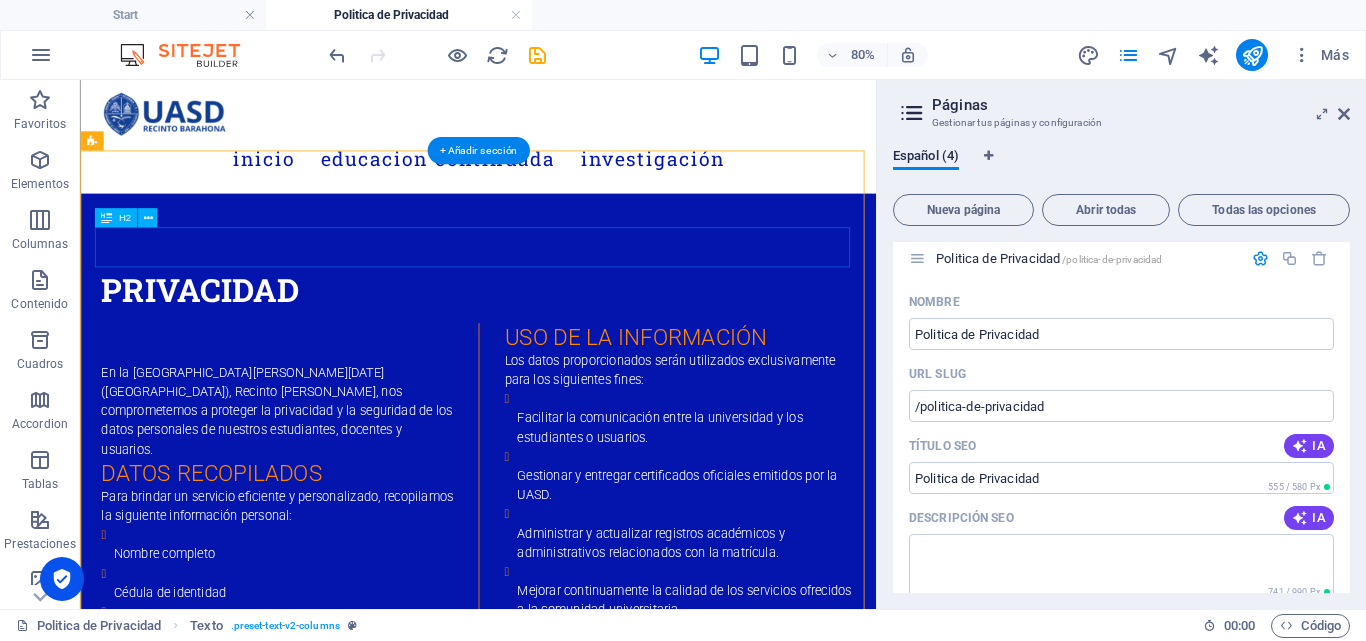 click on "Privacidad" at bounding box center [578, 343] 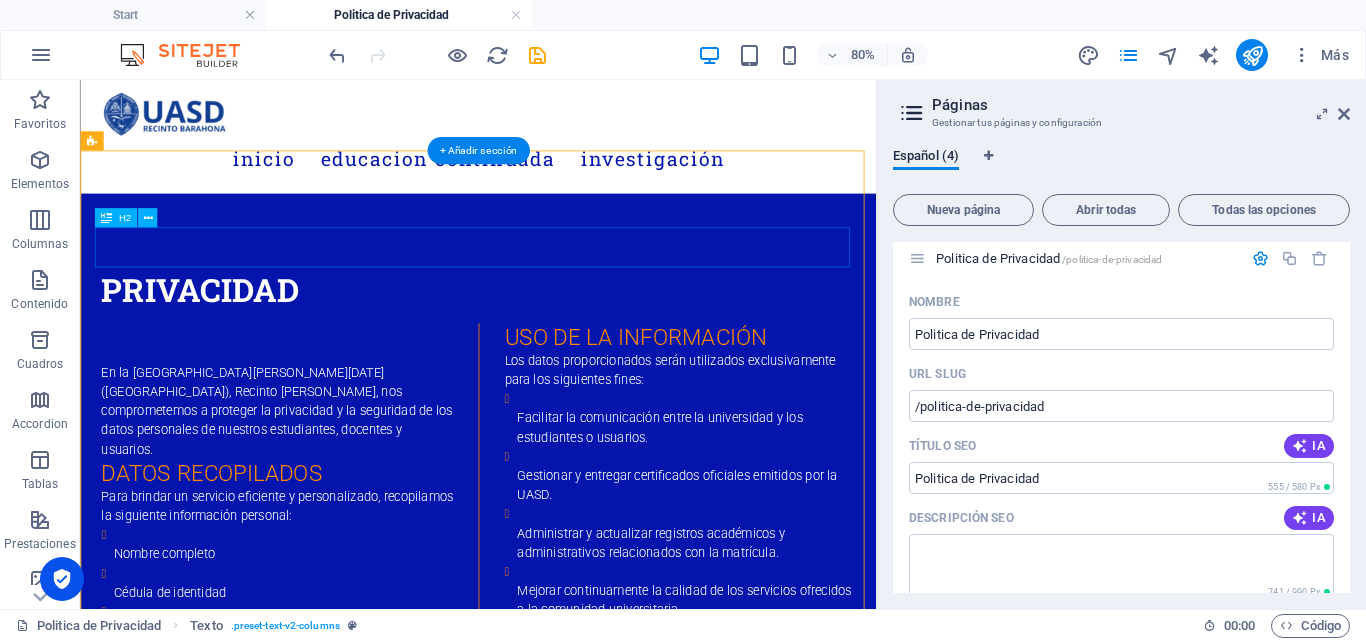 click on "Privacidad" at bounding box center (578, 343) 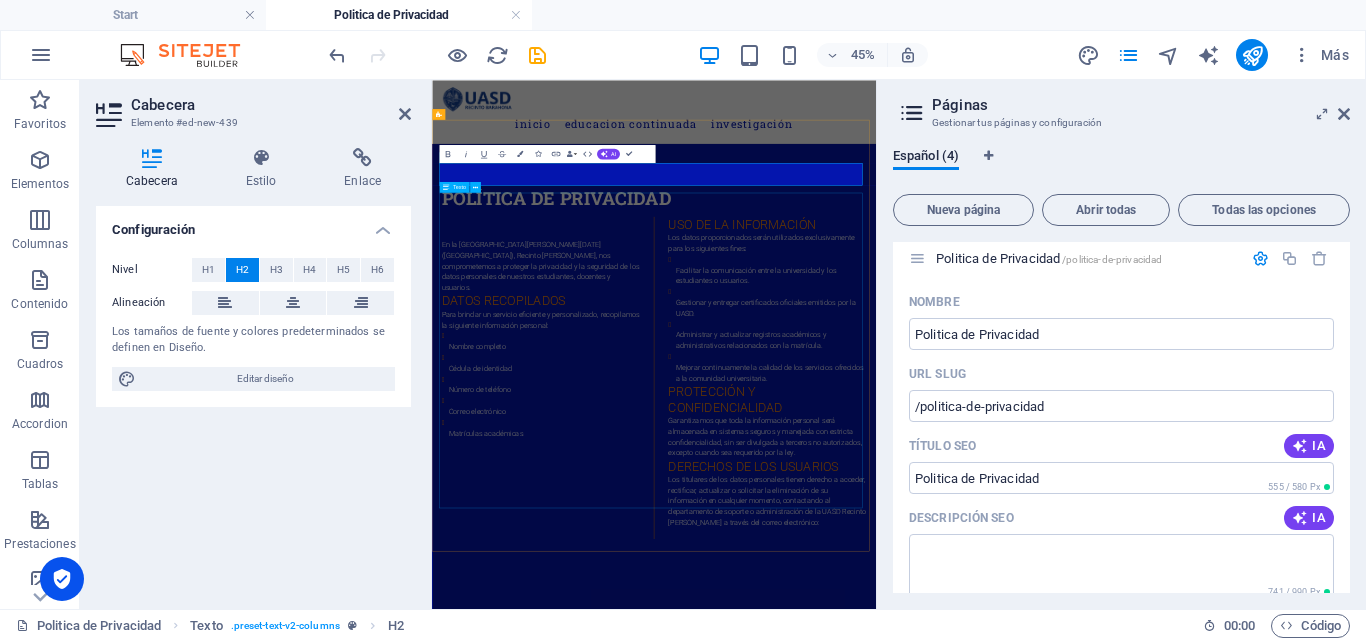 click on "En la [GEOGRAPHIC_DATA][PERSON_NAME][DATE] ([GEOGRAPHIC_DATA]), Recinto [PERSON_NAME], nos comprometemos a proteger la privacidad y la seguridad de los datos personales de nuestros estudiantes, docentes y usuarios. Datos recopilados Para brindar un servicio eficiente y personalizado, recopilamos la siguiente información personal: Nombre completo Cédula de identidad Número de teléfono Correo electrónico Matrículas académicas Uso de la información Los datos proporcionados serán utilizados exclusivamente para los siguientes fines: Facilitar la comunicación entre la universidad y los estudiantes o usuarios. Gestionar y entregar certificados oficiales emitidos por la UASD. Administrar y actualizar registros académicos y administrativos relacionados con la matrícula. Mejorar continuamente la calidad de los servicios ofrecidos a la comunidad universitaria. Protección y confidencialidad Derechos de los usuarios" at bounding box center [926, 742] 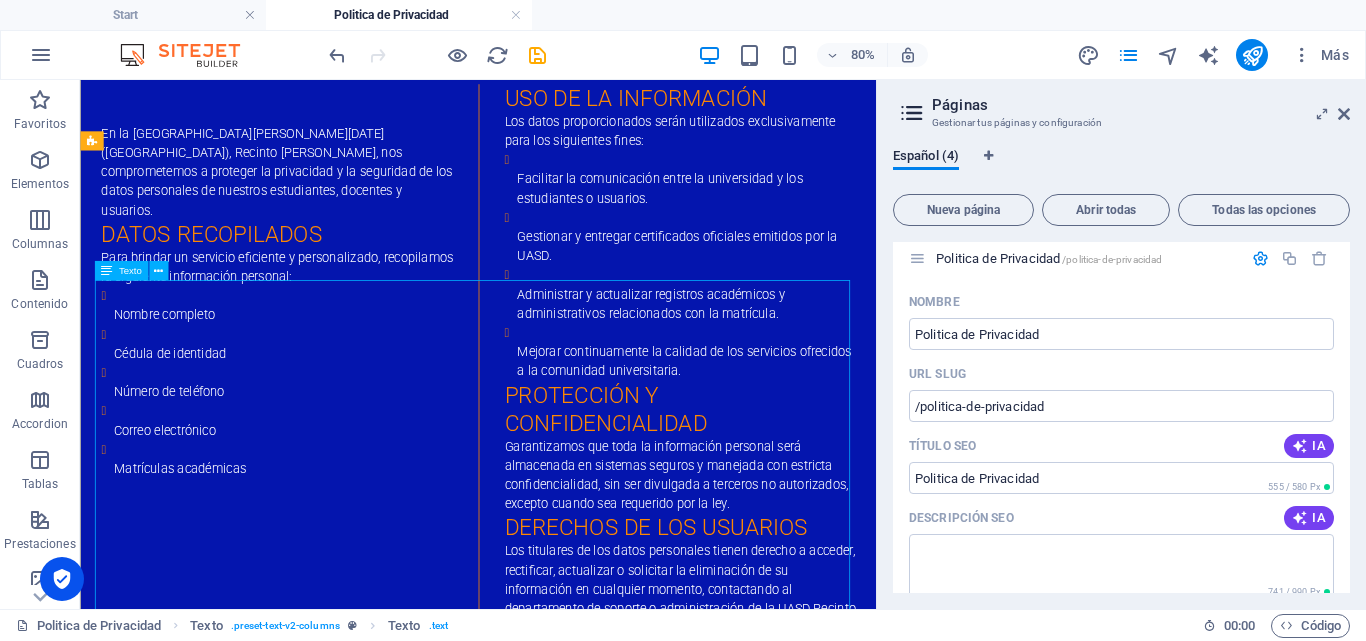scroll, scrollTop: 400, scrollLeft: 0, axis: vertical 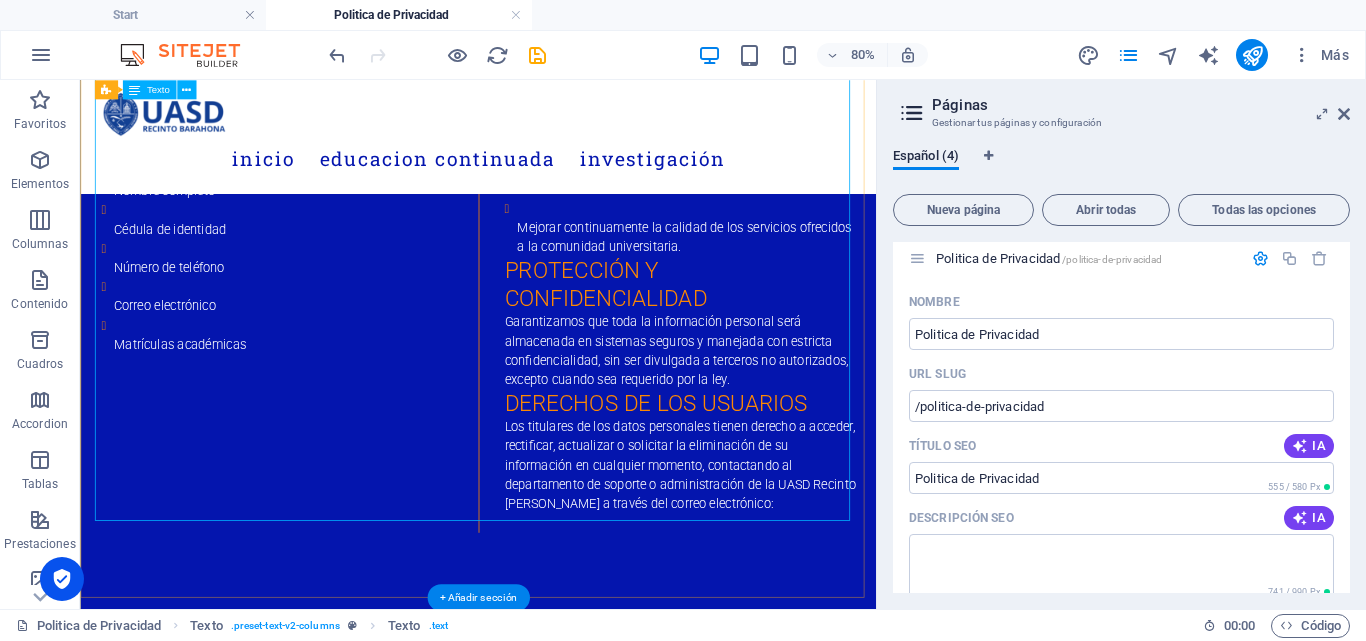 click on "En la [GEOGRAPHIC_DATA][PERSON_NAME][DATE] ([GEOGRAPHIC_DATA]), Recinto [PERSON_NAME], nos comprometemos a proteger la privacidad y la seguridad de los datos personales de nuestros estudiantes, docentes y usuarios. Datos recopilados Para brindar un servicio eficiente y personalizado, recopilamos la siguiente información personal: Nombre completo Cédula de identidad Número de teléfono Correo electrónico Matrículas académicas Uso de la información Los datos proporcionados serán utilizados exclusivamente para los siguientes fines: Facilitar la comunicación entre la universidad y los estudiantes o usuarios. Gestionar y entregar certificados oficiales emitidos por la UASD. Administrar y actualizar registros académicos y administrativos relacionados con la matrícula. Mejorar continuamente la calidad de los servicios ofrecidos a la comunidad universitaria. Protección y confidencialidad Derechos de los usuarios" at bounding box center (578, 288) 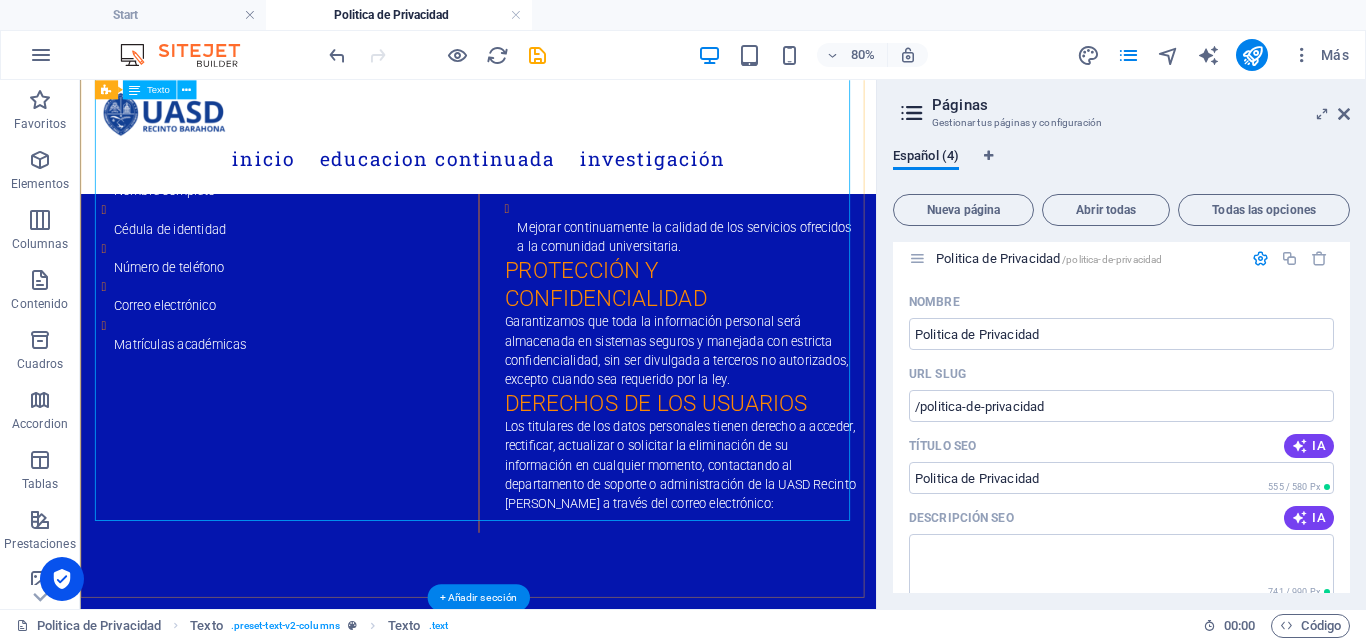 click on "En la [GEOGRAPHIC_DATA][PERSON_NAME][DATE] ([GEOGRAPHIC_DATA]), Recinto [PERSON_NAME], nos comprometemos a proteger la privacidad y la seguridad de los datos personales de nuestros estudiantes, docentes y usuarios. Datos recopilados Para brindar un servicio eficiente y personalizado, recopilamos la siguiente información personal: Nombre completo Cédula de identidad Número de teléfono Correo electrónico Matrículas académicas Uso de la información Los datos proporcionados serán utilizados exclusivamente para los siguientes fines: Facilitar la comunicación entre la universidad y los estudiantes o usuarios. Gestionar y entregar certificados oficiales emitidos por la UASD. Administrar y actualizar registros académicos y administrativos relacionados con la matrícula. Mejorar continuamente la calidad de los servicios ofrecidos a la comunidad universitaria. Protección y confidencialidad Derechos de los usuarios" at bounding box center [578, 288] 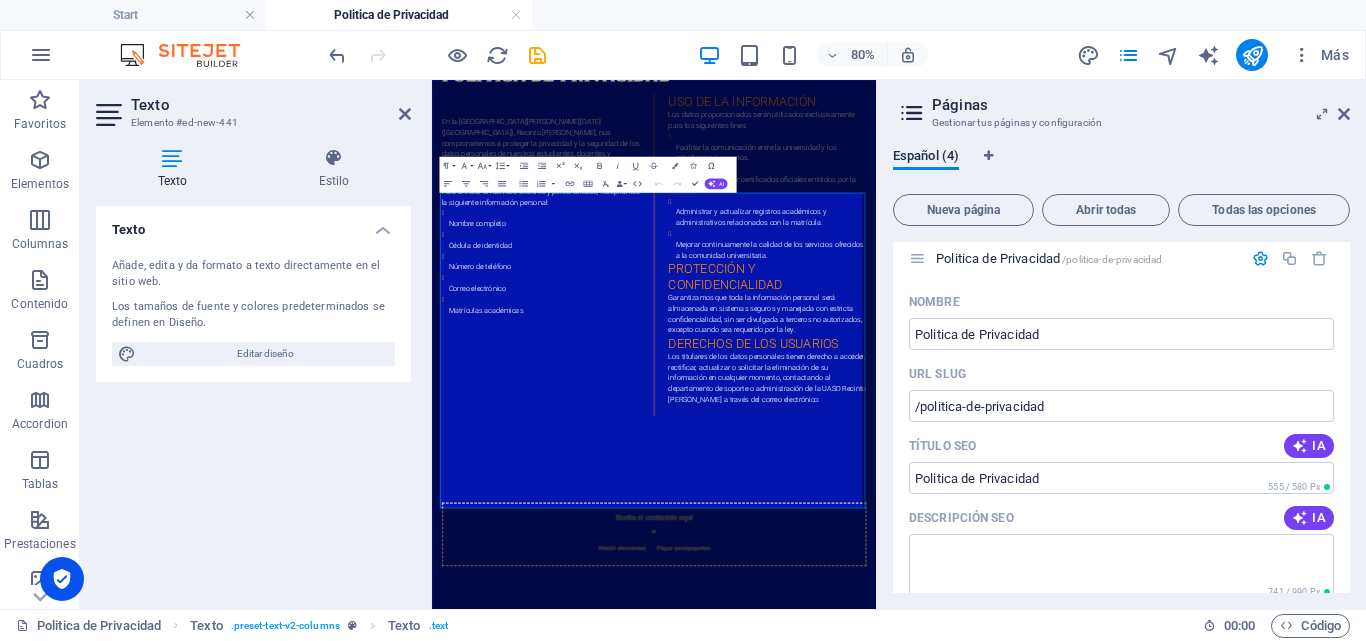 scroll, scrollTop: 0, scrollLeft: 0, axis: both 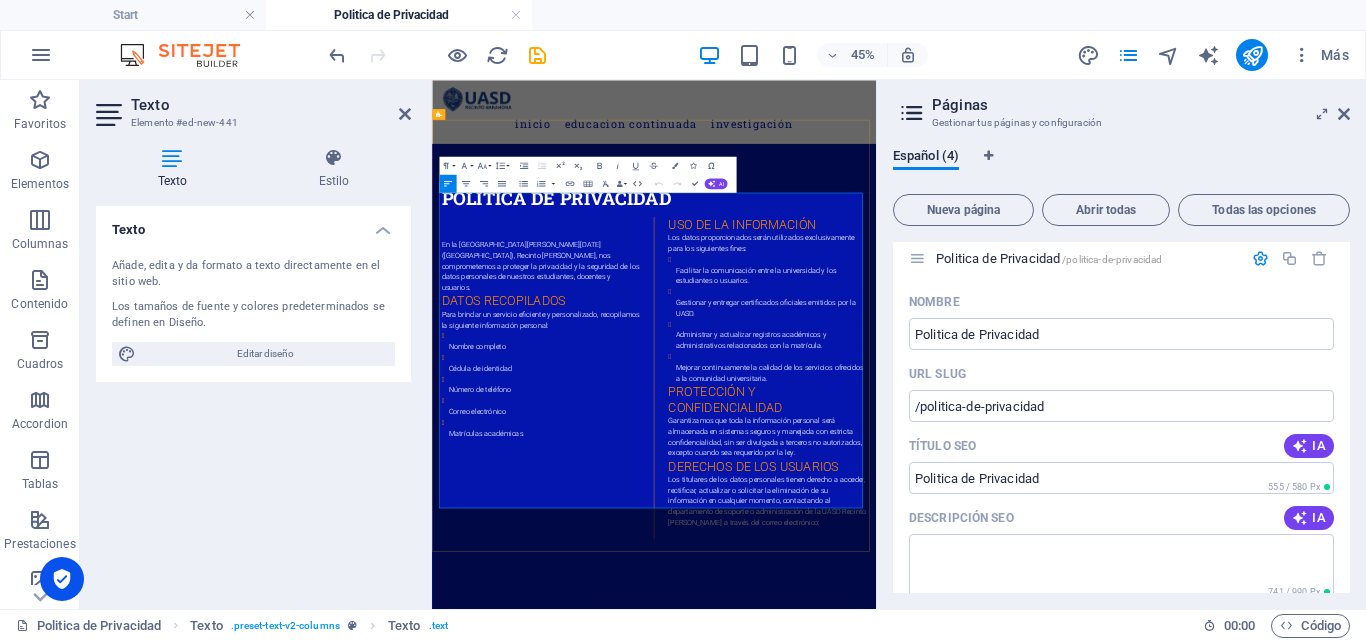 click at bounding box center (674, 1057) 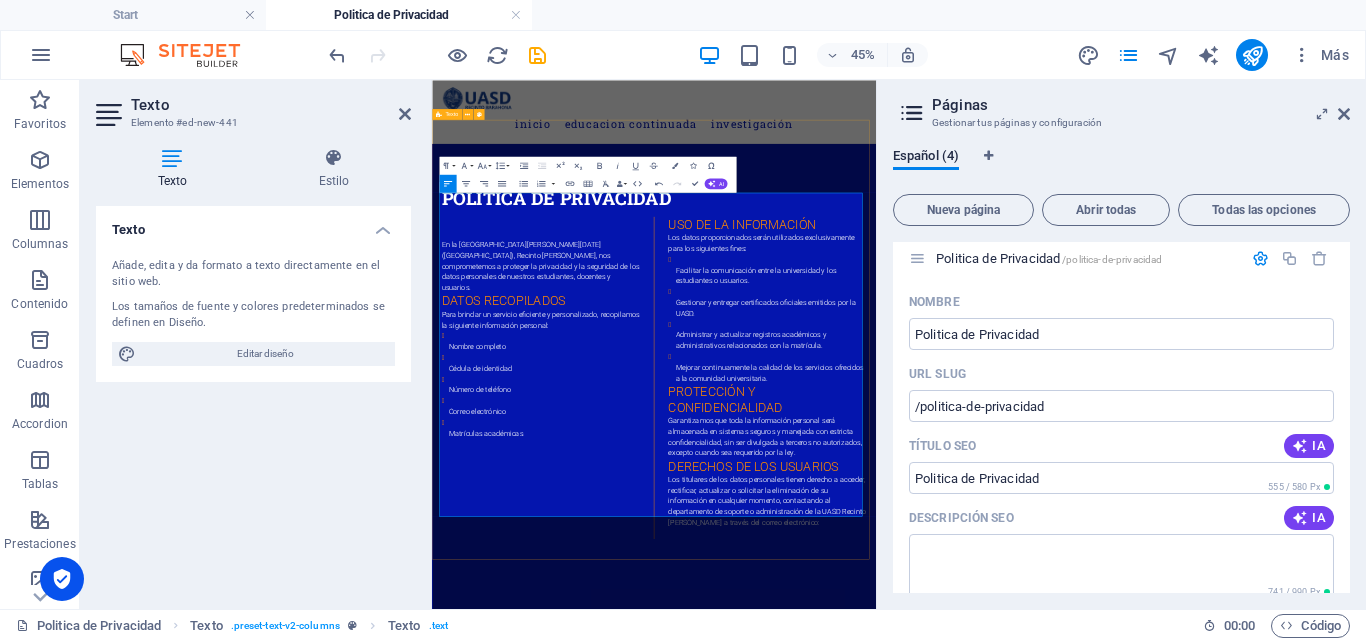 click on "Política de Privacidad En la [GEOGRAPHIC_DATA][PERSON_NAME][DATE] ([GEOGRAPHIC_DATA]), Recinto [PERSON_NAME], nos comprometemos a proteger la privacidad y la seguridad de los datos personales de nuestros estudiantes, docentes y usuarios. Datos recopilados Para brindar un servicio eficiente y personalizado, recopilamos la siguiente información personal: Nombre completo Cédula de identidad Número de teléfono Correo electrónico Matrículas académicas Uso de la información Los datos proporcionados serán utilizados exclusivamente para los siguientes fines: Facilitar la comunicación entre la universidad y los estudiantes o usuarios. Gestionar y entregar certificados oficiales emitidos por la UASD. Administrar y actualizar registros académicos y administrativos relacionados con la matrícula. Mejorar continuamente la calidad de los servicios ofrecidos a la comunidad universitaria. Protección y confidencialidad Derechos de los usuarios" at bounding box center [925, 709] 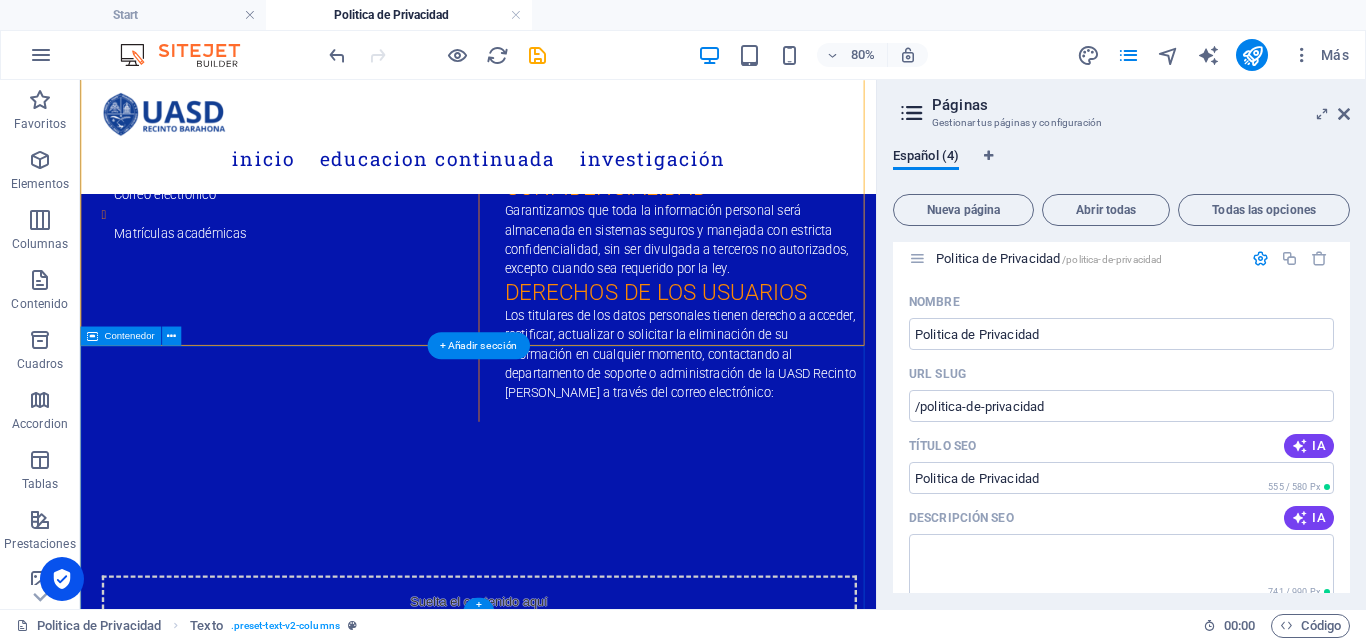 scroll, scrollTop: 739, scrollLeft: 0, axis: vertical 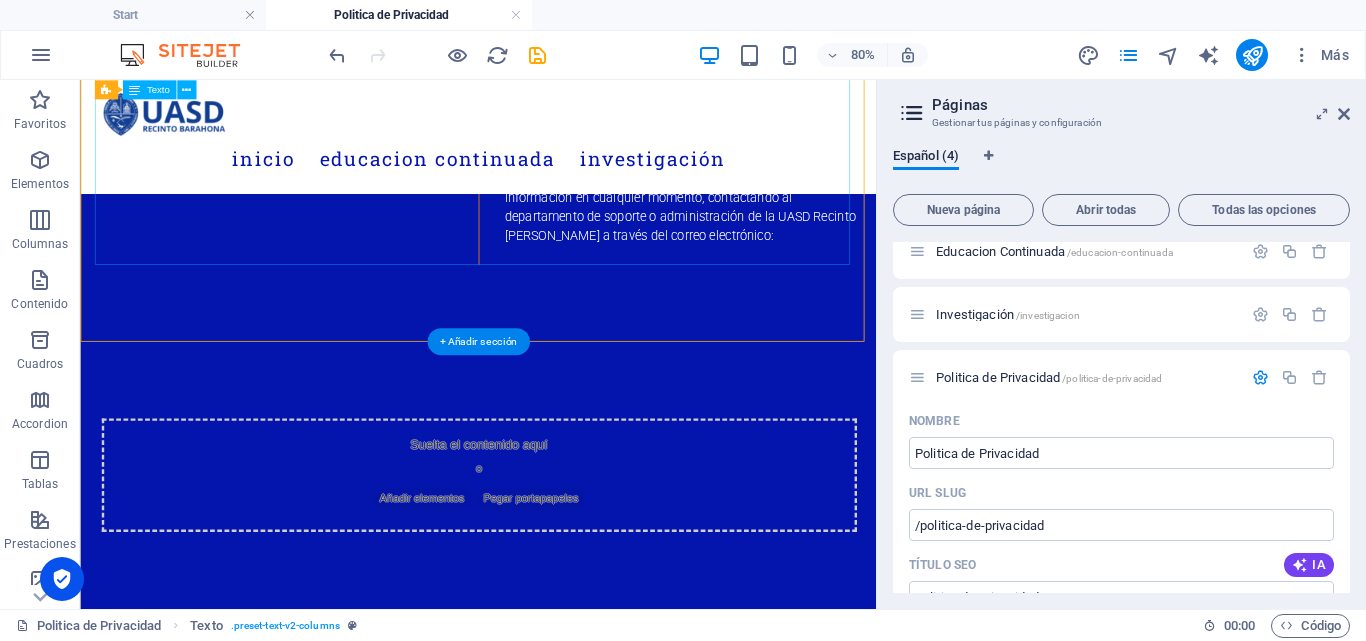 click on "En la [GEOGRAPHIC_DATA][PERSON_NAME][DATE] ([GEOGRAPHIC_DATA]), Recinto [PERSON_NAME], nos comprometemos a proteger la privacidad y la seguridad de los datos personales de nuestros estudiantes, docentes y usuarios. Datos recopilados Para brindar un servicio eficiente y personalizado, recopilamos la siguiente información personal: Nombre completo Cédula de identidad Número de teléfono Correo electrónico Matrículas académicas Uso de la información Los datos proporcionados serán utilizados exclusivamente para los siguientes fines: Facilitar la comunicación entre la universidad y los estudiantes o usuarios. Gestionar y entregar certificados oficiales emitidos por la UASD. Administrar y actualizar registros académicos y administrativos relacionados con la matrícula. Mejorar continuamente la calidad de los servicios ofrecidos a la comunidad universitaria. Protección y confidencialidad Derechos de los usuarios" at bounding box center (578, -47) 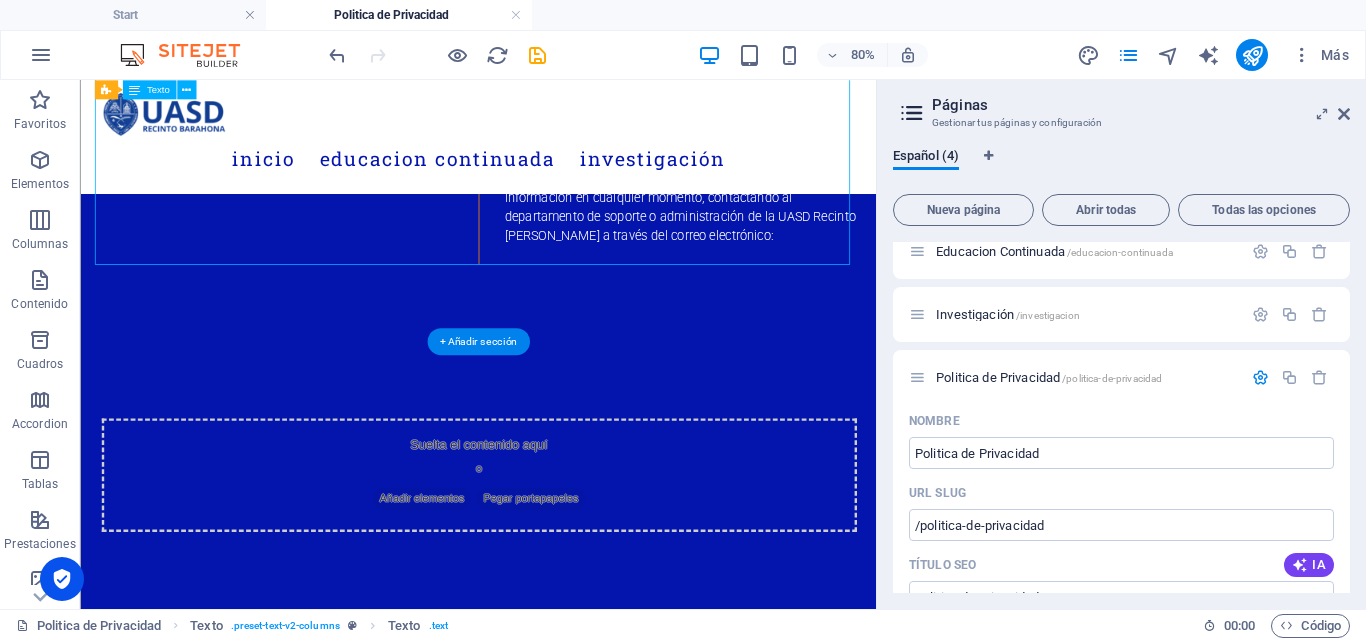 click on "En la [GEOGRAPHIC_DATA][PERSON_NAME][DATE] ([GEOGRAPHIC_DATA]), Recinto [PERSON_NAME], nos comprometemos a proteger la privacidad y la seguridad de los datos personales de nuestros estudiantes, docentes y usuarios. Datos recopilados Para brindar un servicio eficiente y personalizado, recopilamos la siguiente información personal: Nombre completo Cédula de identidad Número de teléfono Correo electrónico Matrículas académicas Uso de la información Los datos proporcionados serán utilizados exclusivamente para los siguientes fines: Facilitar la comunicación entre la universidad y los estudiantes o usuarios. Gestionar y entregar certificados oficiales emitidos por la UASD. Administrar y actualizar registros académicos y administrativos relacionados con la matrícula. Mejorar continuamente la calidad de los servicios ofrecidos a la comunidad universitaria. Protección y confidencialidad Derechos de los usuarios" at bounding box center [578, -47] 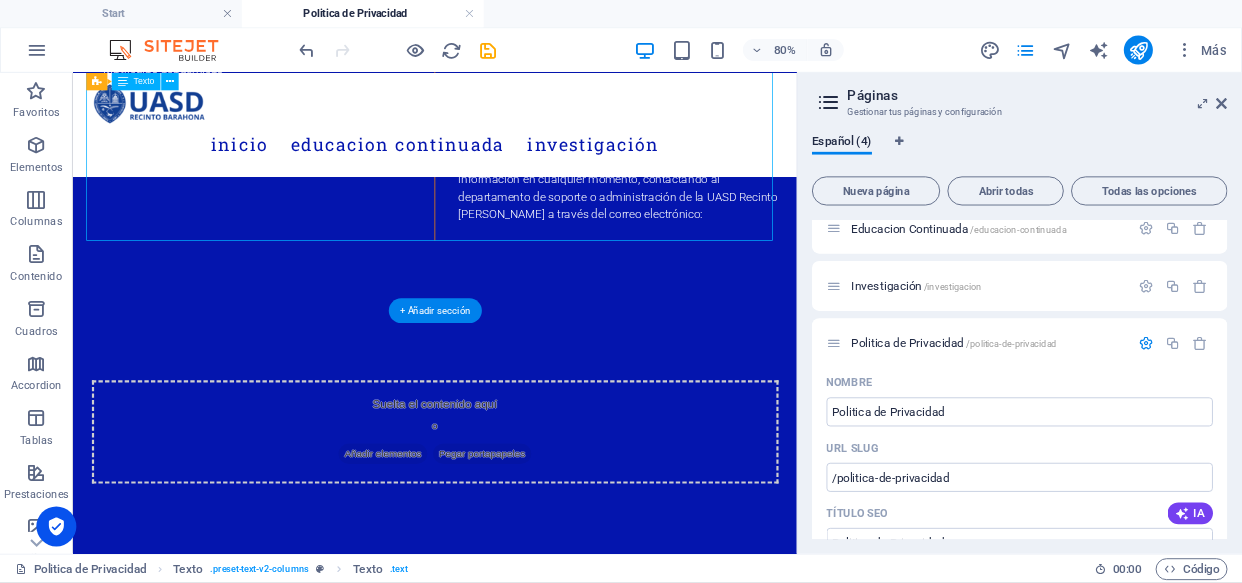 scroll, scrollTop: 0, scrollLeft: 0, axis: both 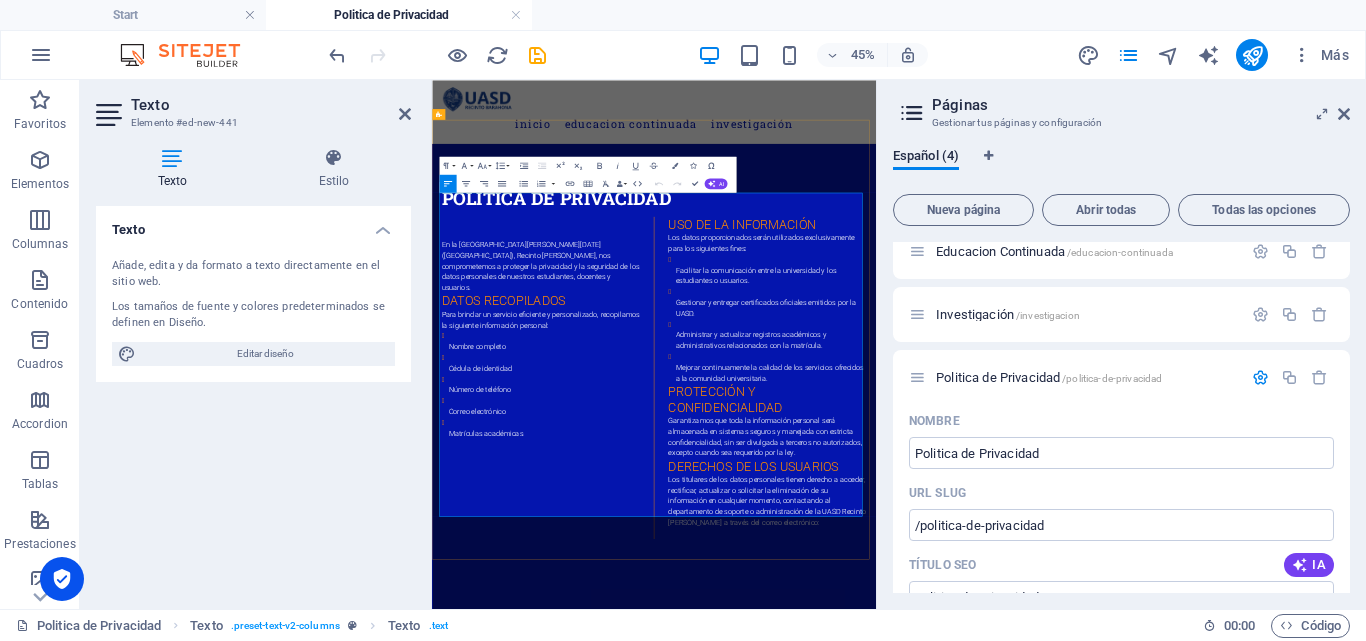 click at bounding box center (1178, 1088) 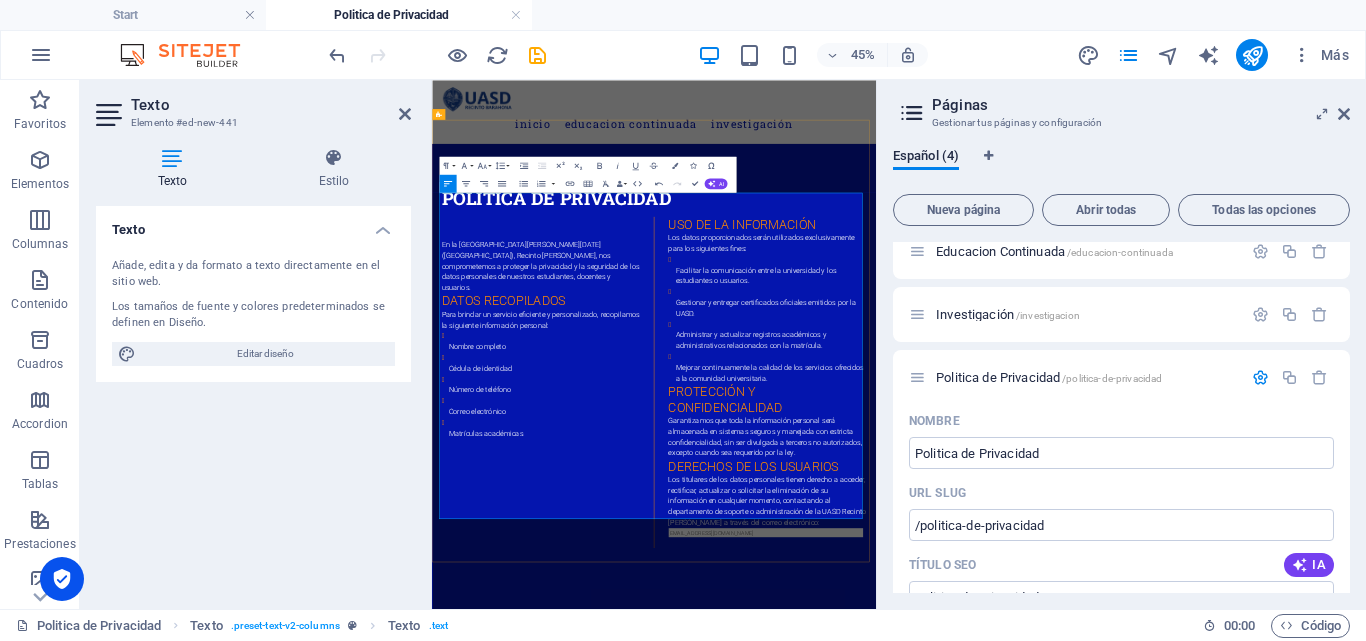 click at bounding box center [674, 1057] 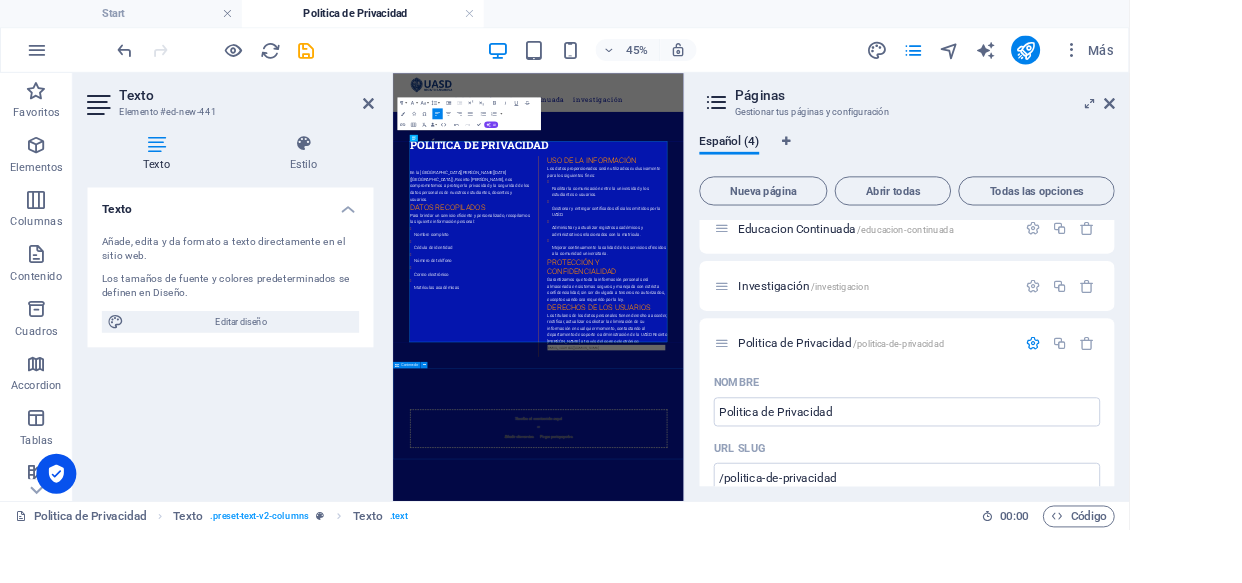 scroll, scrollTop: 80, scrollLeft: 0, axis: vertical 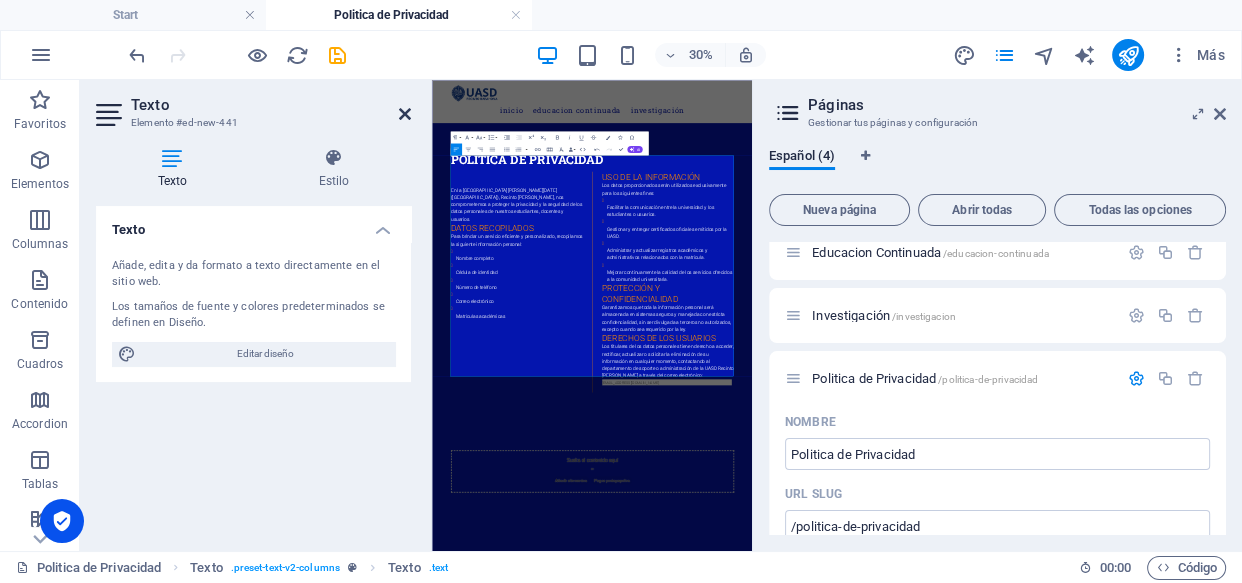 click at bounding box center (405, 114) 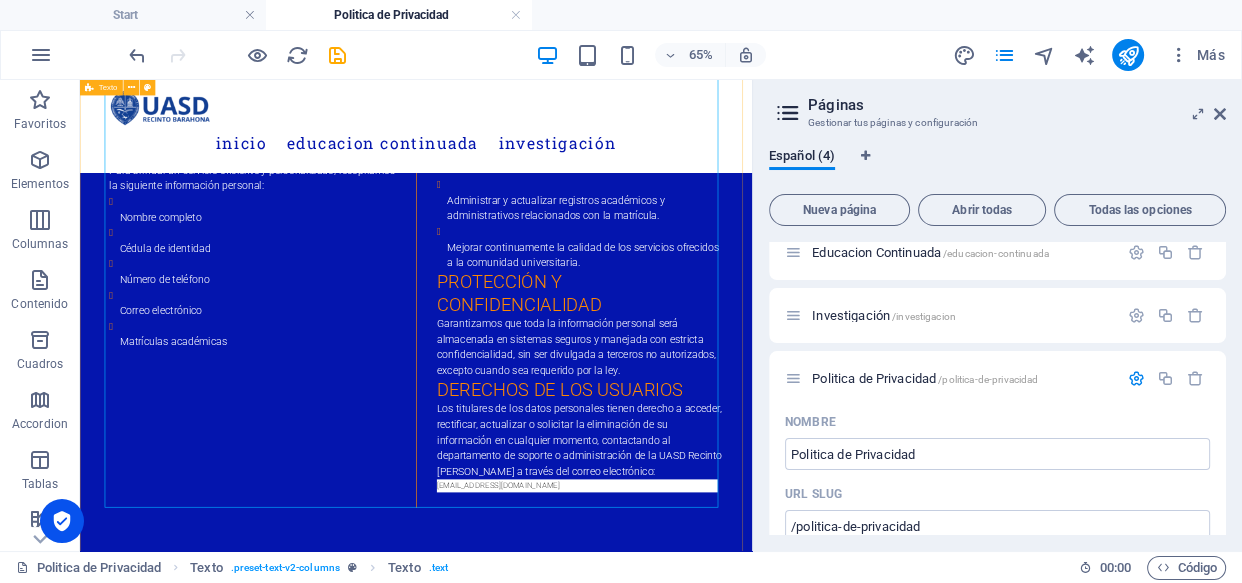 scroll, scrollTop: 363, scrollLeft: 0, axis: vertical 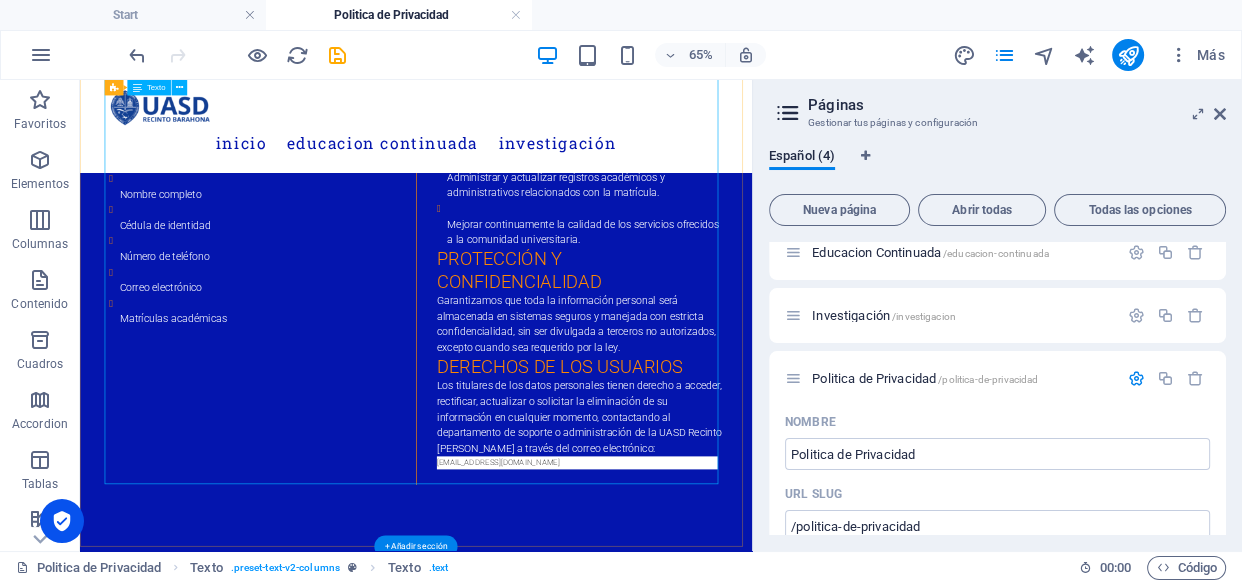 click on "En la [GEOGRAPHIC_DATA][PERSON_NAME][DATE] ([GEOGRAPHIC_DATA]), Recinto [PERSON_NAME], nos comprometemos a proteger la privacidad y la seguridad de los datos personales de nuestros estudiantes, docentes y usuarios. Datos recopilados Para brindar un servicio eficiente y personalizado, recopilamos la siguiente información personal: Nombre completo Cédula de identidad Número de teléfono Correo electrónico Matrículas académicas Uso de la información Los datos proporcionados serán utilizados exclusivamente para los siguientes fines: Facilitar la comunicación entre la universidad y los estudiantes o usuarios. Gestionar y entregar certificados oficiales emitidos por la UASD. Administrar y actualizar registros académicos y administrativos relacionados con la matrícula. Mejorar continuamente la calidad de los servicios ofrecidos a la comunidad universitaria. Protección y confidencialidad Derechos de los usuarios [EMAIL_ADDRESS][DOMAIN_NAME]" at bounding box center [597, 335] 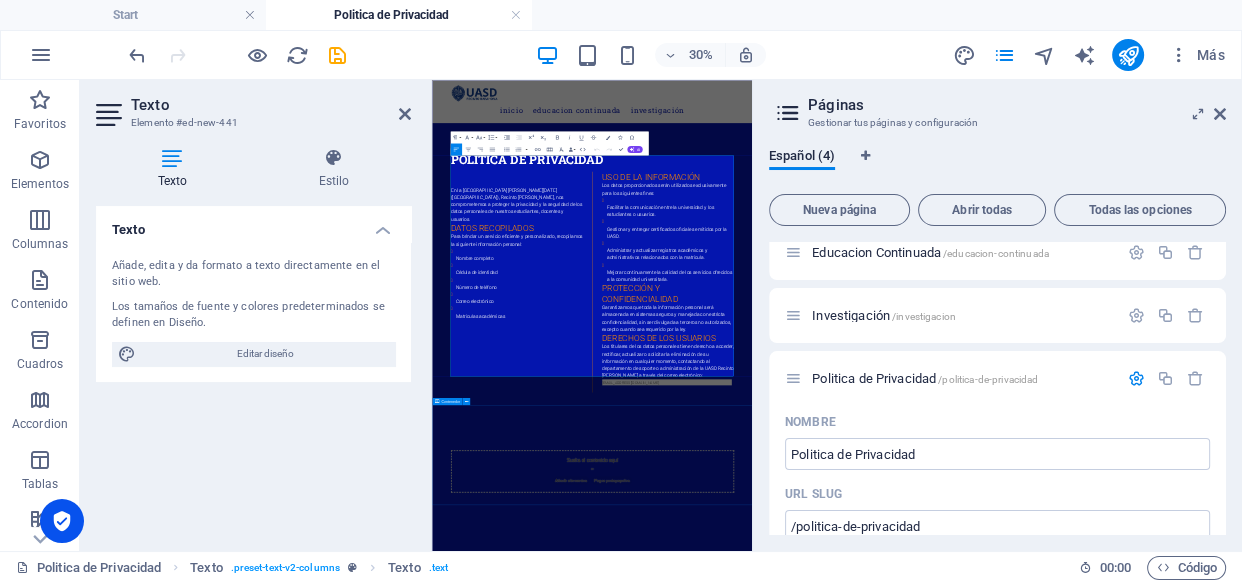 scroll, scrollTop: 0, scrollLeft: 0, axis: both 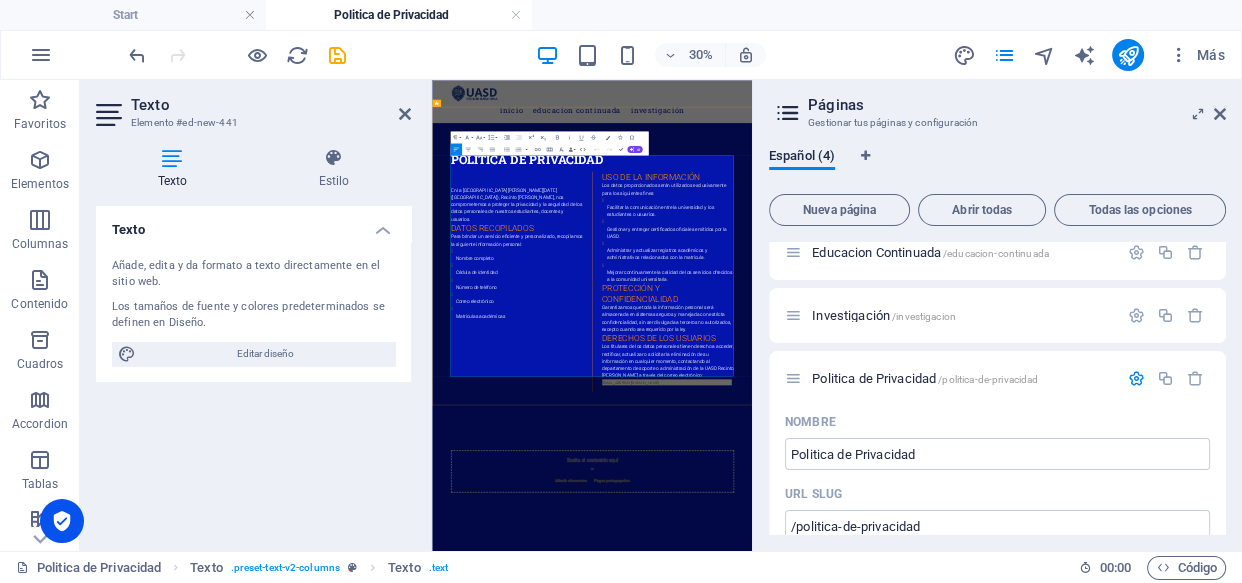 click on "Los titulares de los datos personales tienen derecho a acceder, rectificar, actualizar o solicitar la eliminación de su información en cualquier momento, contactando al departamento de soporte o administración de la UASD Recinto [PERSON_NAME] a través del correo electrónico:" at bounding box center [1218, 1016] 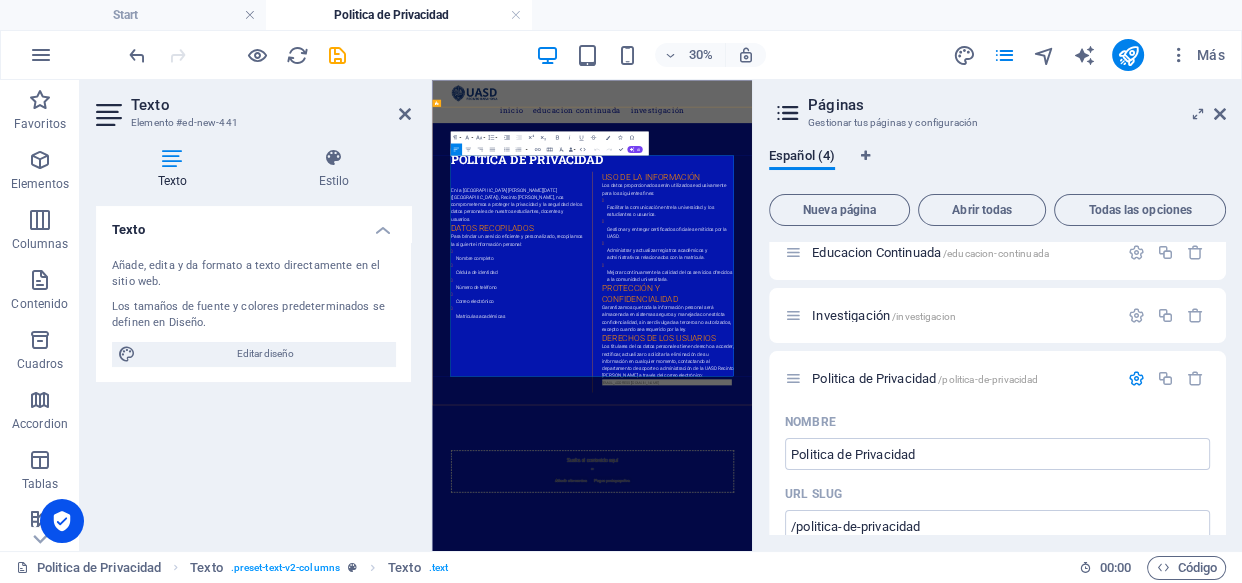 click on "Los titulares de los datos personales tienen derecho a acceder, rectificar, actualizar o solicitar la eliminación de su información en cualquier momento, contactando al departamento de soporte o administración de la UASD Recinto [PERSON_NAME] a través del correo electrónico:" at bounding box center [1218, 1016] 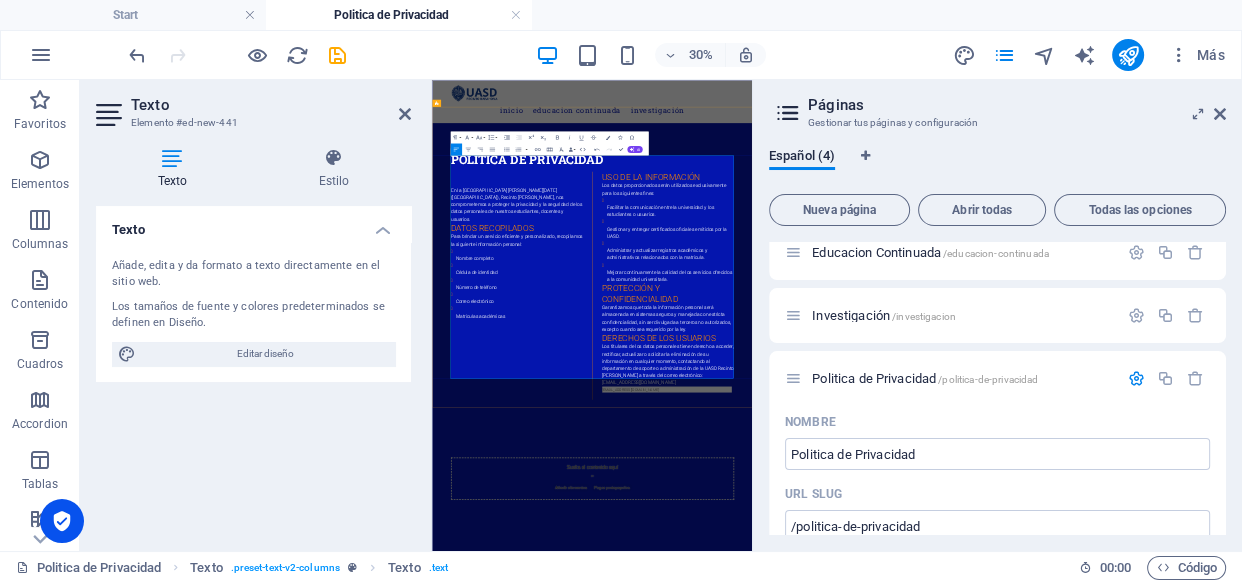 scroll, scrollTop: 0, scrollLeft: 12, axis: horizontal 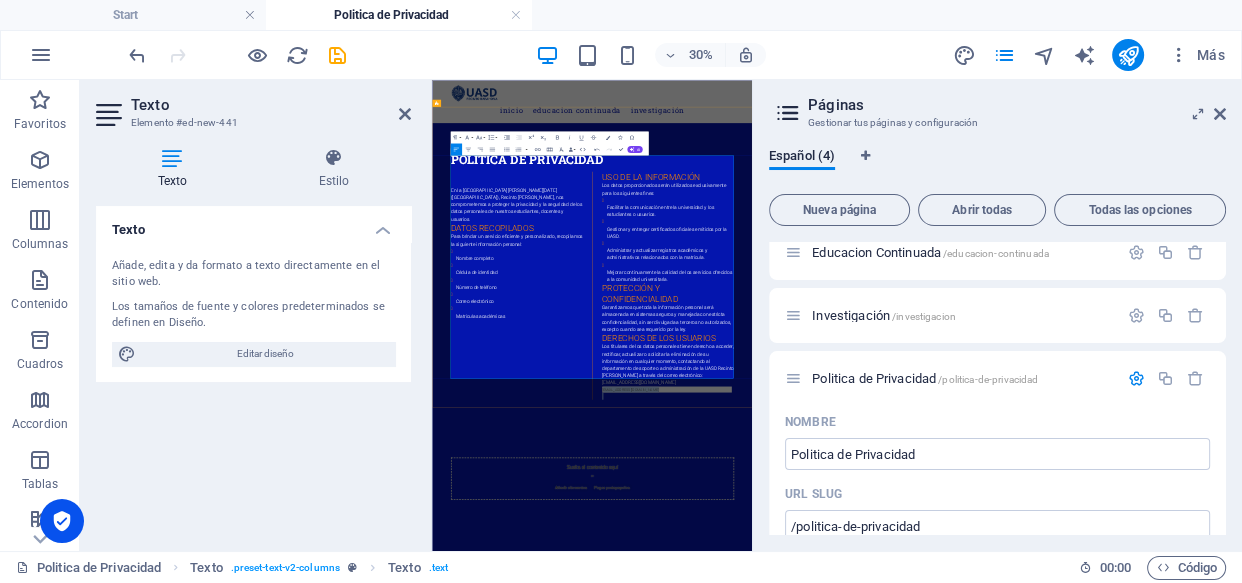 drag, startPoint x: 1004, startPoint y: 1019, endPoint x: 1288, endPoint y: 1031, distance: 284.25342 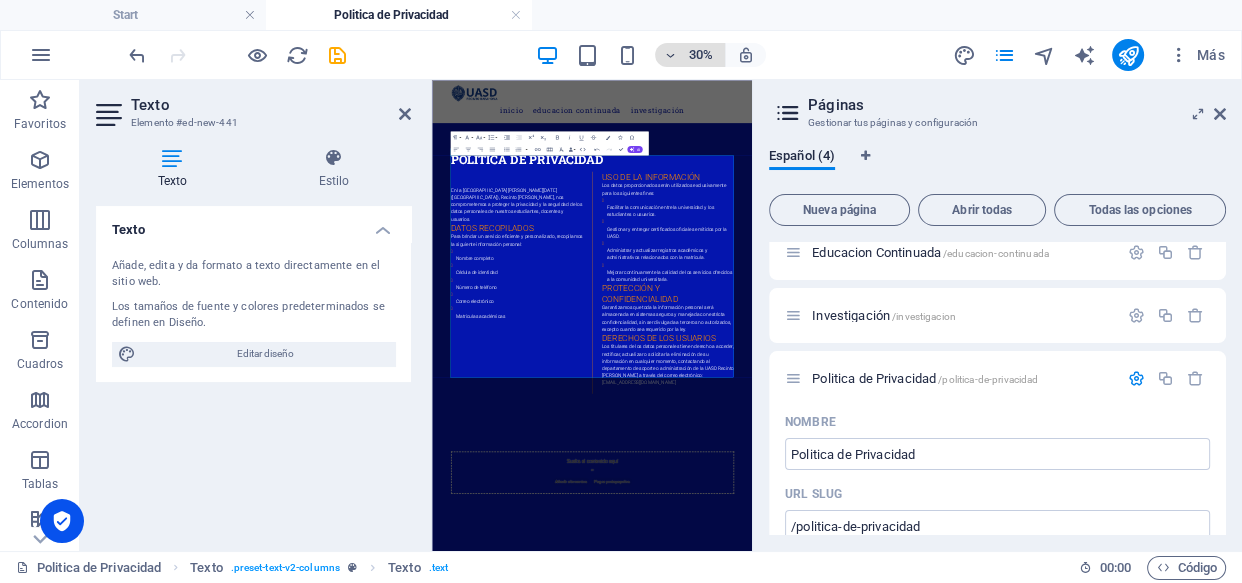 click on "30%" at bounding box center [690, 55] 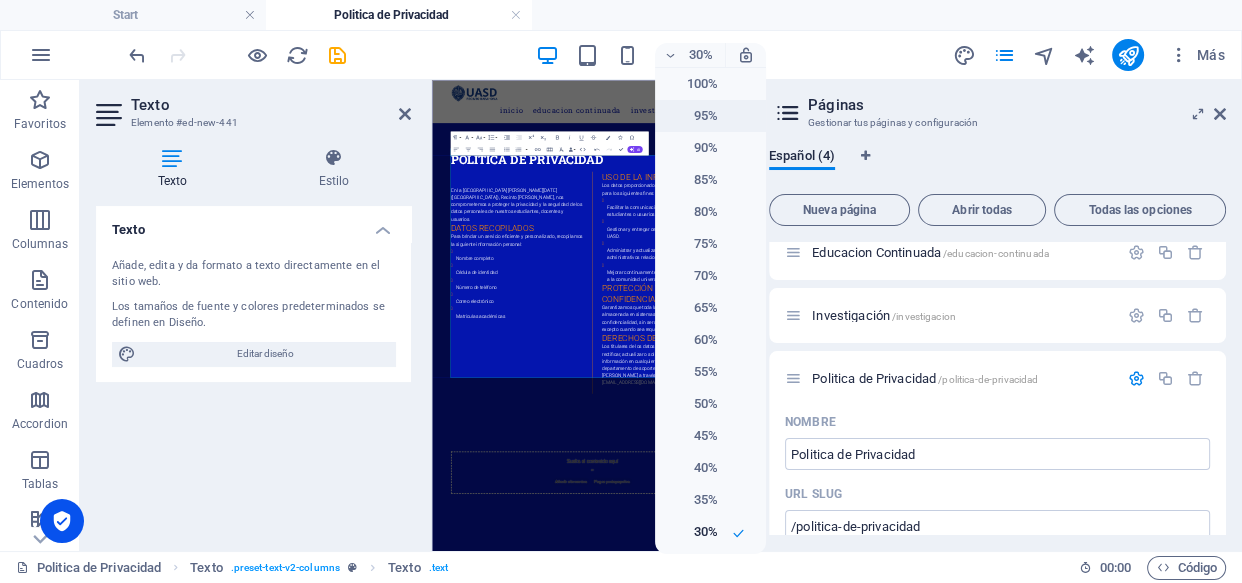 click on "95%" at bounding box center (692, 116) 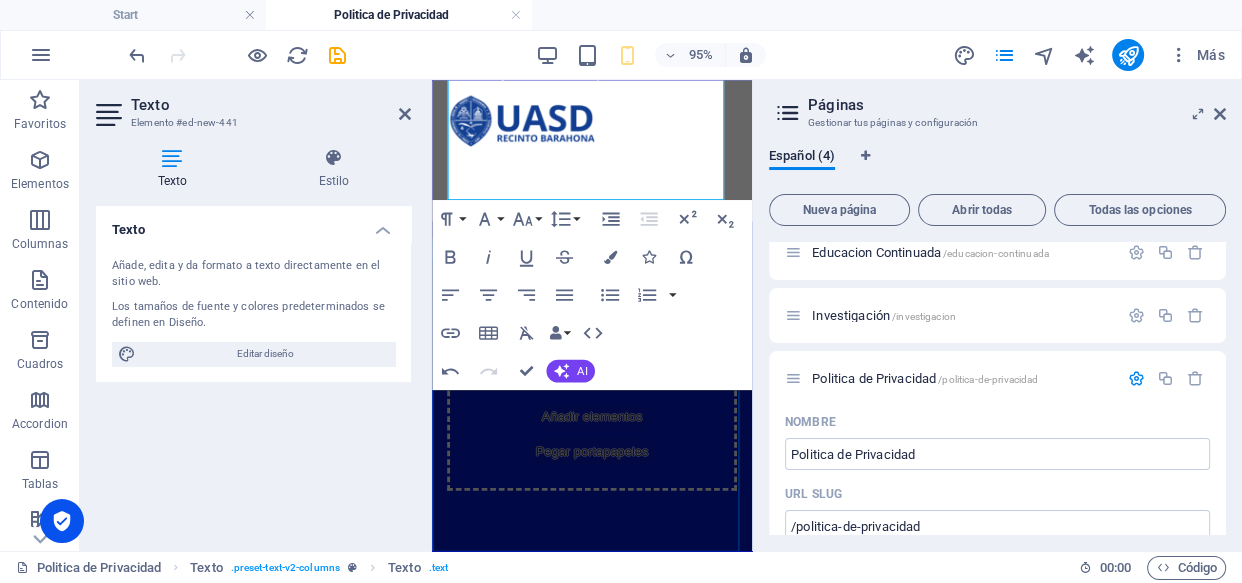 scroll, scrollTop: 1604, scrollLeft: 0, axis: vertical 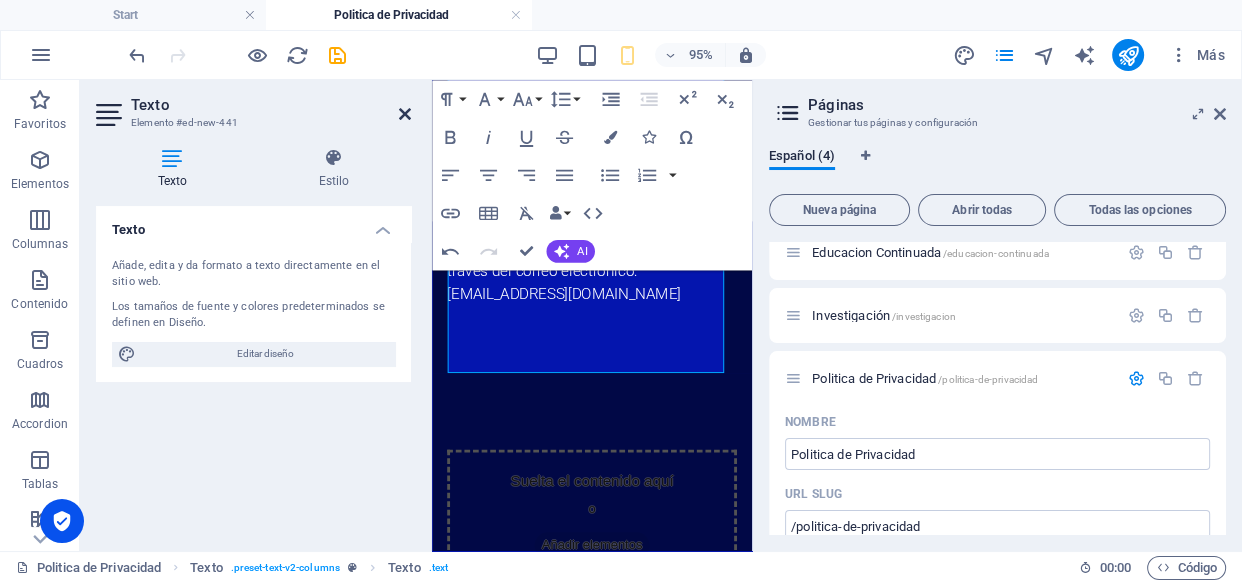 click at bounding box center (405, 114) 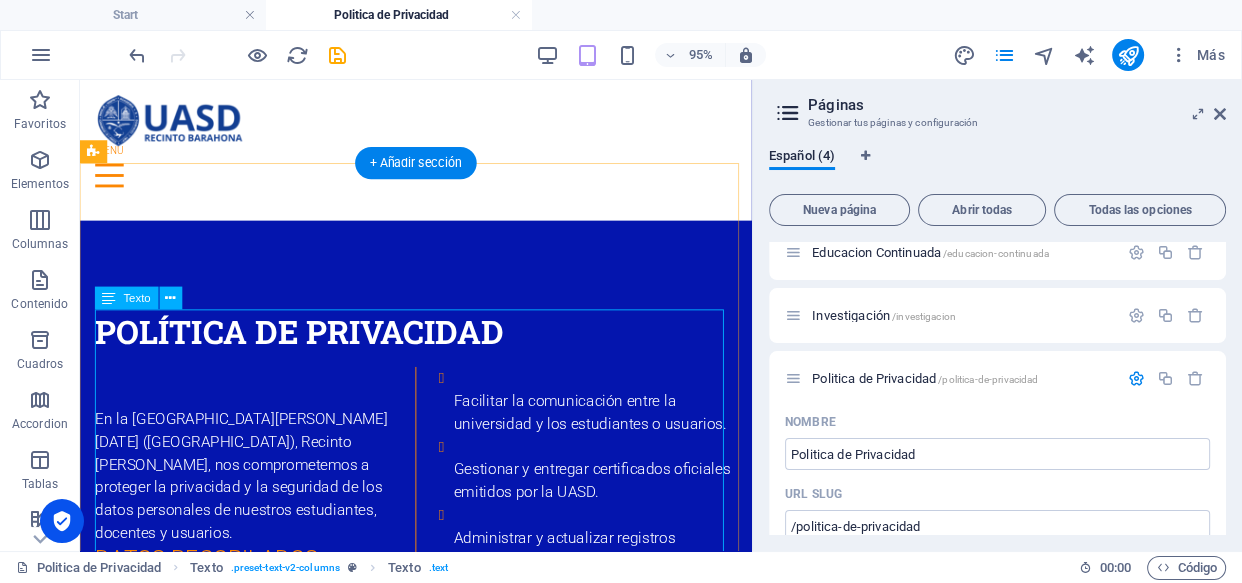 scroll, scrollTop: 0, scrollLeft: 0, axis: both 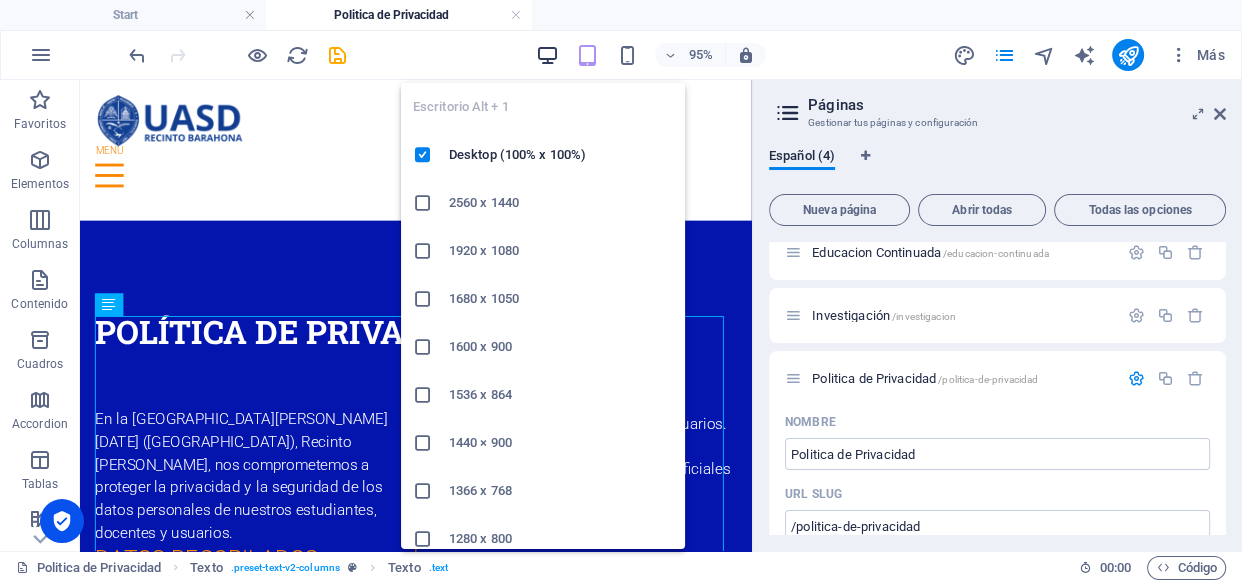 click at bounding box center [547, 55] 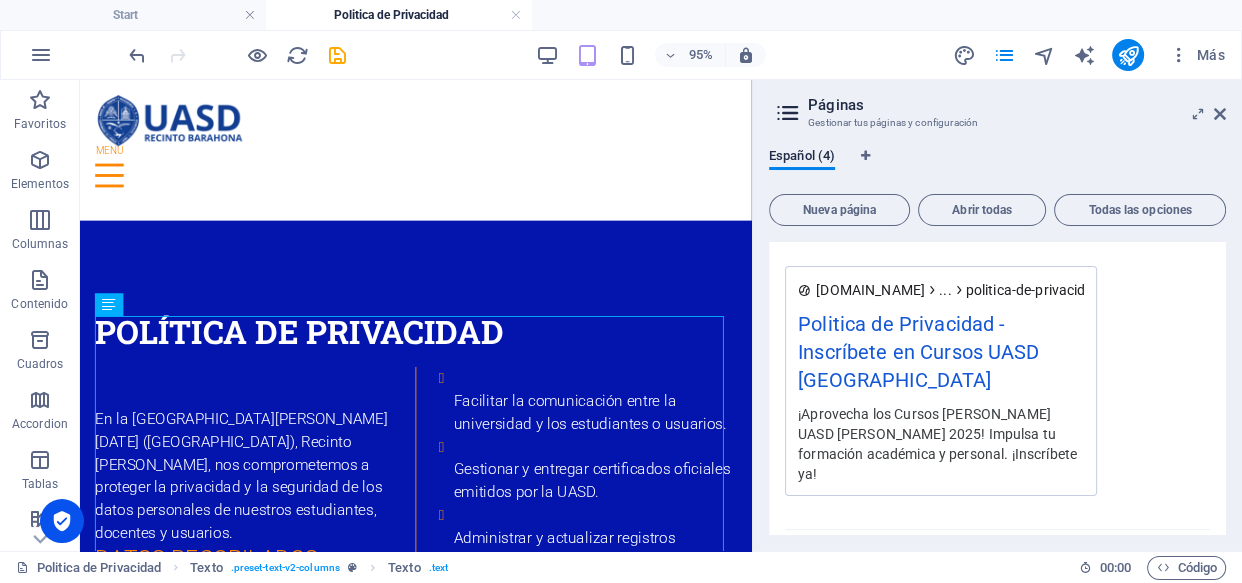 scroll, scrollTop: 800, scrollLeft: 0, axis: vertical 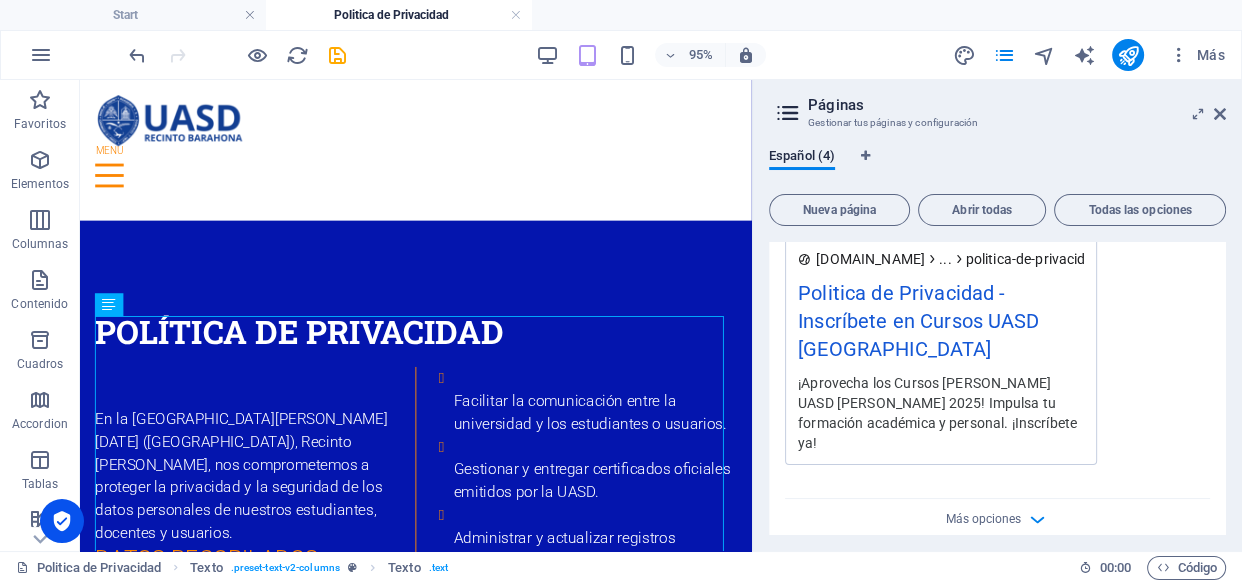 click on "¡Aprovecha los Cursos [PERSON_NAME] UASD [PERSON_NAME] 2025! Impulsa tu formación académica y personal. ¡Inscríbete ya!" at bounding box center (941, 412) 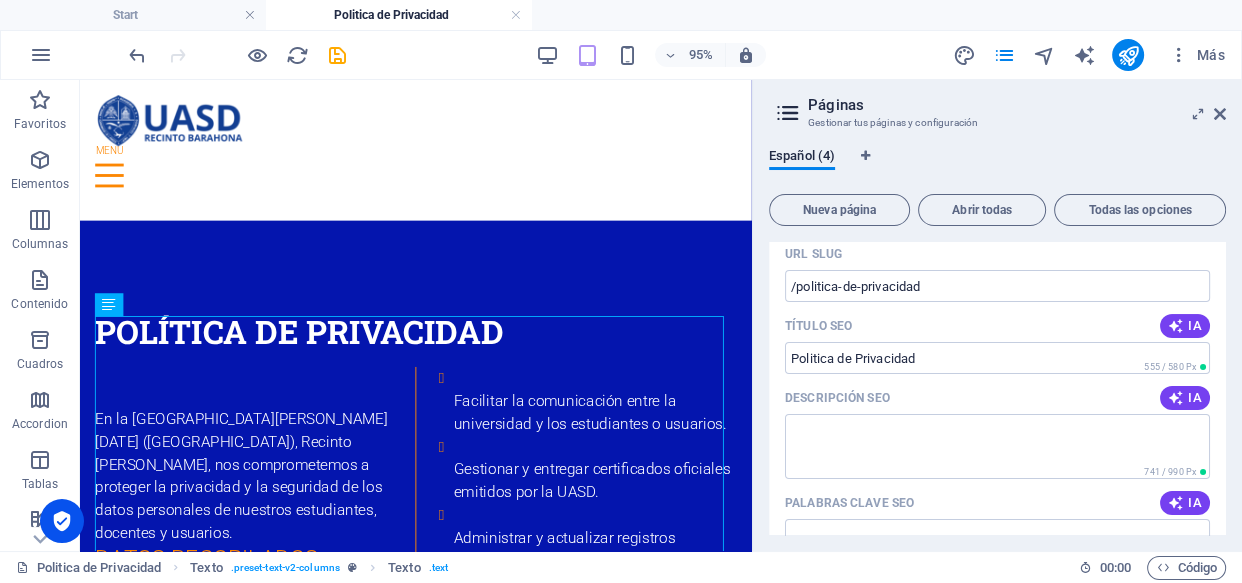 scroll, scrollTop: 254, scrollLeft: 0, axis: vertical 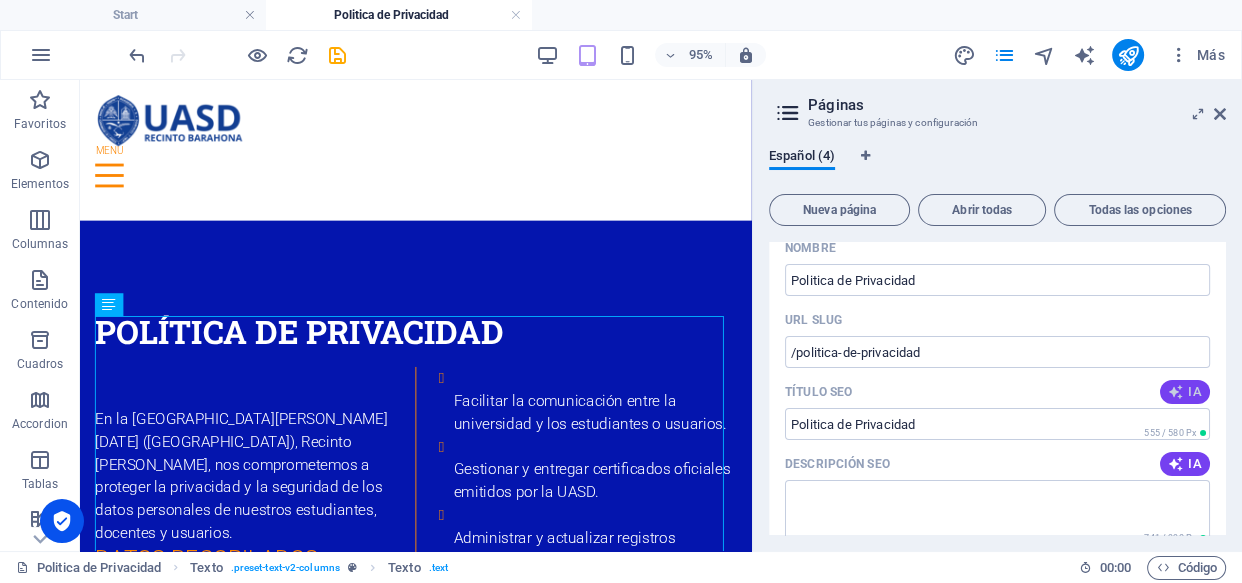 click at bounding box center (1176, 392) 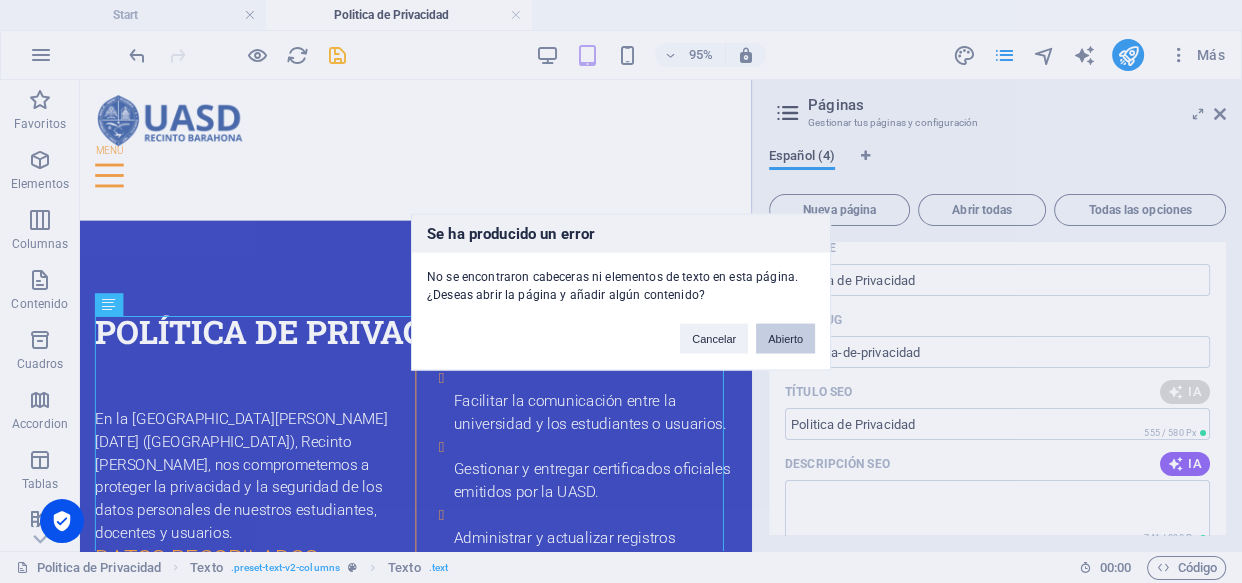 click on "Abierto" at bounding box center [785, 338] 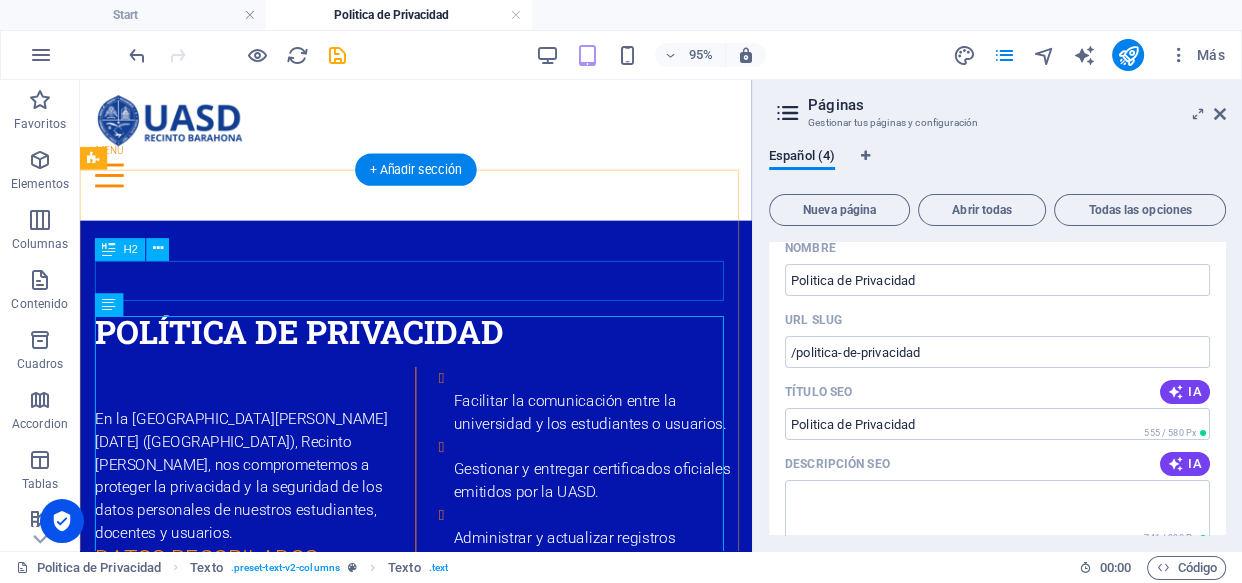 click on "Política de Privacidad" at bounding box center (433, 345) 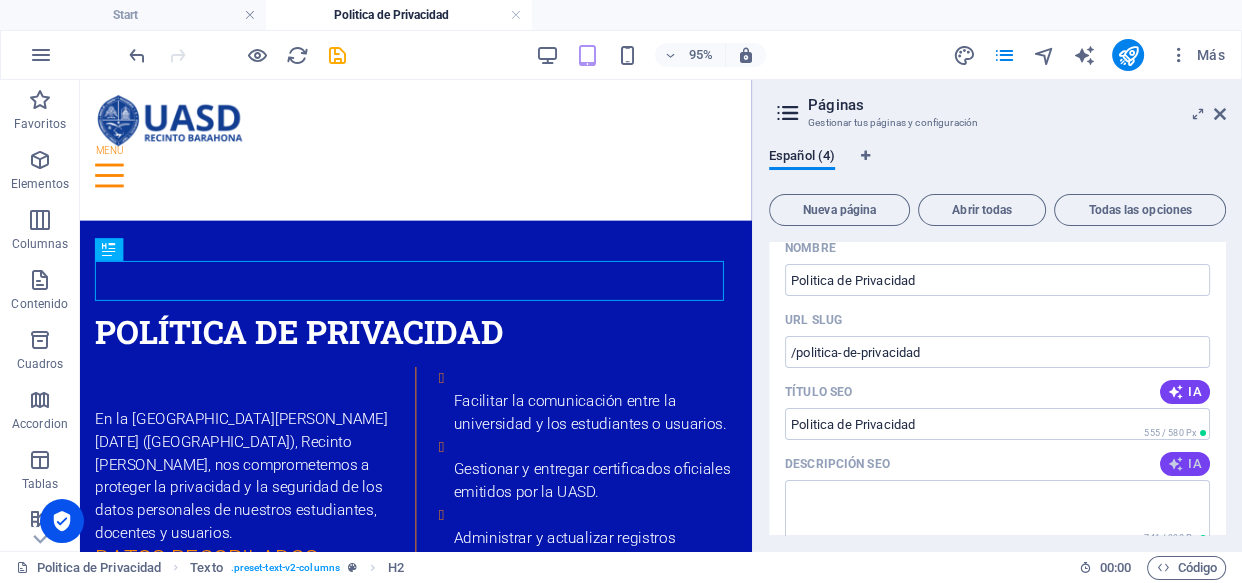 click on "IA" at bounding box center [1185, 464] 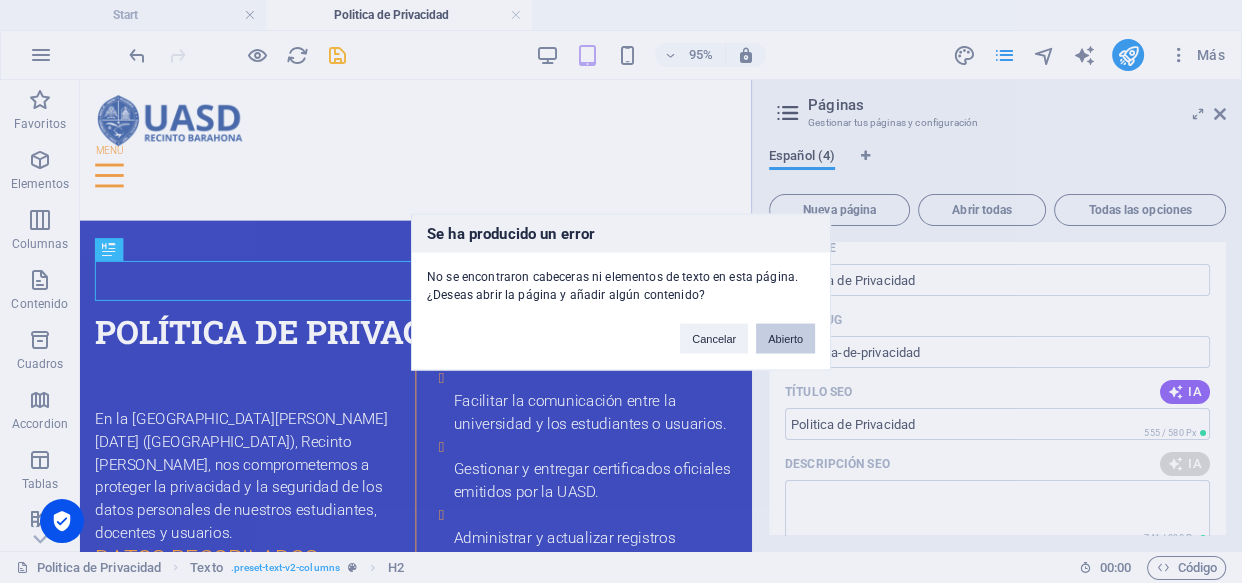 click on "Abierto" at bounding box center [785, 338] 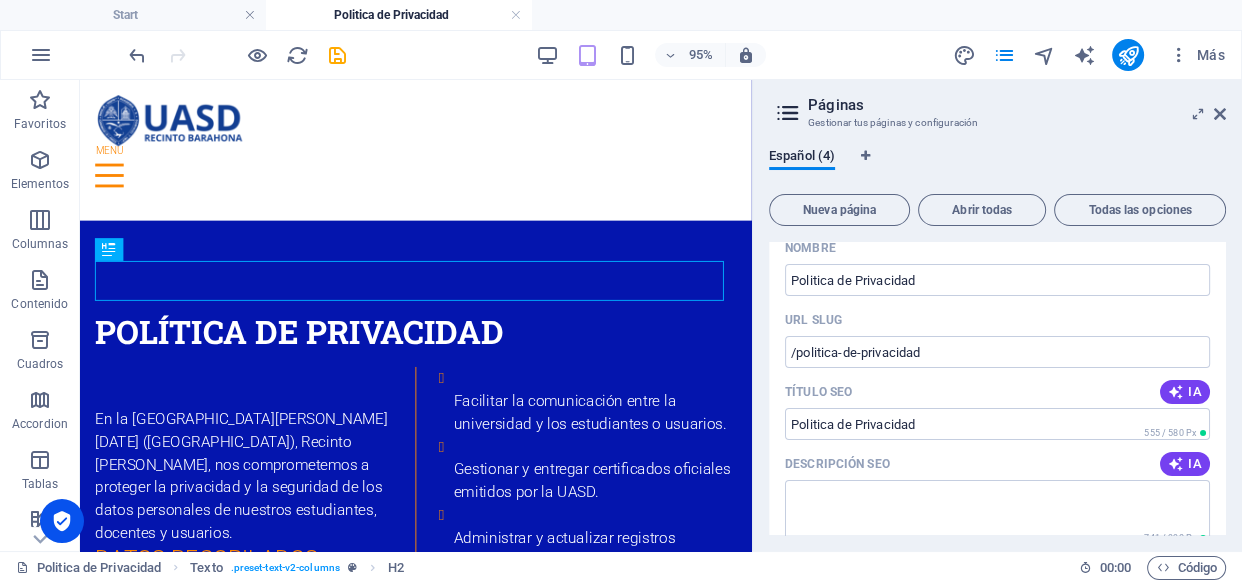 scroll, scrollTop: 436, scrollLeft: 0, axis: vertical 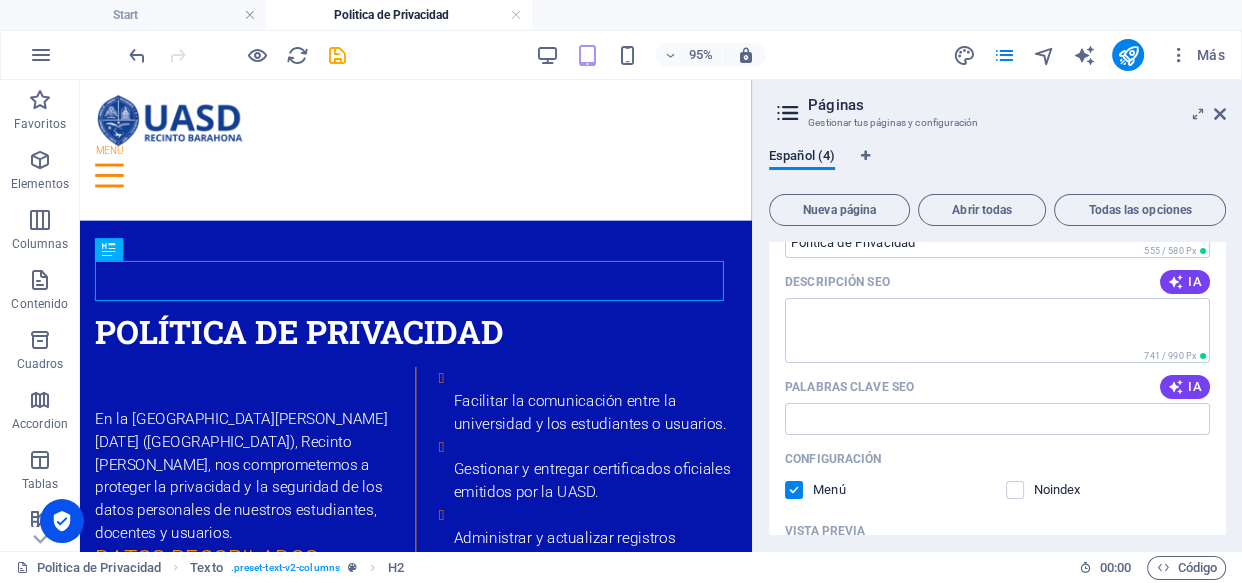 drag, startPoint x: 889, startPoint y: 279, endPoint x: 776, endPoint y: 278, distance: 113.004425 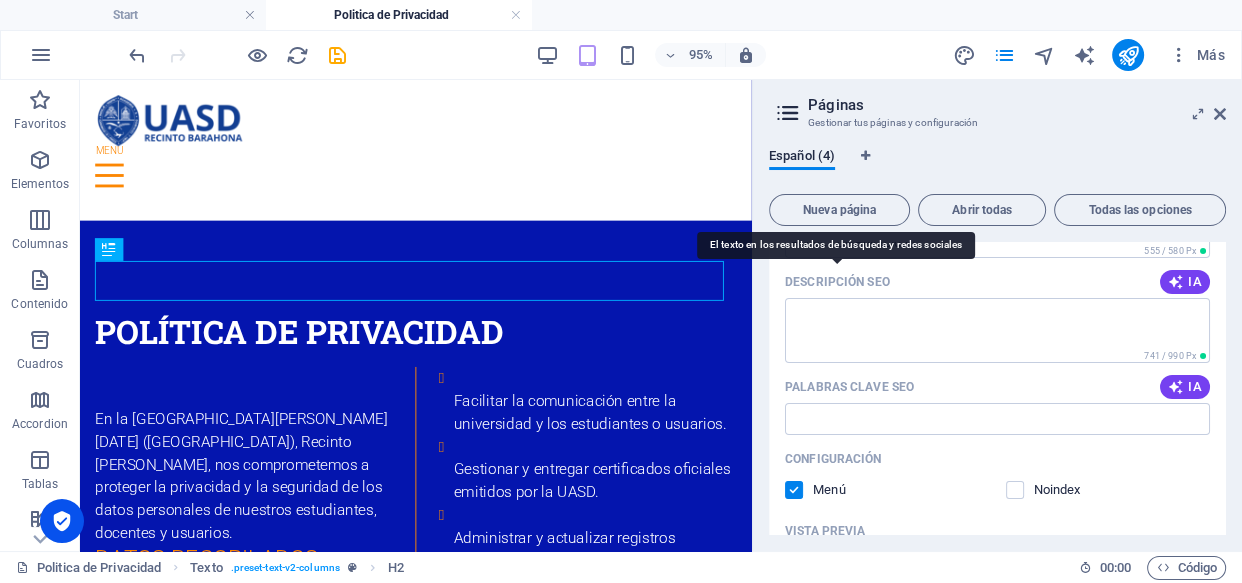 drag, startPoint x: 783, startPoint y: 281, endPoint x: 866, endPoint y: 285, distance: 83.09633 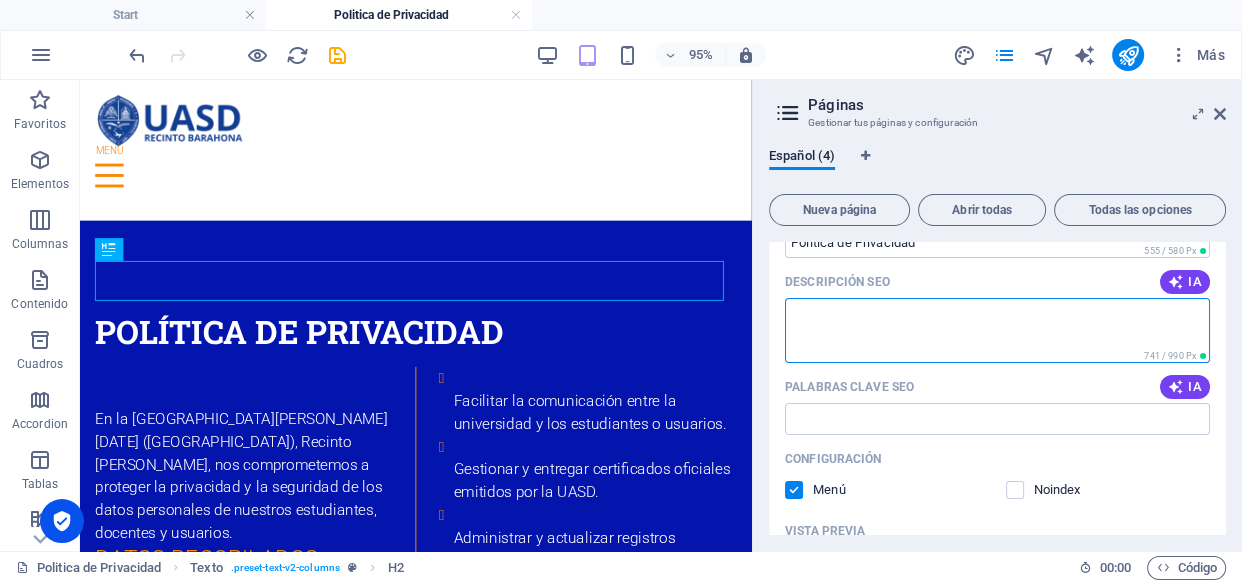 click on "Descripción SEO" at bounding box center [997, 330] 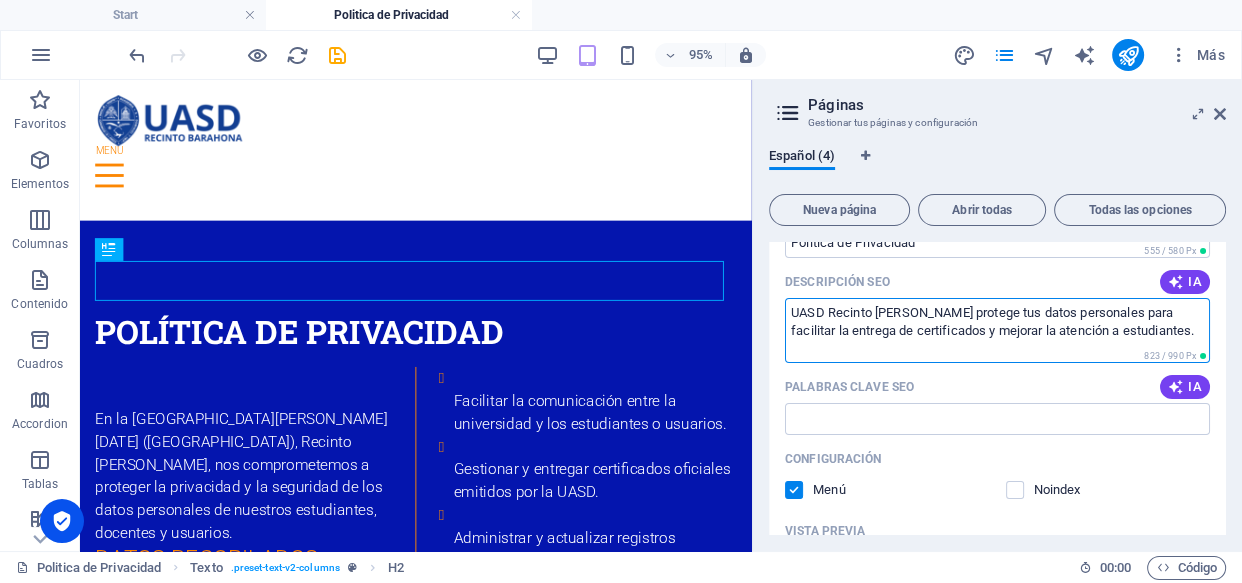 type on "UASD Recinto [PERSON_NAME] protege tus datos personales para facilitar la entrega de certificados y mejorar la atención a estudiantes." 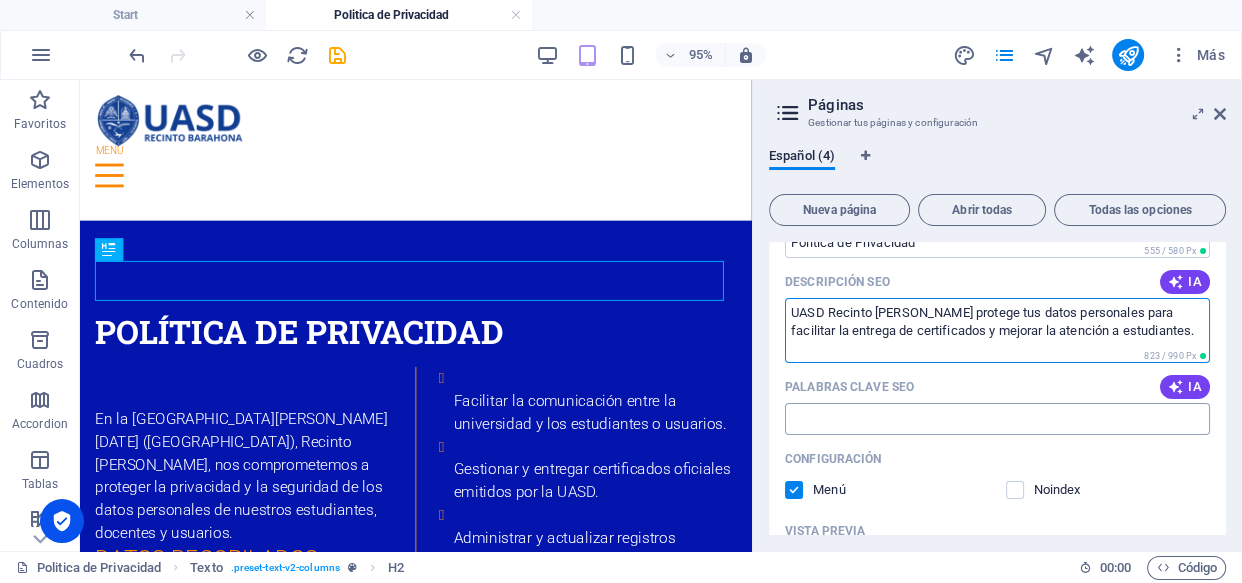 click on "Palabras clave SEO" at bounding box center (997, 419) 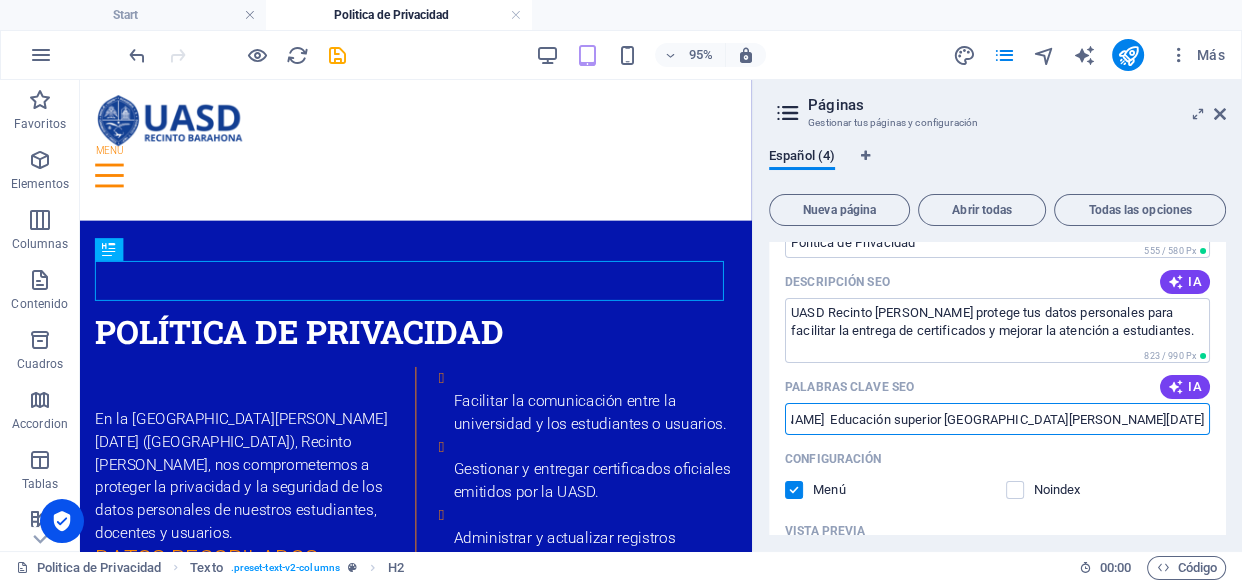 scroll, scrollTop: 0, scrollLeft: 0, axis: both 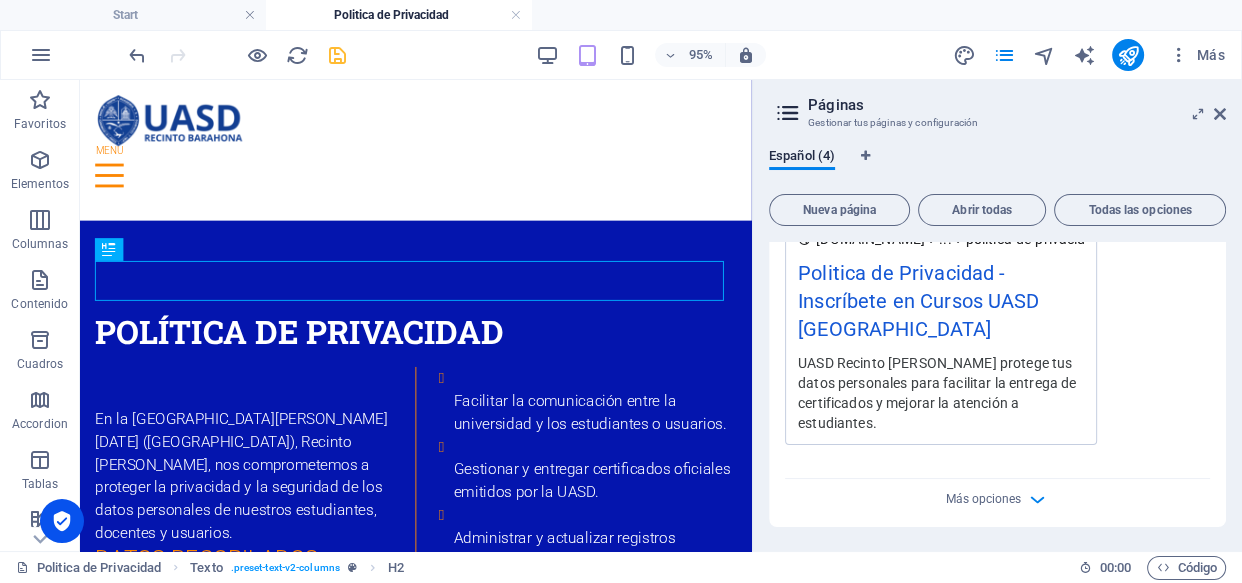 type on "UASD Recinto [PERSON_NAME]  Certificados UASD  Política de privacidad UASD  Entrega de certificados universitarios  Registro de estudiantes UASD  Protección de datos personales UASD  Servicios estudiantiles UASD  Matrícula UASD Recinto [PERSON_NAME]  Educación superior [GEOGRAPHIC_DATA][PERSON_NAME][DATE]" 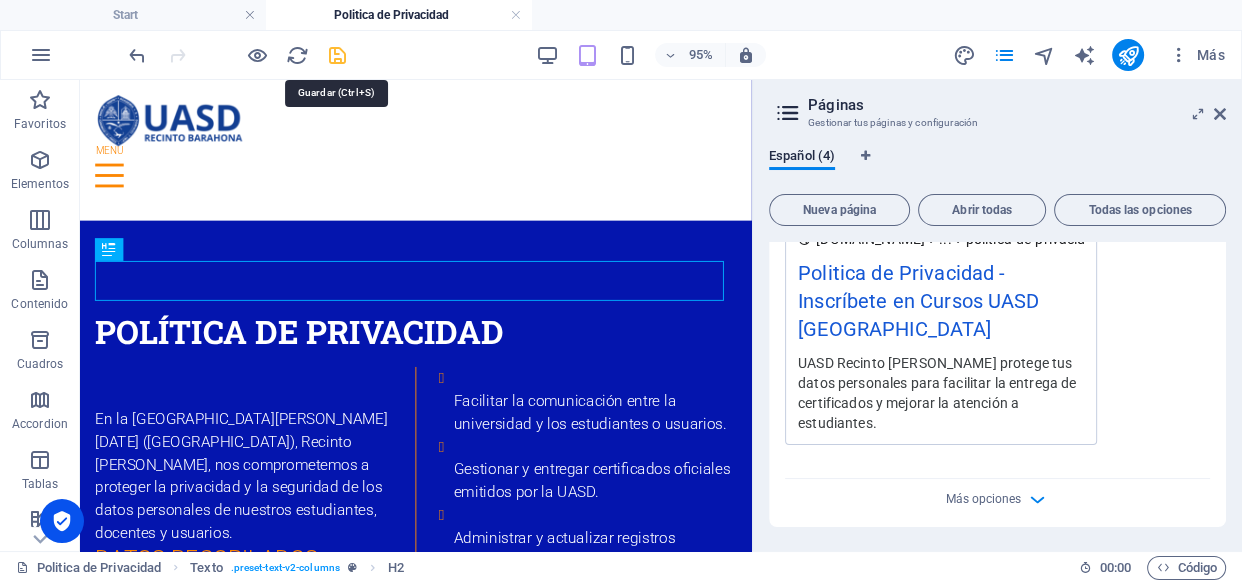 click at bounding box center [337, 55] 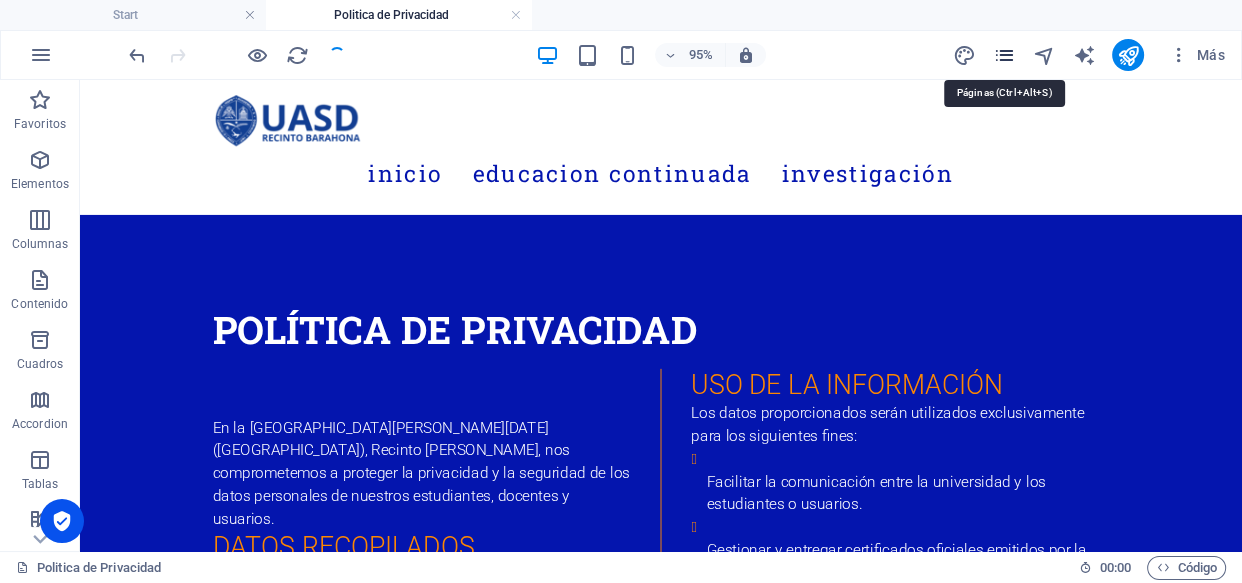 click at bounding box center (1004, 55) 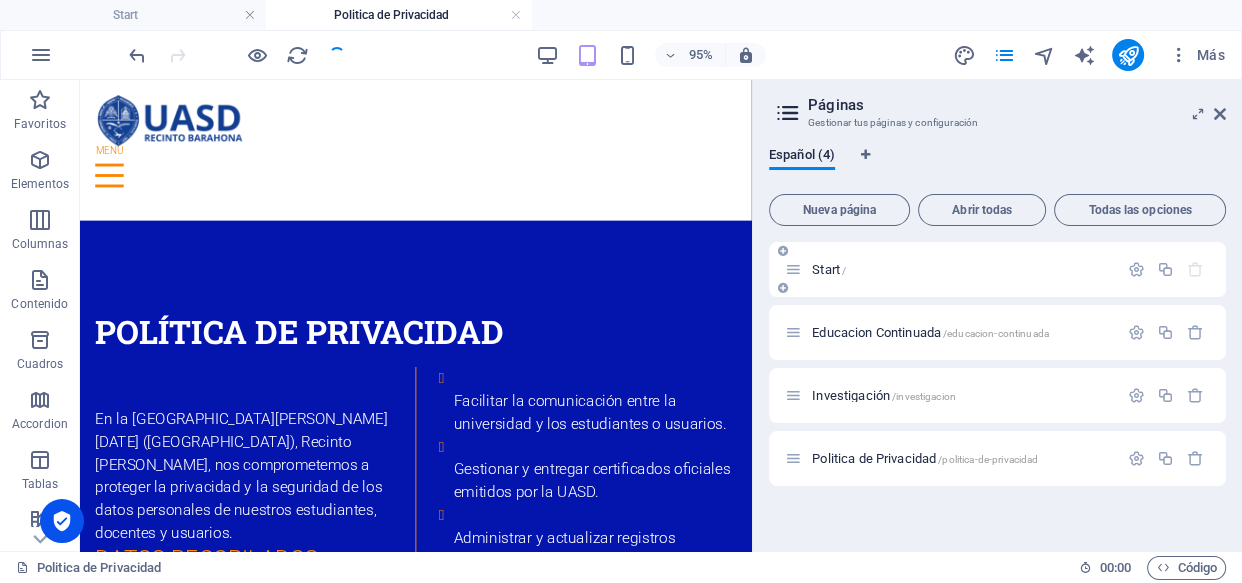 click on "Start /" at bounding box center [962, 269] 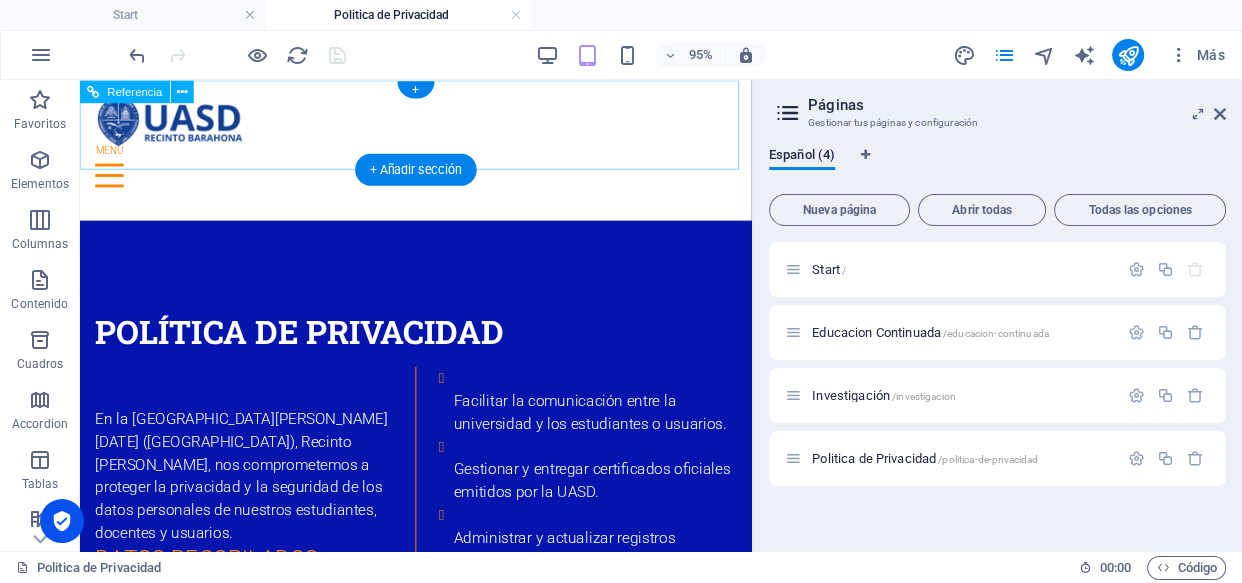 click at bounding box center (433, 181) 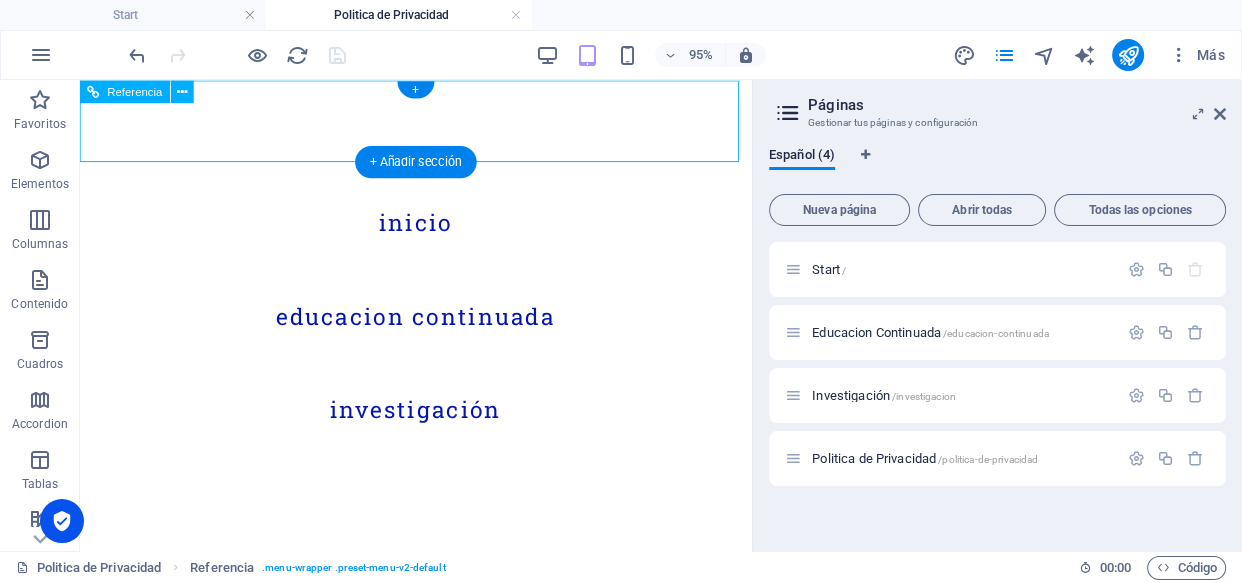 click at bounding box center [111, 181] 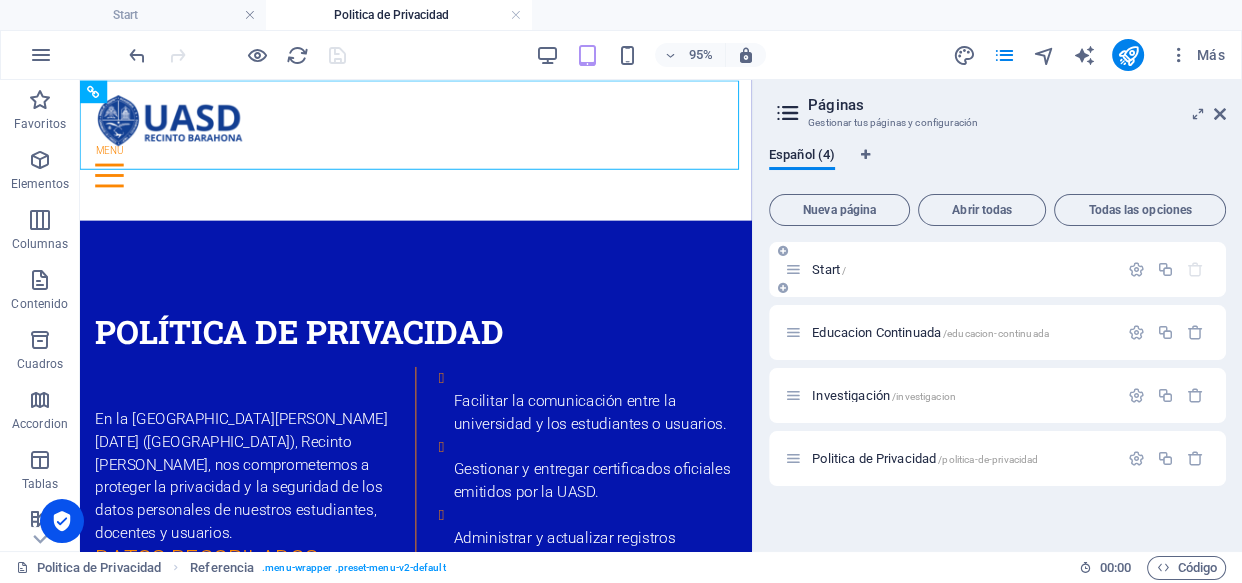 click on "Start /" at bounding box center (829, 269) 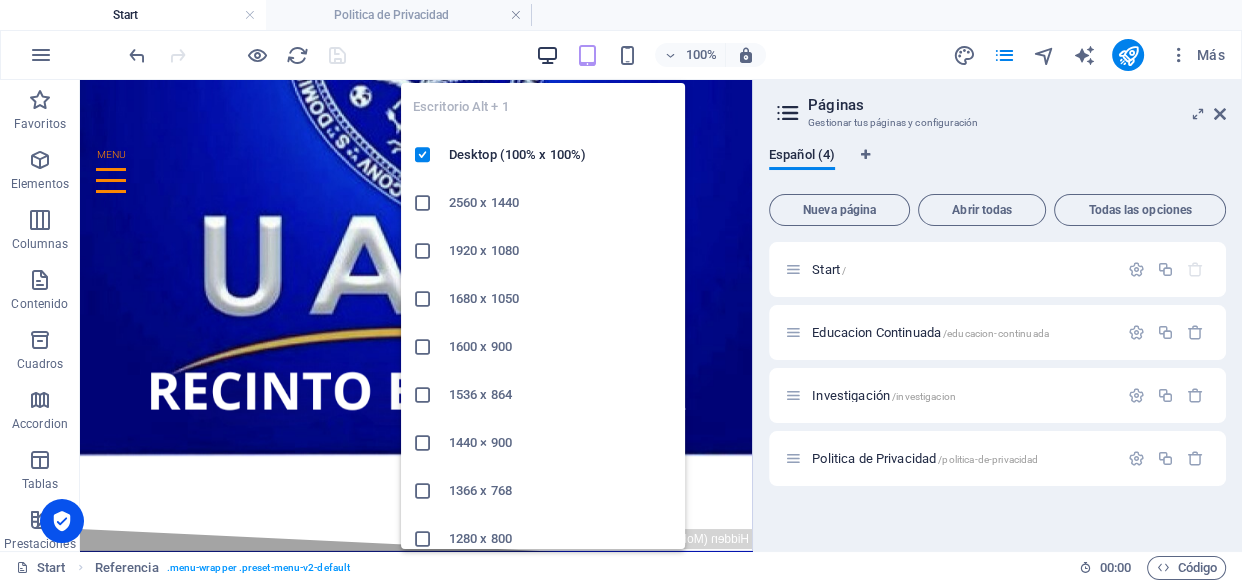 click at bounding box center [547, 55] 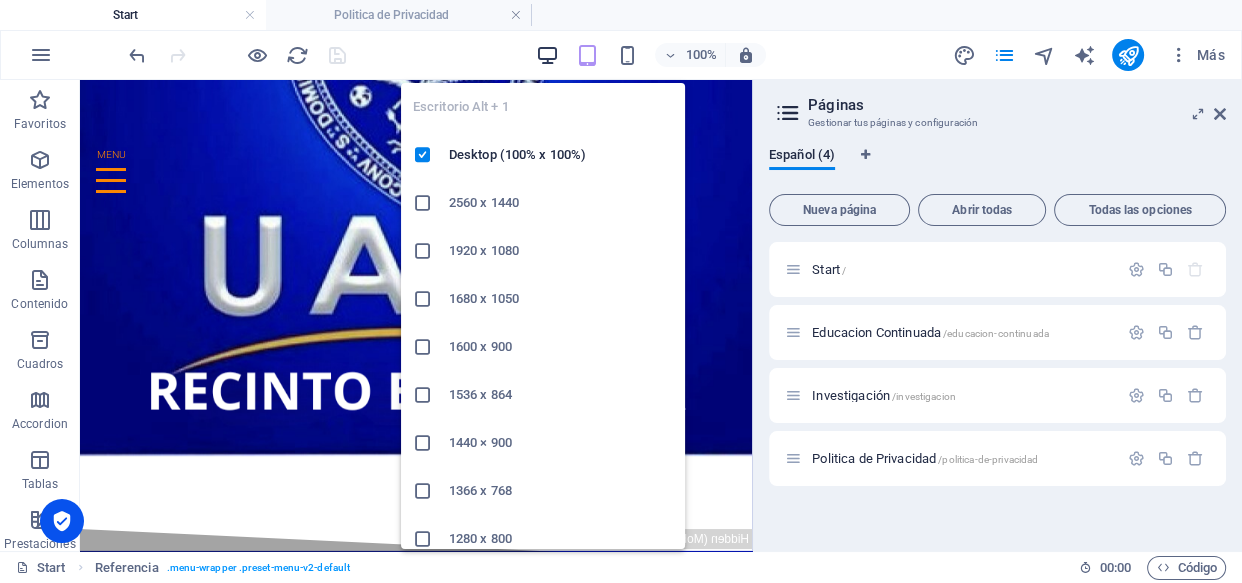 click at bounding box center (547, 55) 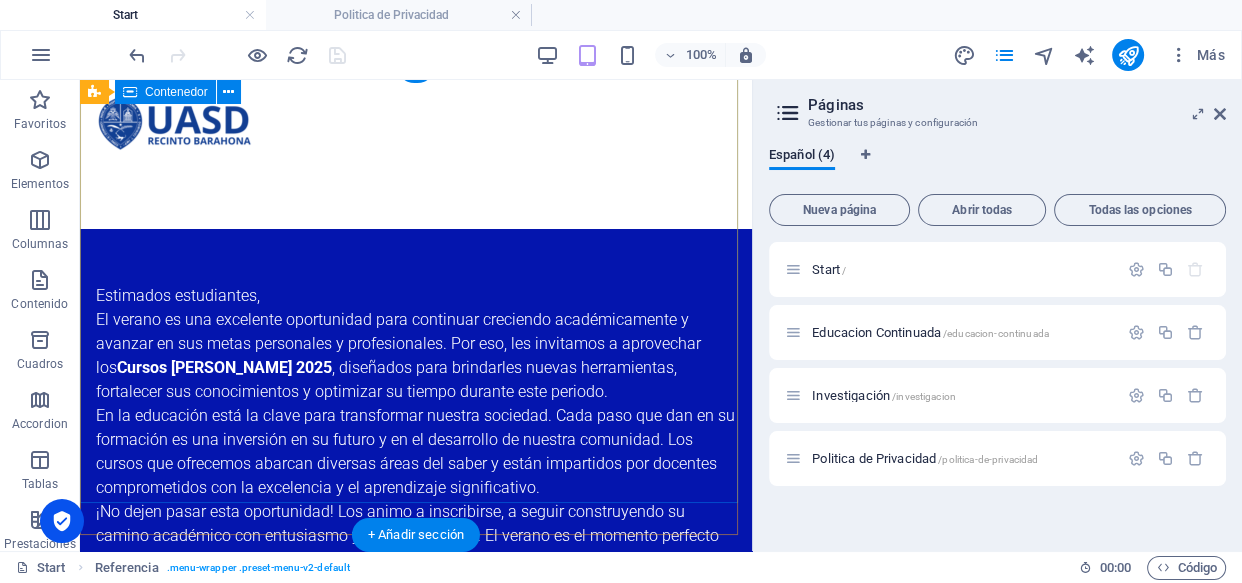 scroll, scrollTop: 0, scrollLeft: 0, axis: both 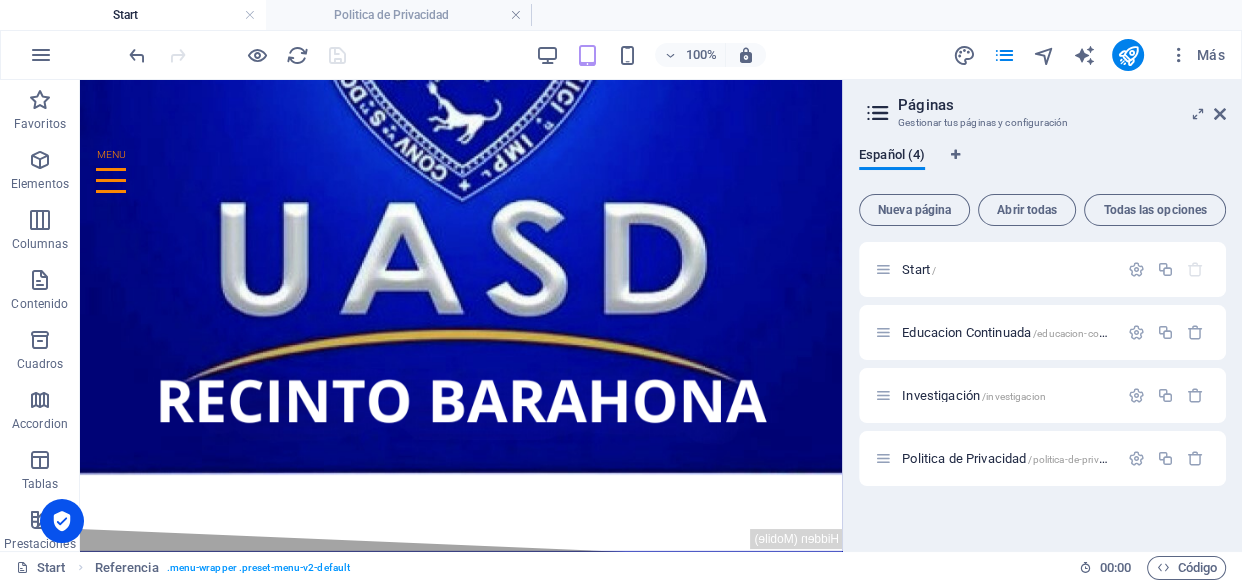 drag, startPoint x: 754, startPoint y: 119, endPoint x: 1066, endPoint y: 131, distance: 312.23068 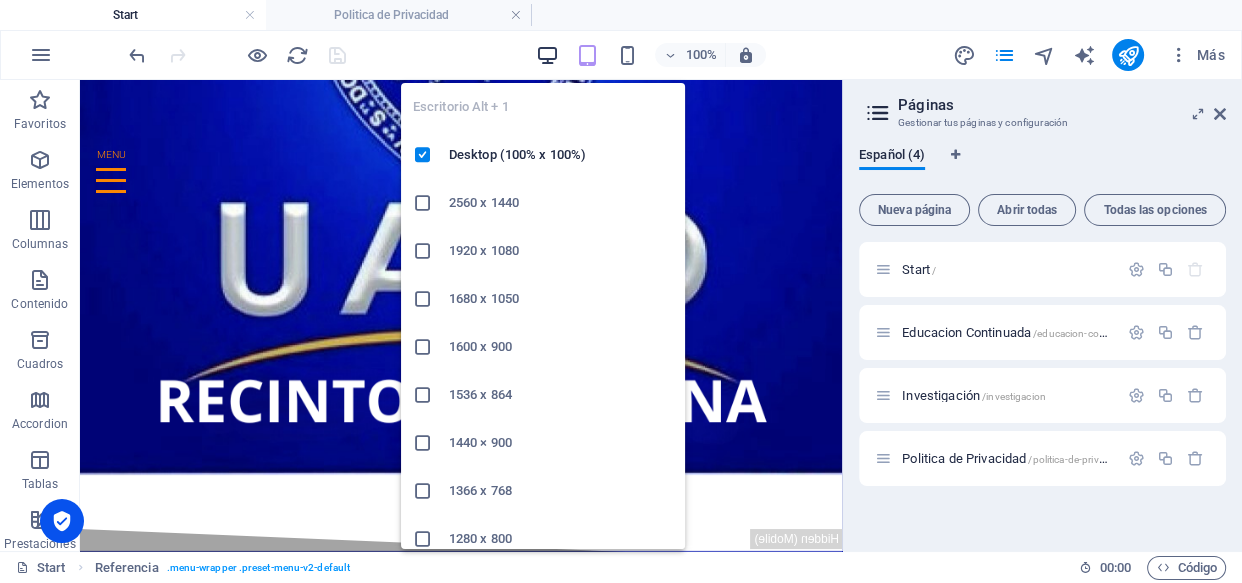 click at bounding box center (547, 55) 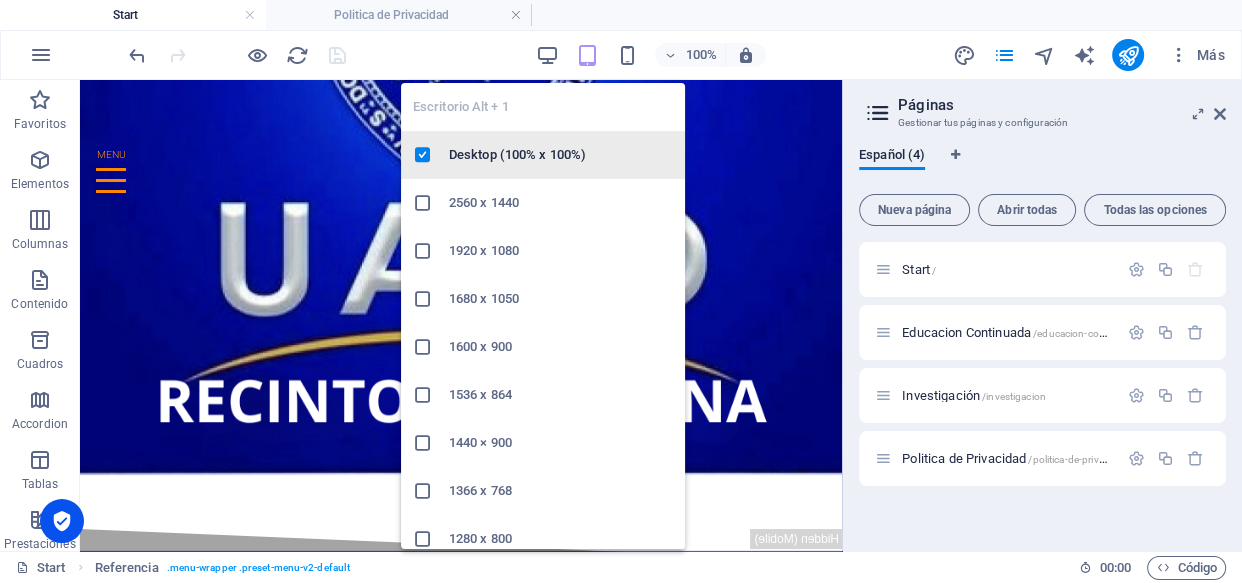 click on "Desktop (100% x 100%)" at bounding box center (561, 155) 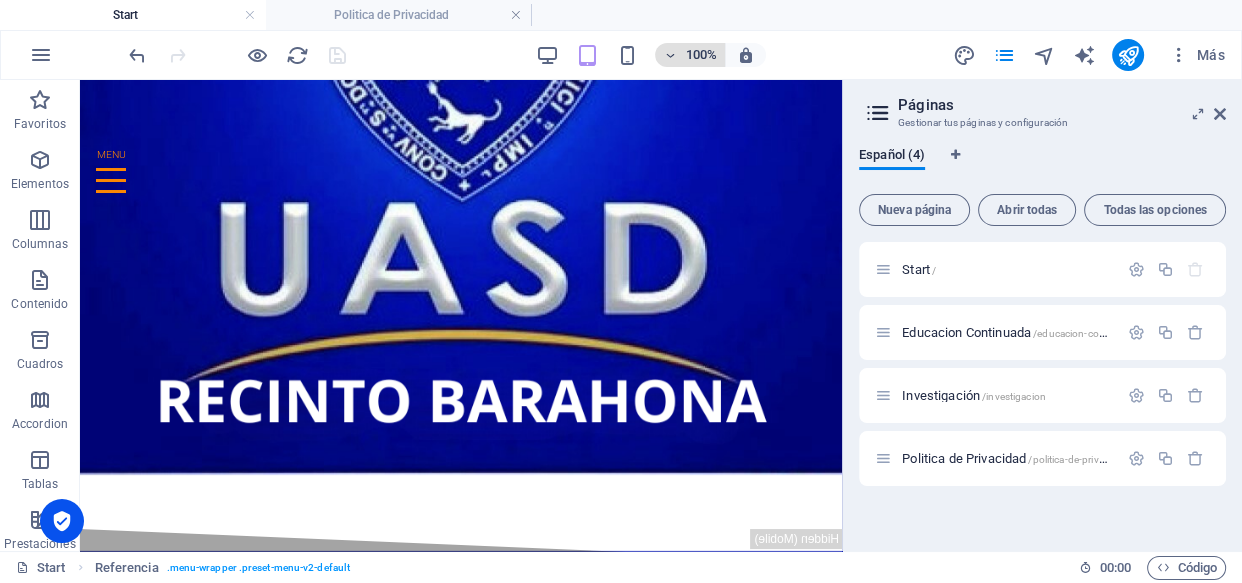 click at bounding box center [670, 55] 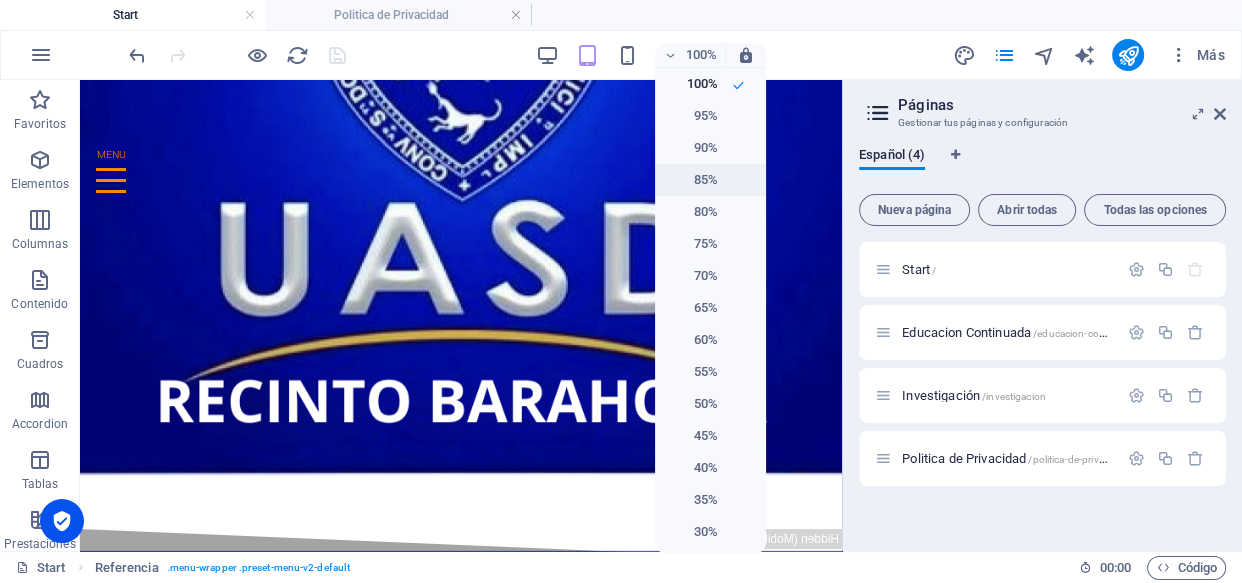 click on "85%" at bounding box center (692, 180) 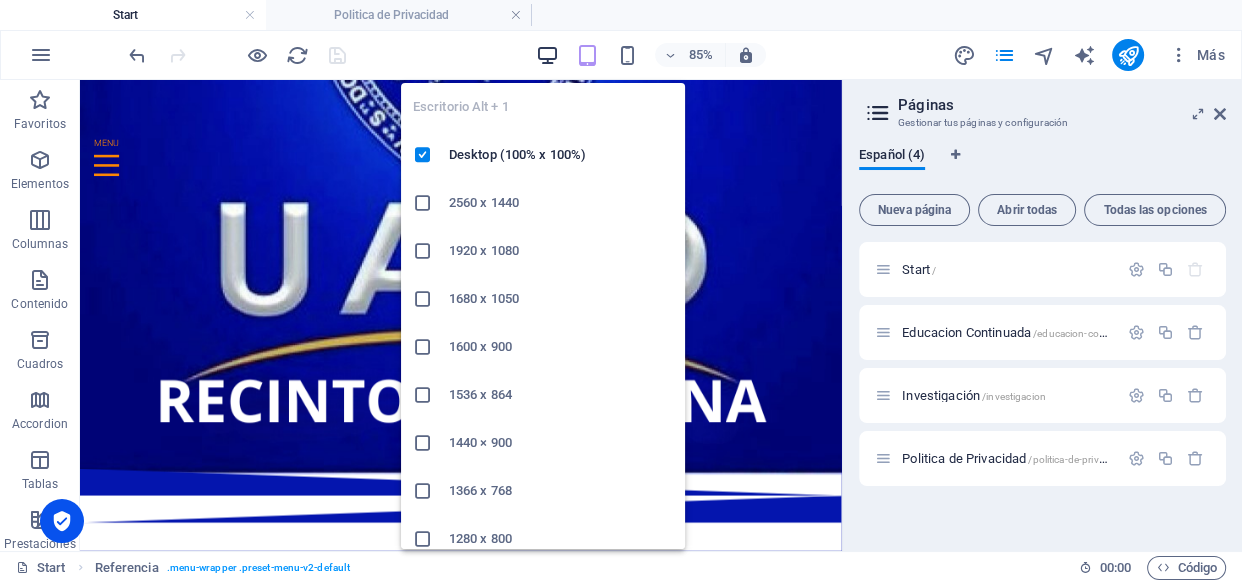 click at bounding box center (547, 55) 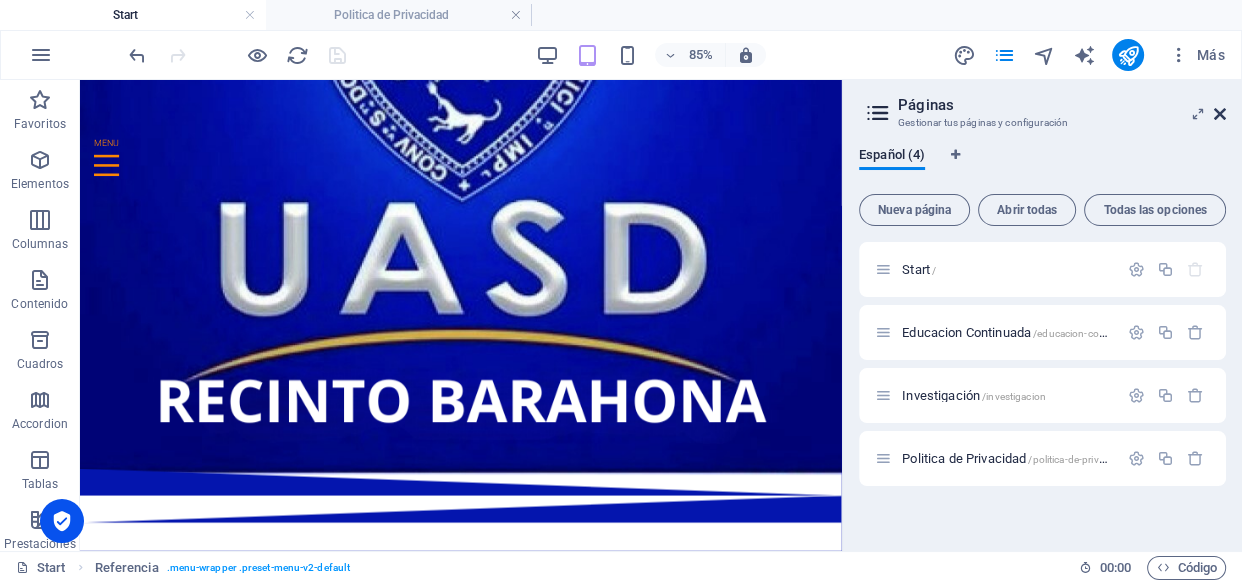 click at bounding box center (1220, 114) 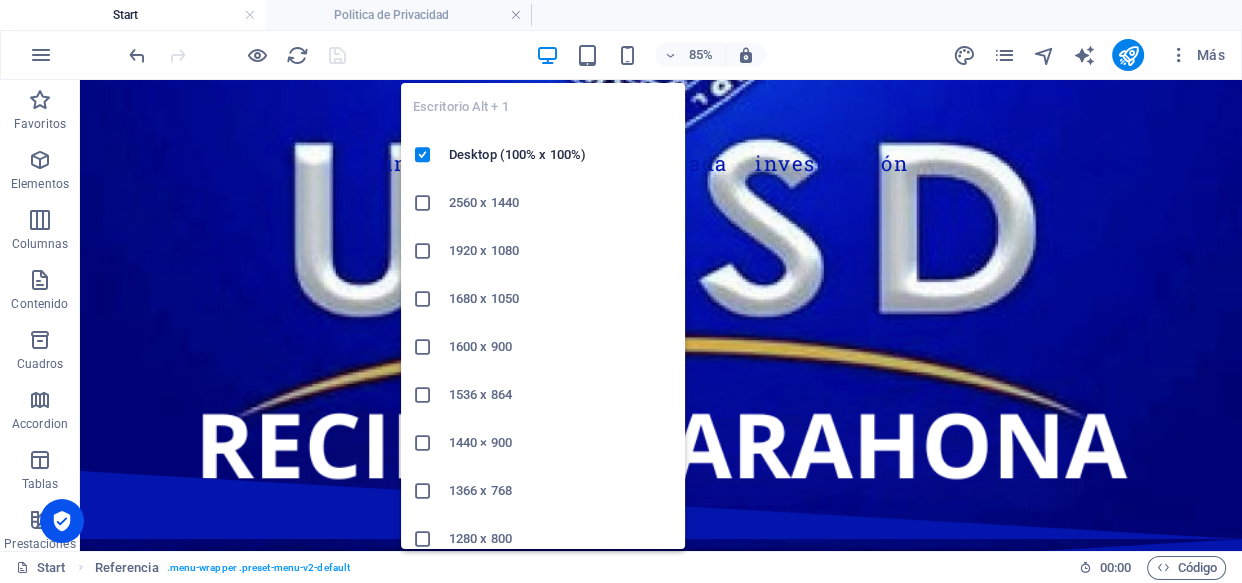 click at bounding box center (547, 55) 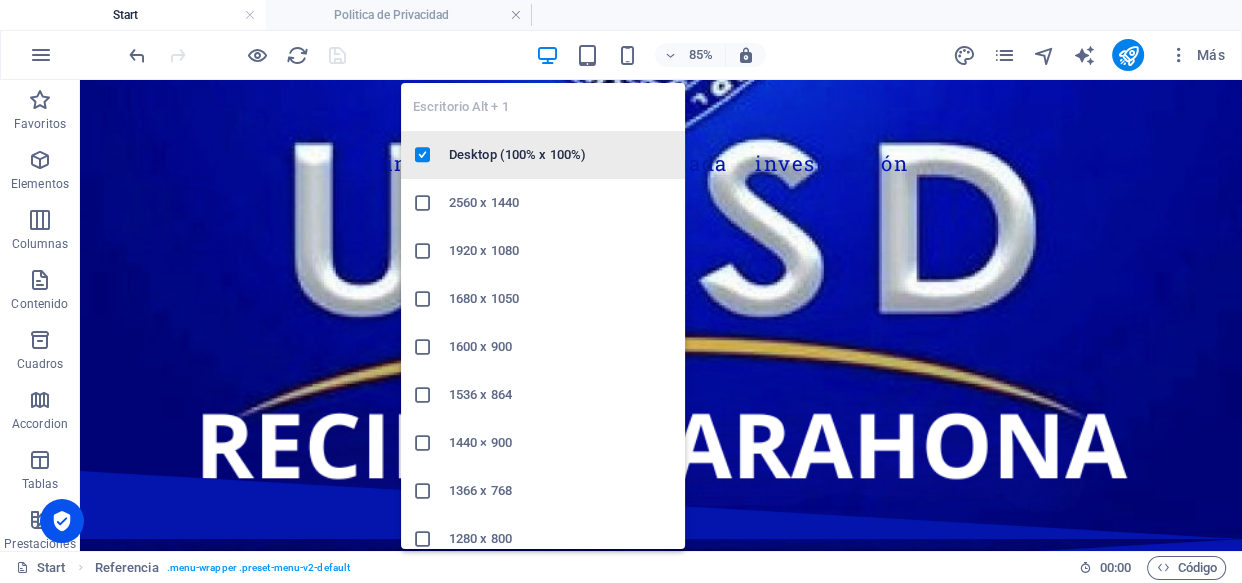 click on "Desktop (100% x 100%)" at bounding box center [561, 155] 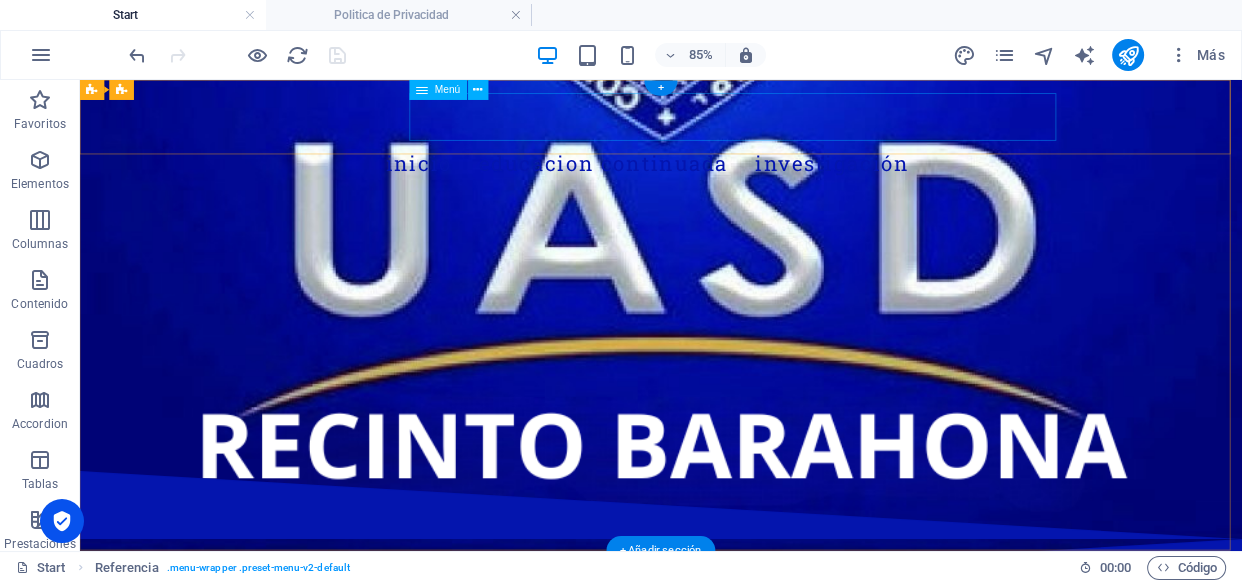 click on "Inicio Educacion Continuada Investigación" at bounding box center (764, 178) 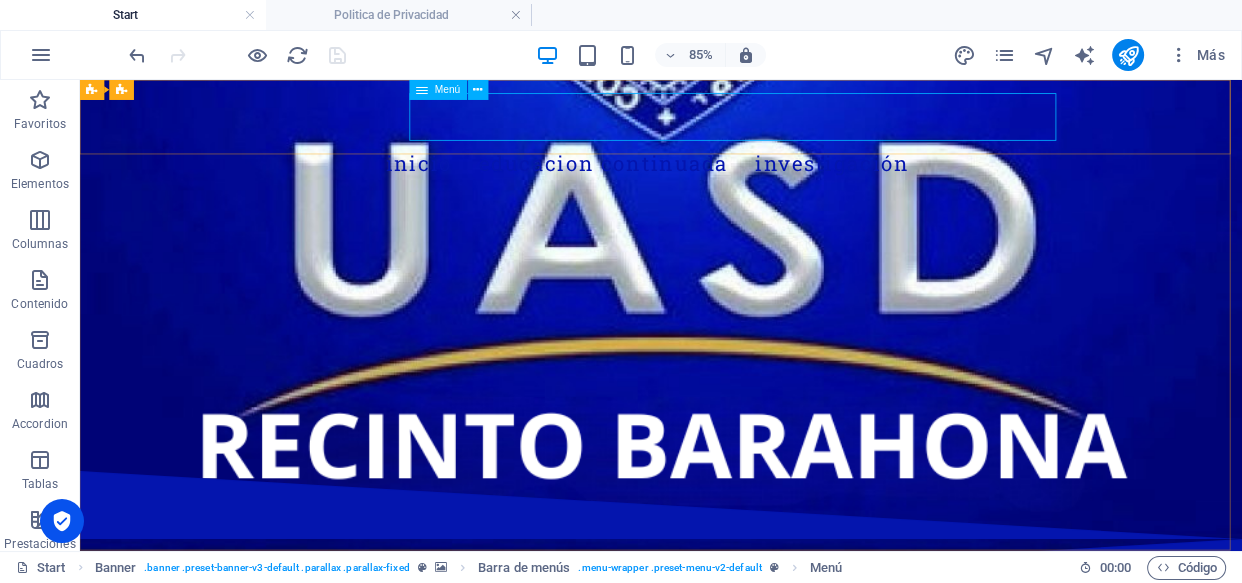 click on "Menú" at bounding box center (448, 90) 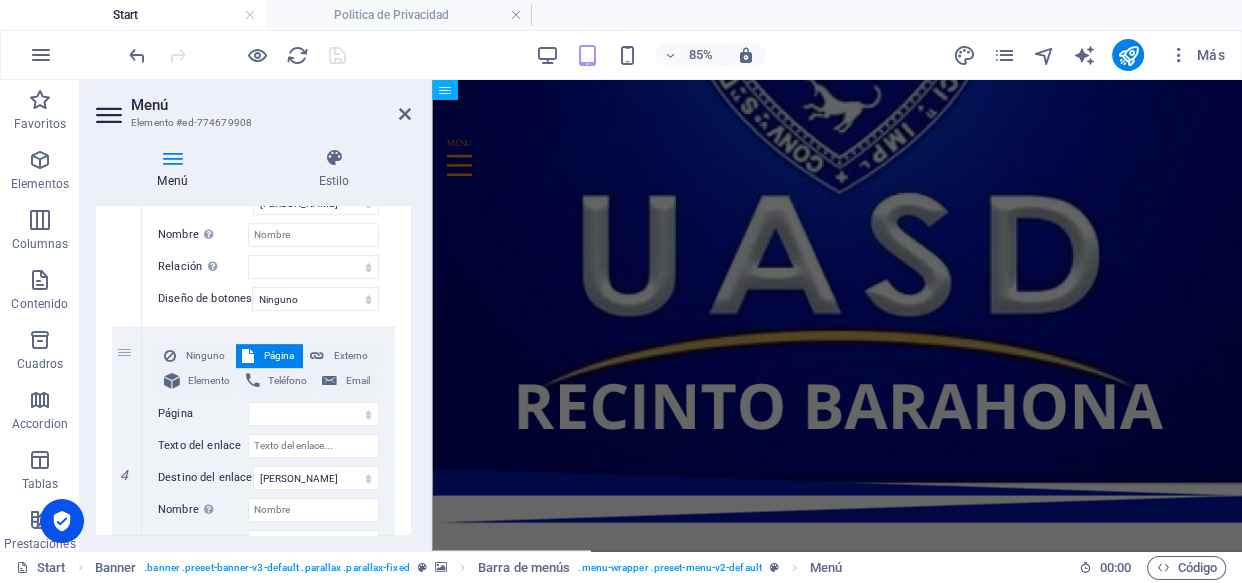 scroll, scrollTop: 1045, scrollLeft: 0, axis: vertical 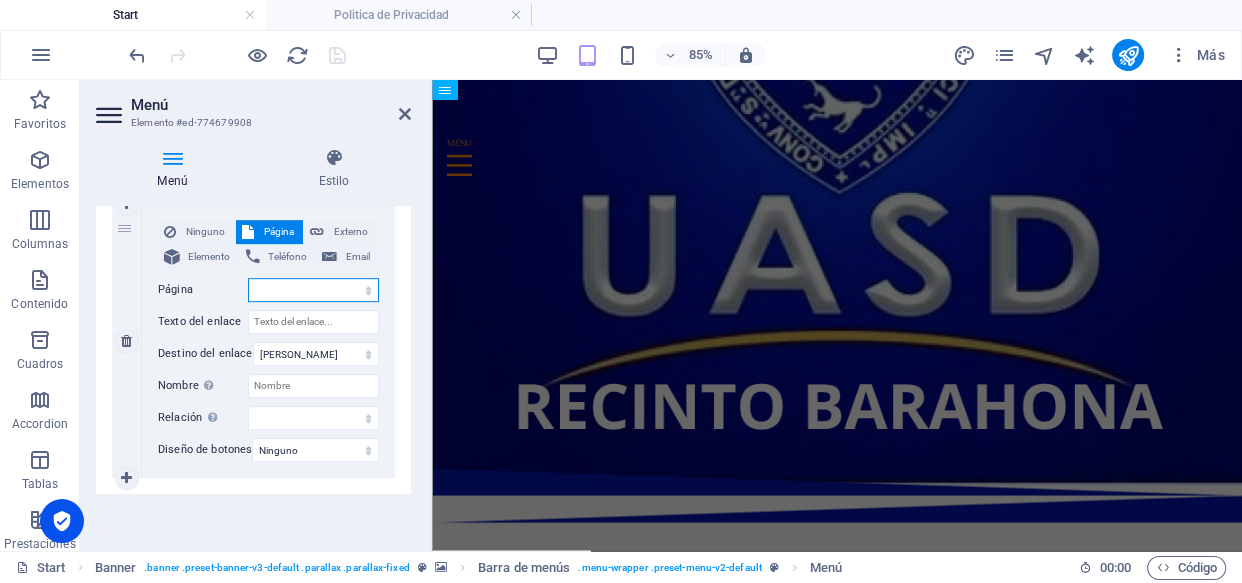 click on "Start Educacion Continuada Investigación Politica de Privacidad" at bounding box center (313, 290) 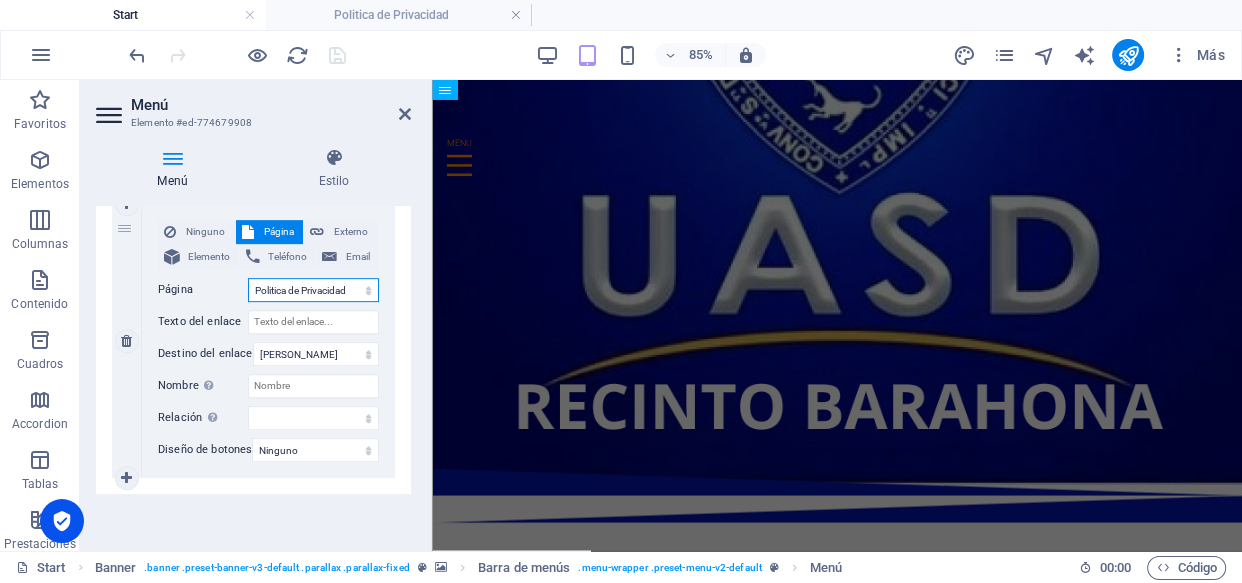 click on "Start Educacion Continuada Investigación Politica de Privacidad" at bounding box center (313, 290) 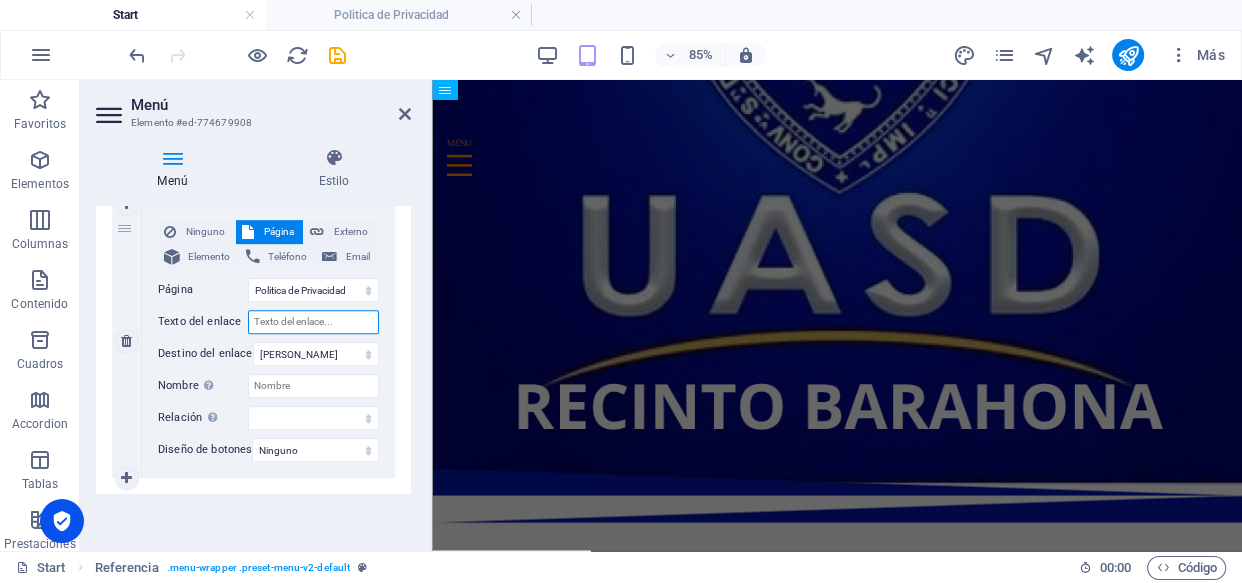 click on "Texto del enlace" at bounding box center (313, 322) 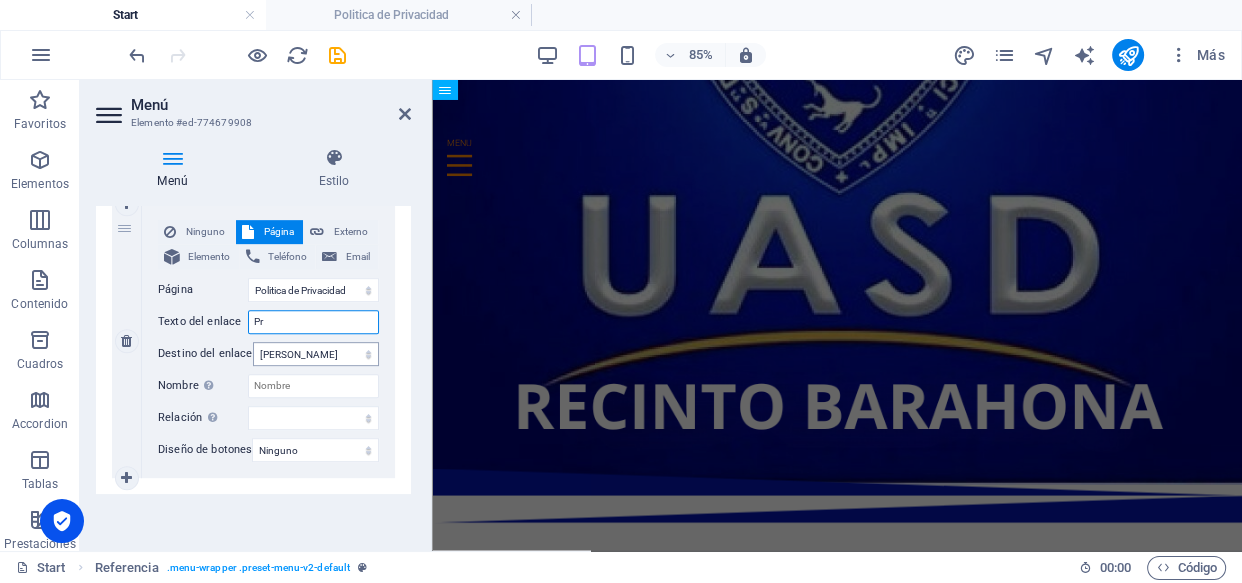 type on "Pri" 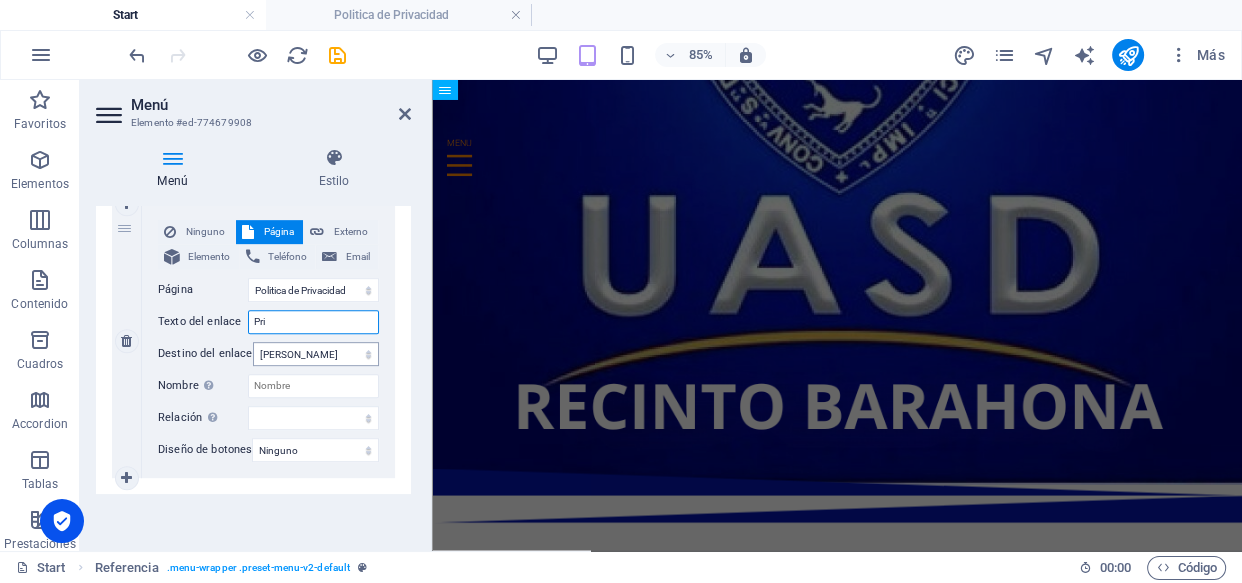 select 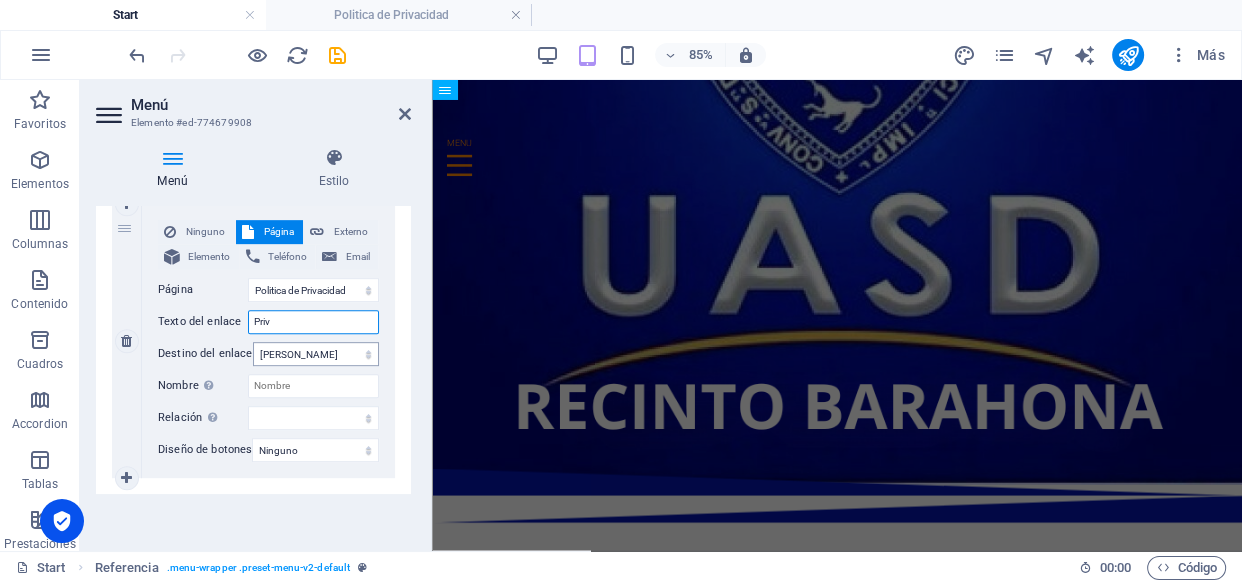 type on "Priva" 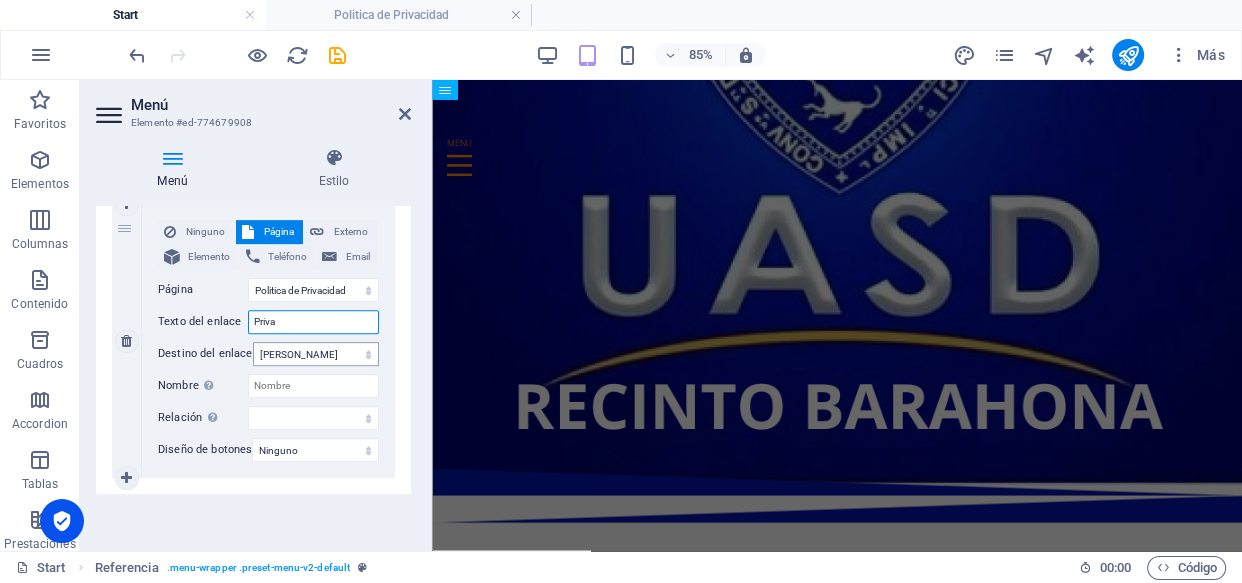 select 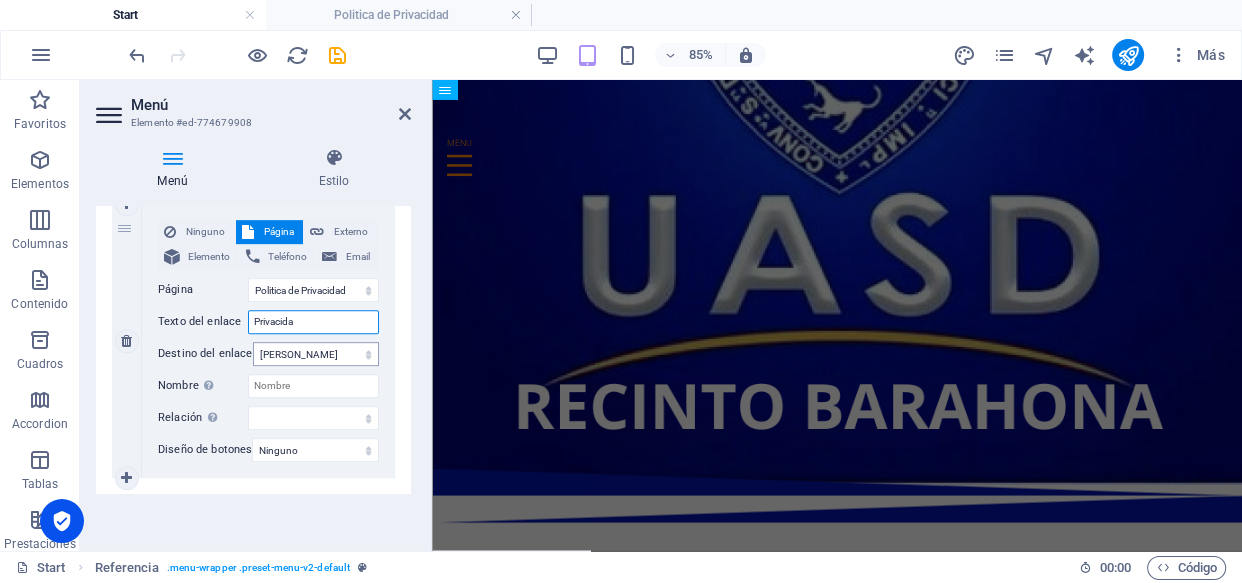 type on "Privacidad" 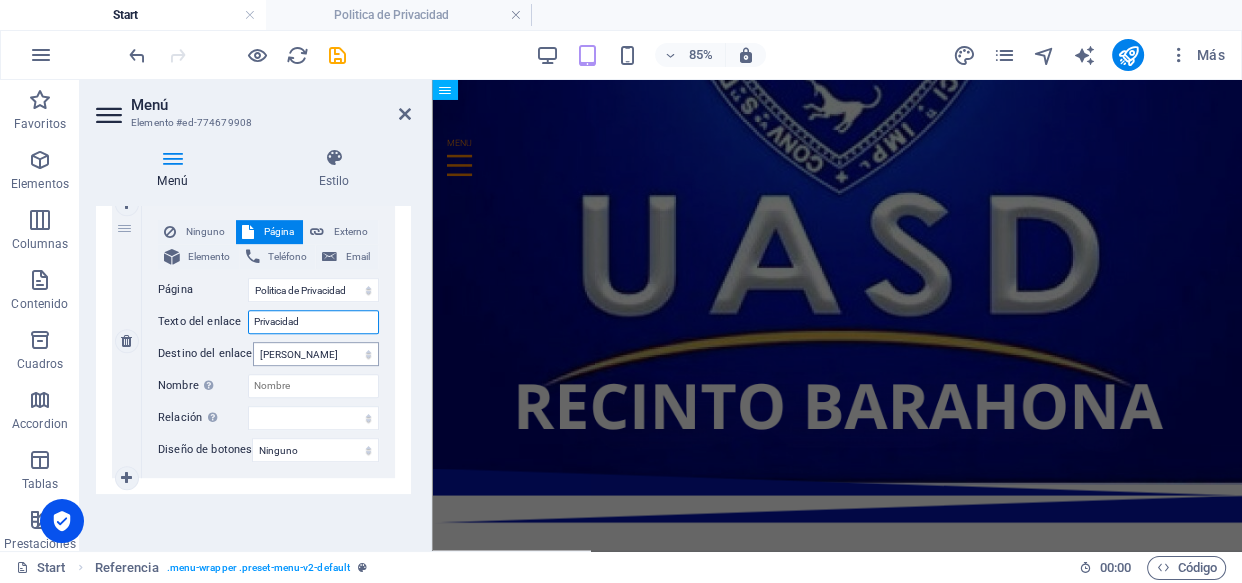 select 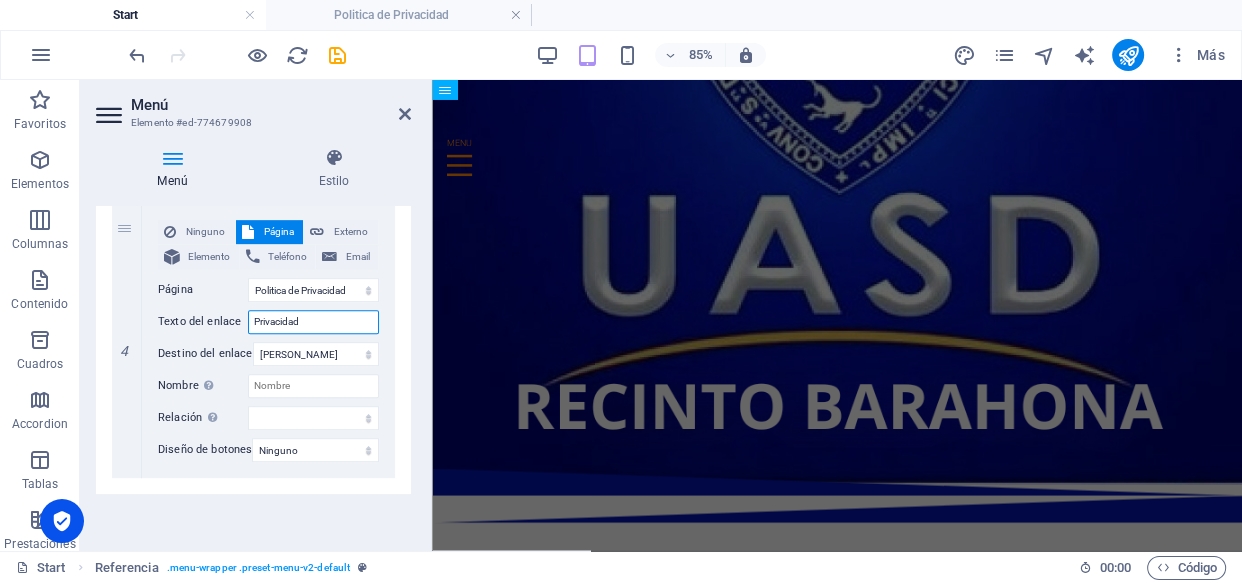 type on "Privacidad" 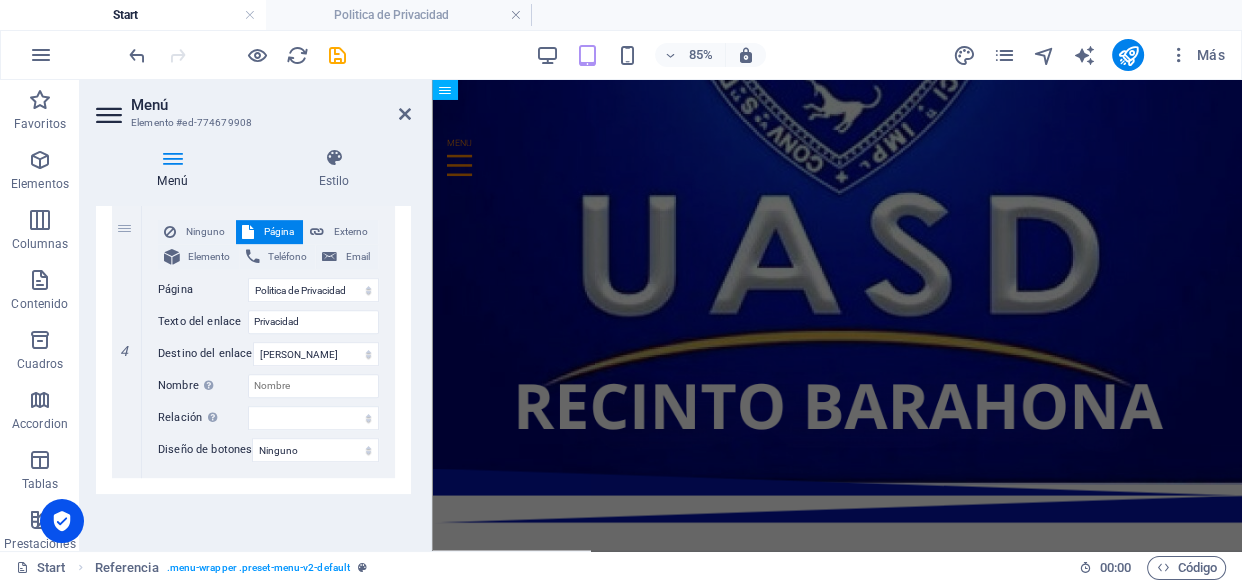 click on "Menú Automático Personalizado Crear elementos de menú personalizados para este menú. Se recomienda en el caso de sitios web de una sola página. Gestionar páginas Elementos de menú 1 Ninguno Página Externo Elemento Teléfono Email Página Start Educacion Continuada Investigación Politica de Privacidad Elemento
URL /15026625 Teléfono Email Texto del enlace Inicio Destino del enlace Nueva pestaña Misma pestaña Superposición Nombre Una descripción adicional del enlace no debería ser igual al texto del enlace. El título suele mostrarse como un texto de información cuando se mueve el ratón por encima del elemento. Déjalo en blanco en caso de dudas. Relación Define la  relación de este enlace con el destino del enlace . Por ejemplo, el valor "nofollow" indica a los buscadores que no sigan al enlace. Puede dejarse vacío. alternativo autor marcador externo ayuda licencia siguiente nofollow noreferrer noopener ant buscar etiqueta Diseño de botones Ninguno Predeterminado 2" at bounding box center [253, 370] 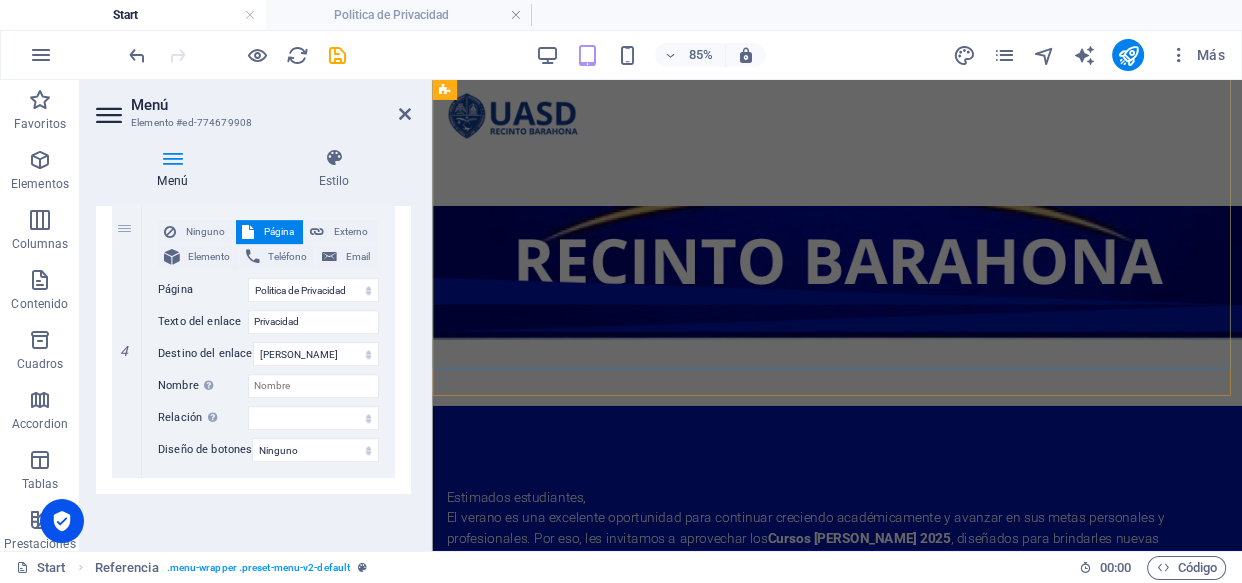 scroll, scrollTop: 181, scrollLeft: 0, axis: vertical 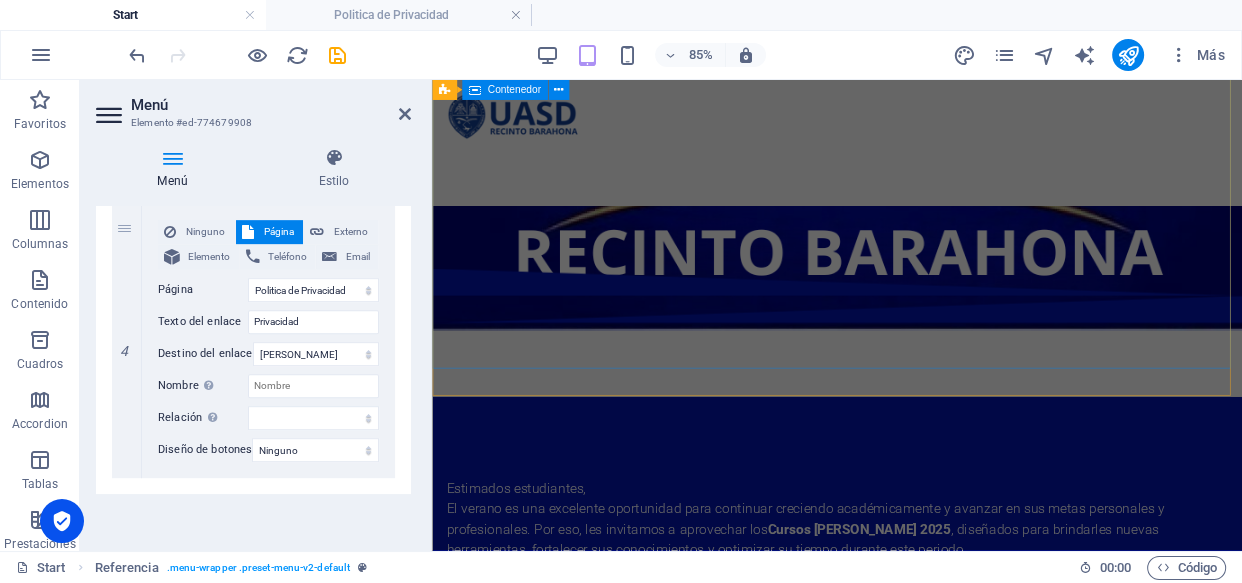click on "cursos [PERSON_NAME] Inscripción" at bounding box center (908, 100) 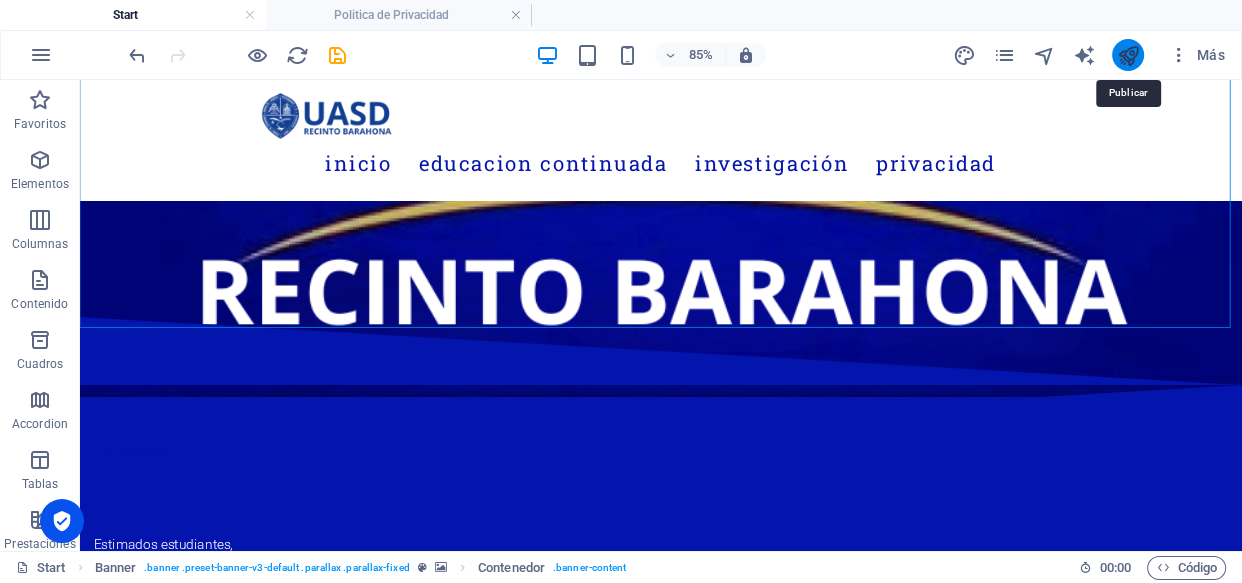 click at bounding box center [1128, 55] 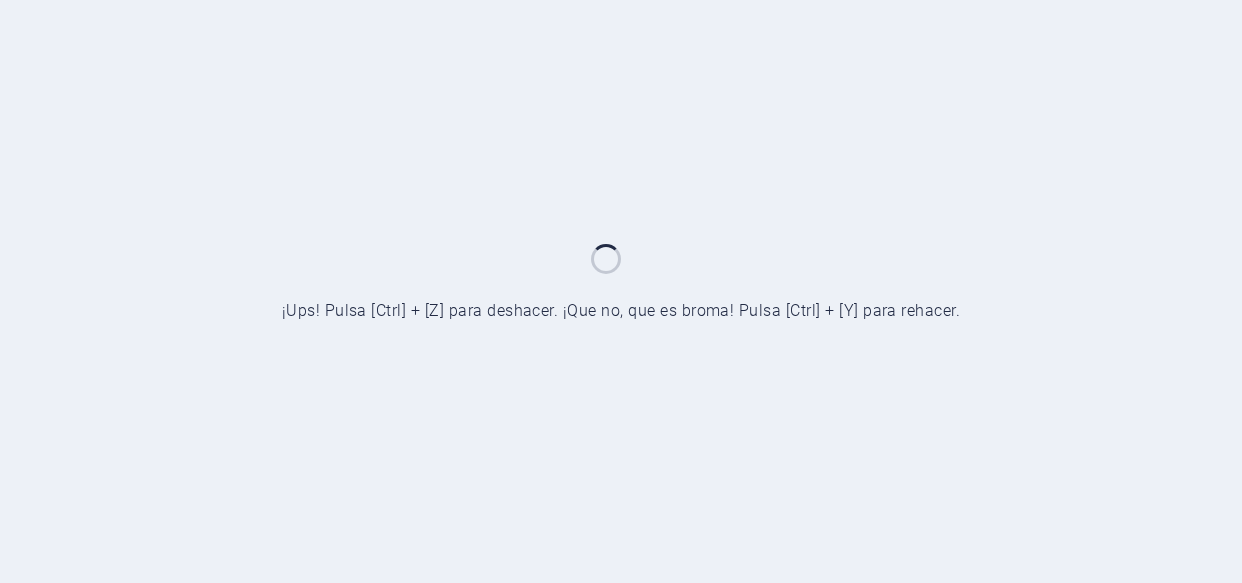 scroll, scrollTop: 0, scrollLeft: 0, axis: both 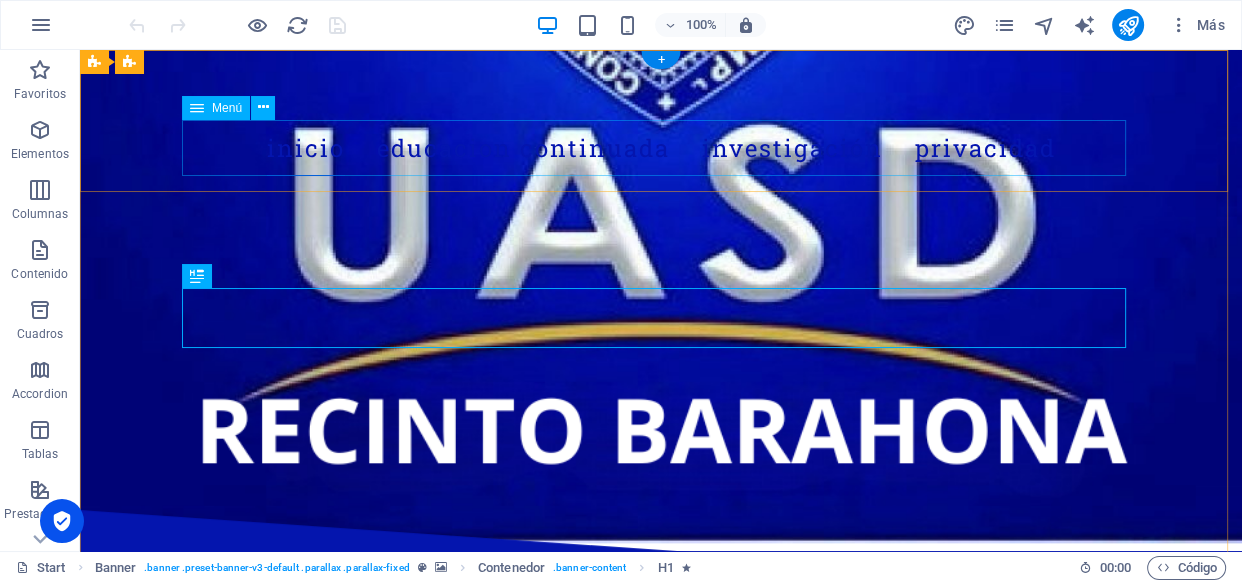 click on "Inicio Educacion Continuada Investigación Privacidad" at bounding box center [661, 148] 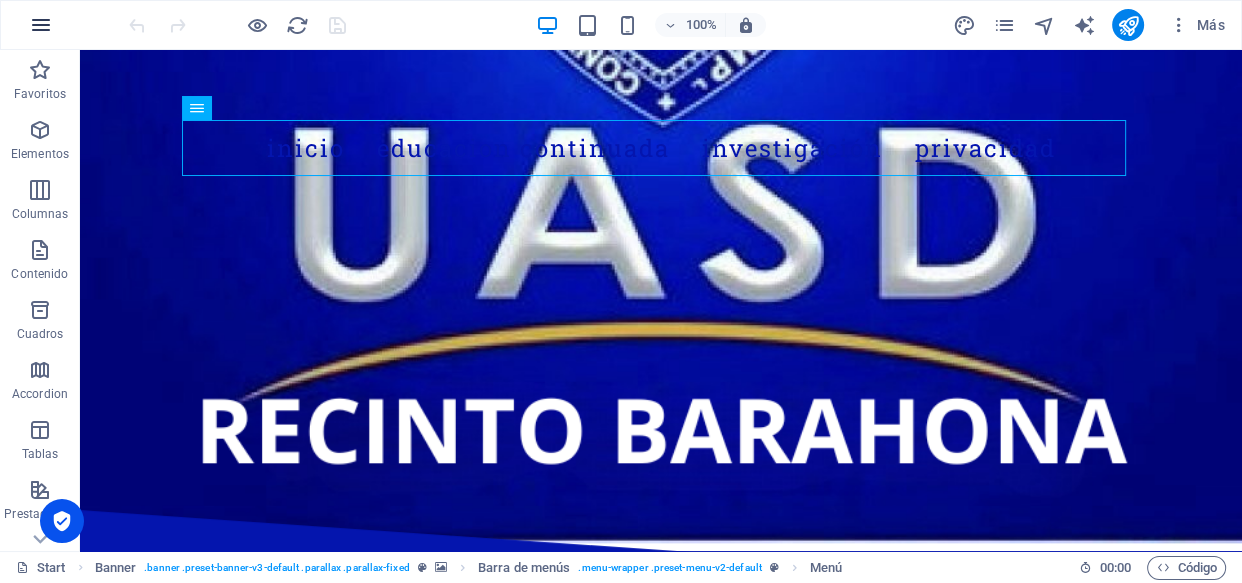 click at bounding box center [41, 25] 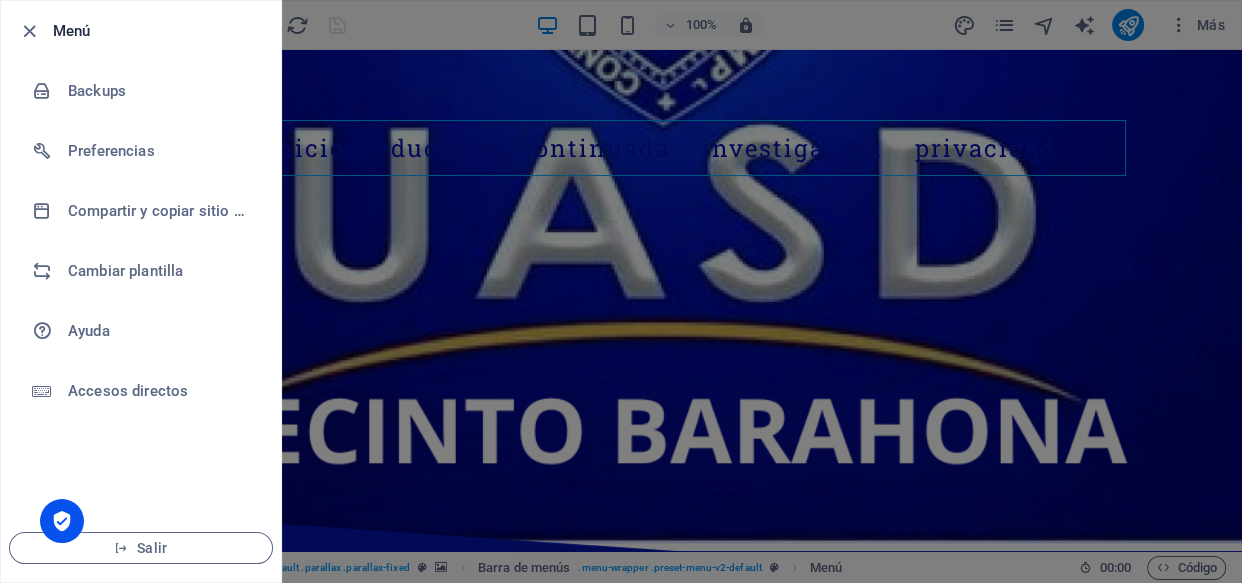 click at bounding box center (621, 291) 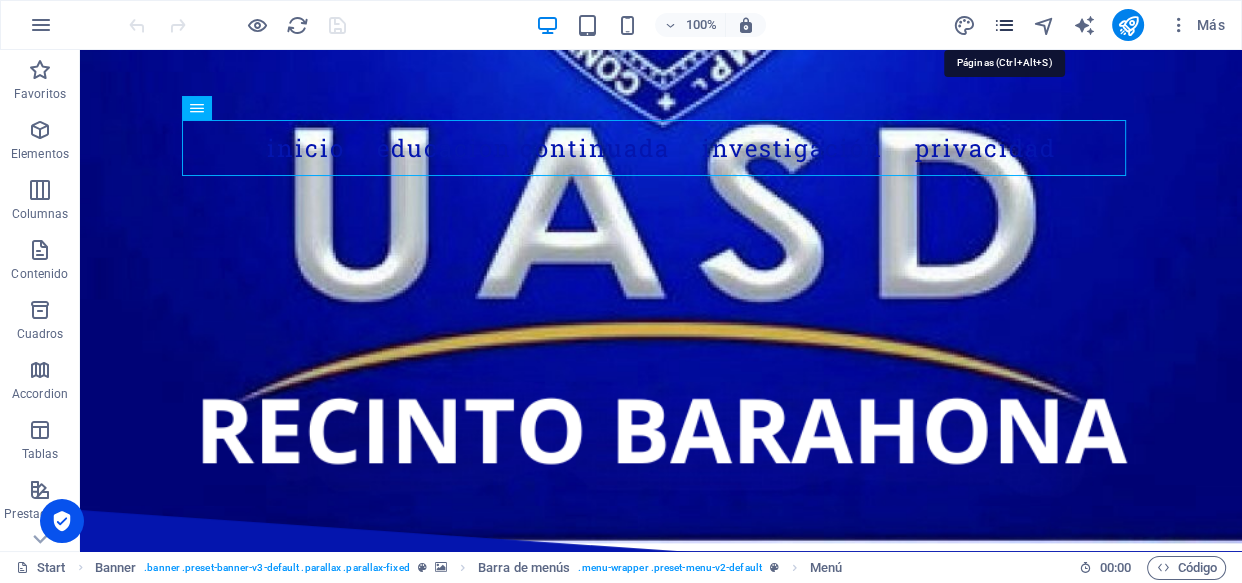 click at bounding box center (1004, 25) 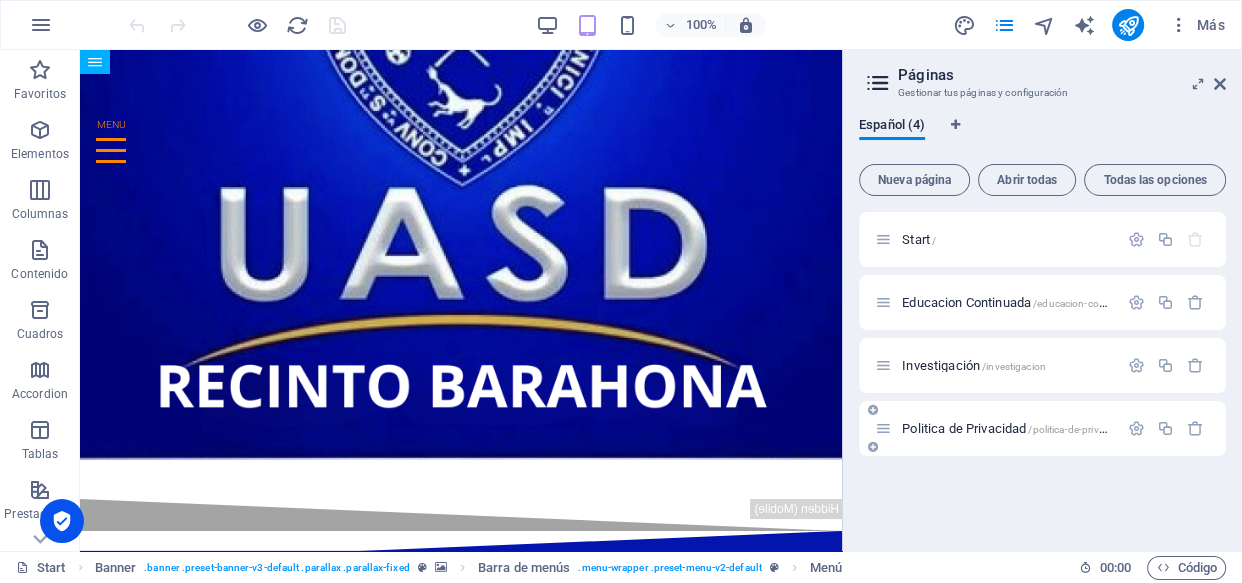 click on "Politica de Privacidad /politica-de-privacidad" at bounding box center [996, 428] 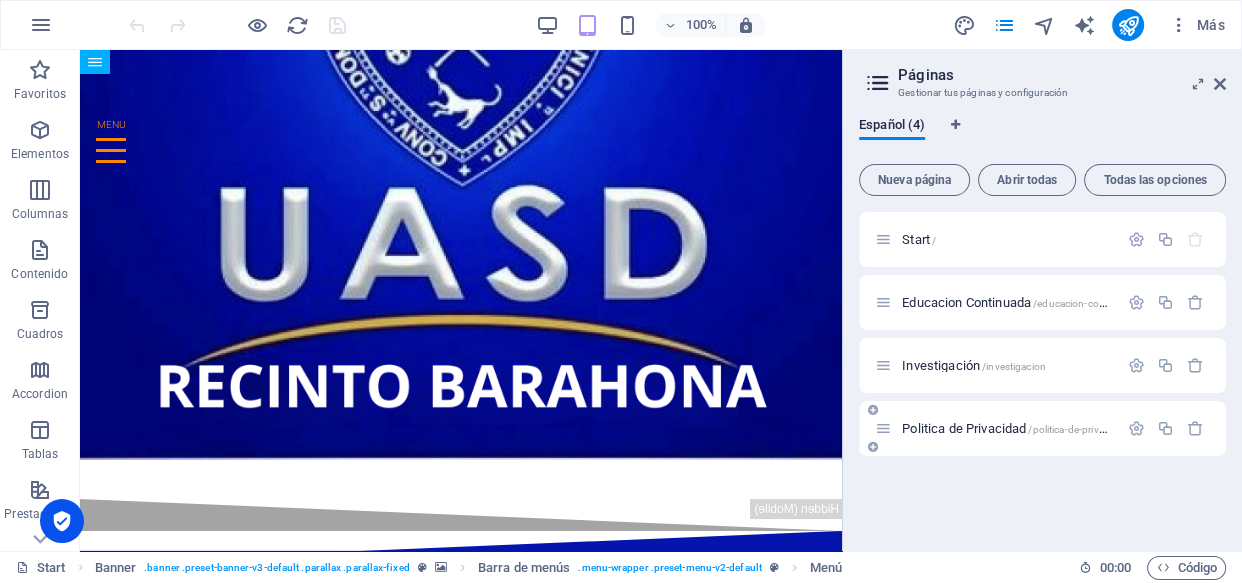 click on "Politica de Privacidad /politica-de-privacidad" at bounding box center [1015, 428] 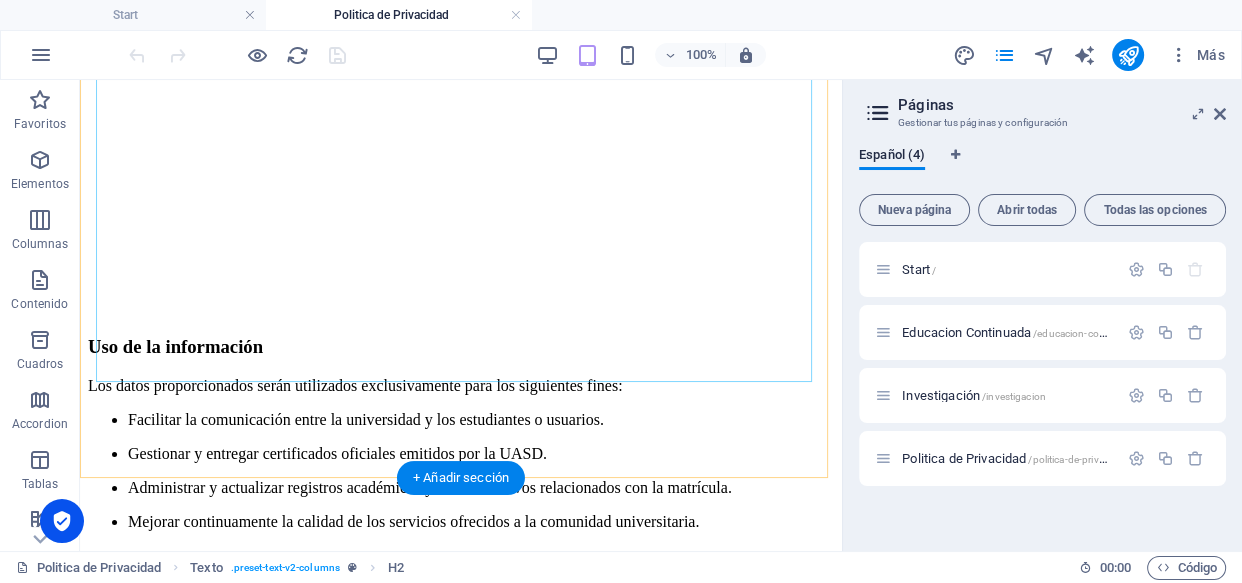 scroll, scrollTop: 909, scrollLeft: 0, axis: vertical 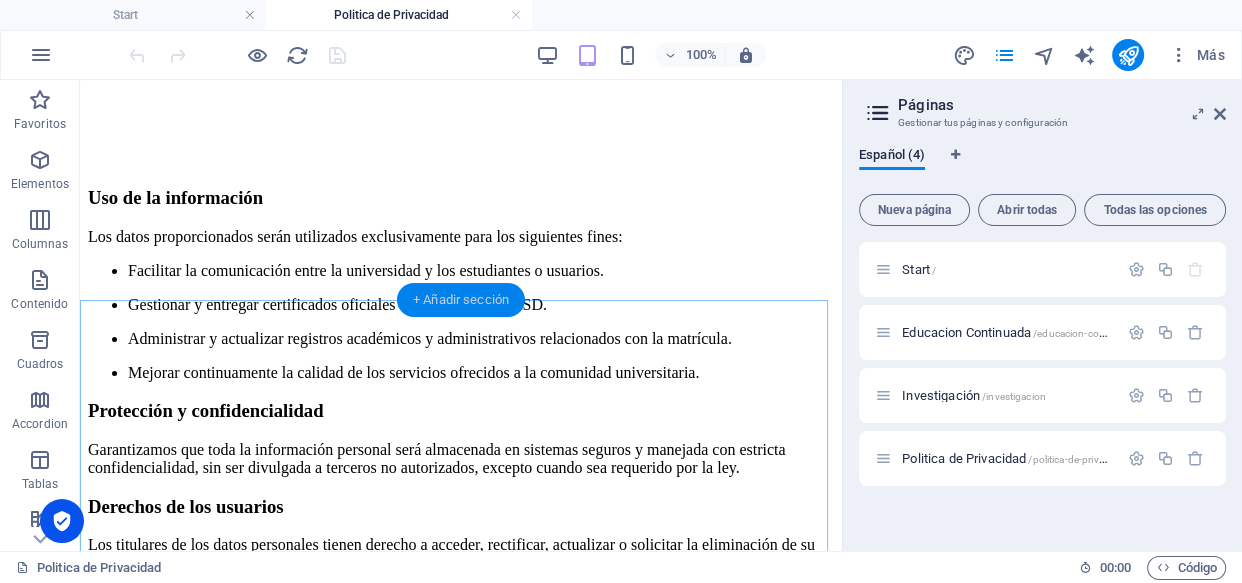 click on "+ Añadir sección" at bounding box center [461, 300] 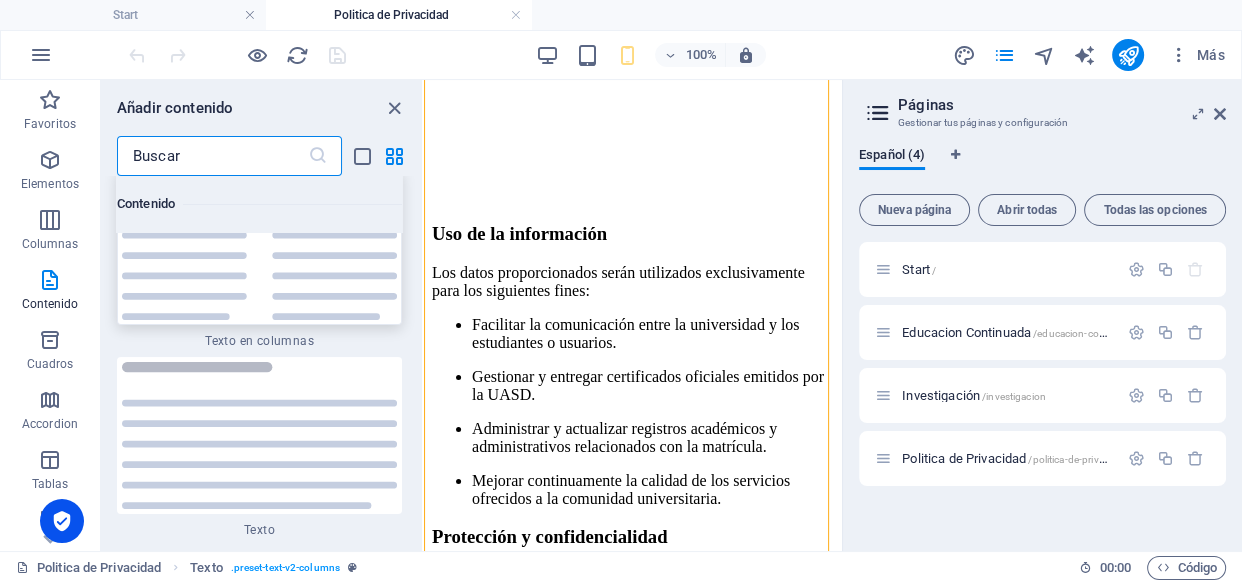 scroll, scrollTop: 6667, scrollLeft: 0, axis: vertical 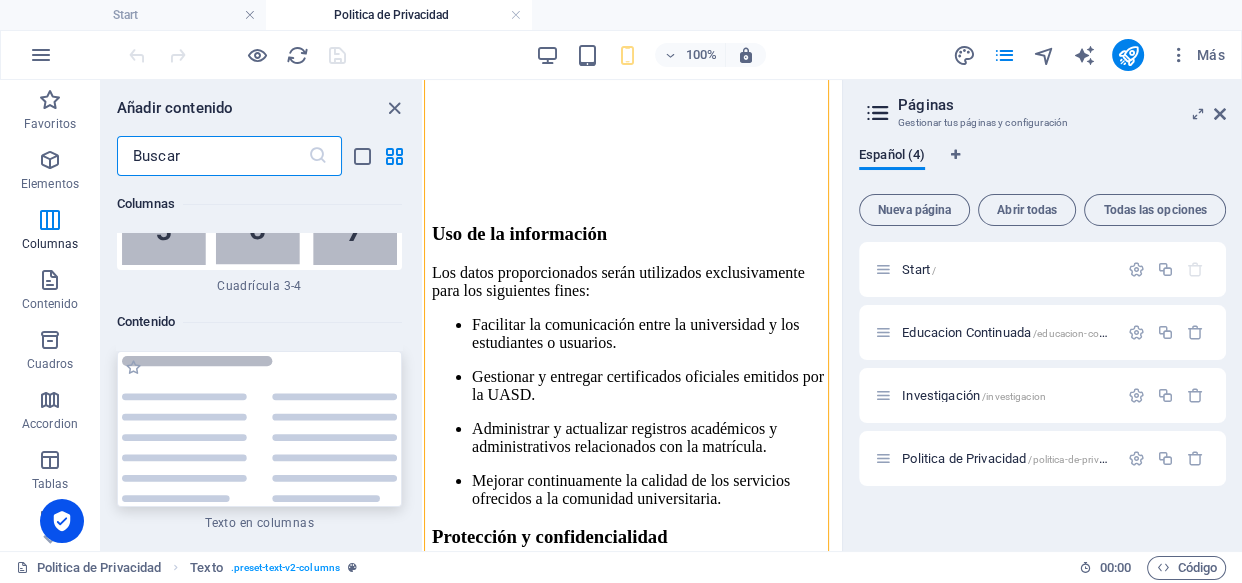 click at bounding box center (259, 429) 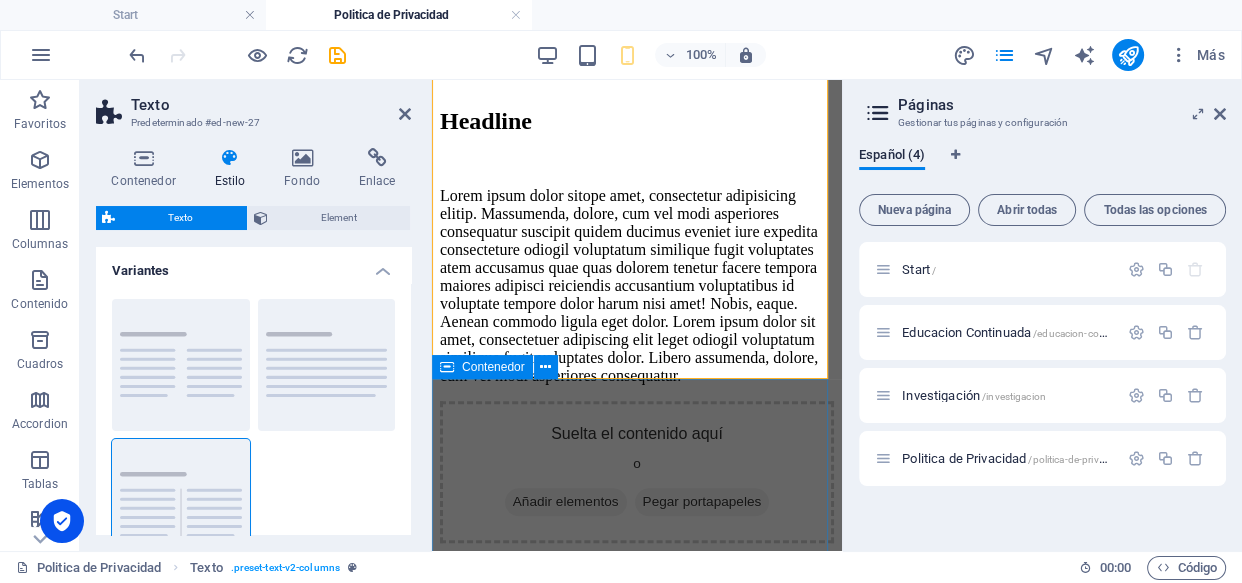 scroll, scrollTop: 1892, scrollLeft: 0, axis: vertical 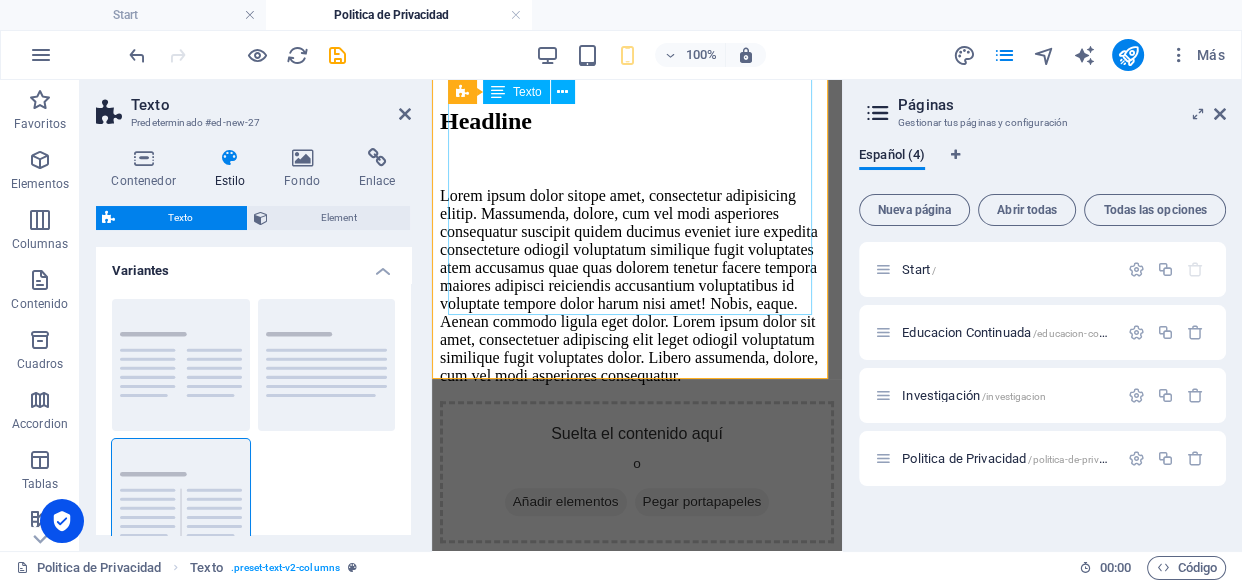 click on "Lorem ipsum dolor sitope amet, consectetur adipisicing elitip. Massumenda, dolore, cum vel modi asperiores consequatur suscipit quidem ducimus eveniet iure expedita consecteture odiogil voluptatum similique fugit voluptates atem accusamus quae quas dolorem tenetur facere tempora maiores adipisci reiciendis accusantium voluptatibus id voluptate tempore dolor harum nisi amet! Nobis, eaque. Aenean commodo ligula eget dolor. Lorem ipsum dolor sit amet, consectetuer adipiscing elit leget odiogil voluptatum similique fugit voluptates dolor. Libero assumenda, dolore, cum vel modi asperiores consequatur." at bounding box center (637, 286) 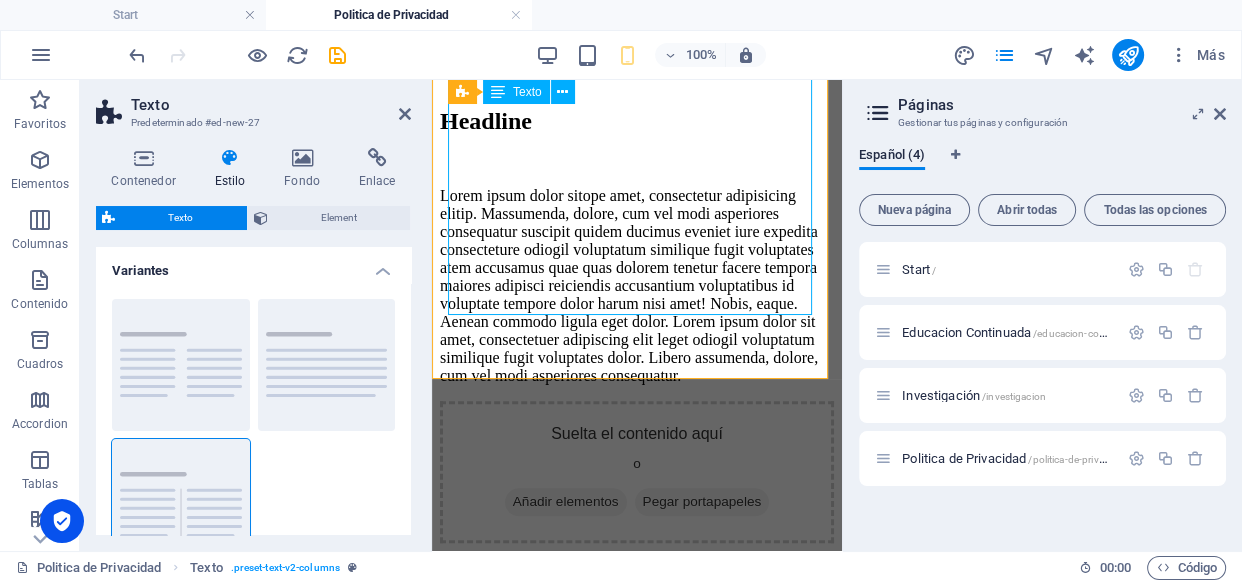 click on "Lorem ipsum dolor sitope amet, consectetur adipisicing elitip. Massumenda, dolore, cum vel modi asperiores consequatur suscipit quidem ducimus eveniet iure expedita consecteture odiogil voluptatum similique fugit voluptates atem accusamus quae quas dolorem tenetur facere tempora maiores adipisci reiciendis accusantium voluptatibus id voluptate tempore dolor harum nisi amet! Nobis, eaque. Aenean commodo ligula eget dolor. Lorem ipsum dolor sit amet, consectetuer adipiscing elit leget odiogil voluptatum similique fugit voluptates dolor. Libero assumenda, dolore, cum vel modi asperiores consequatur." at bounding box center (637, 286) 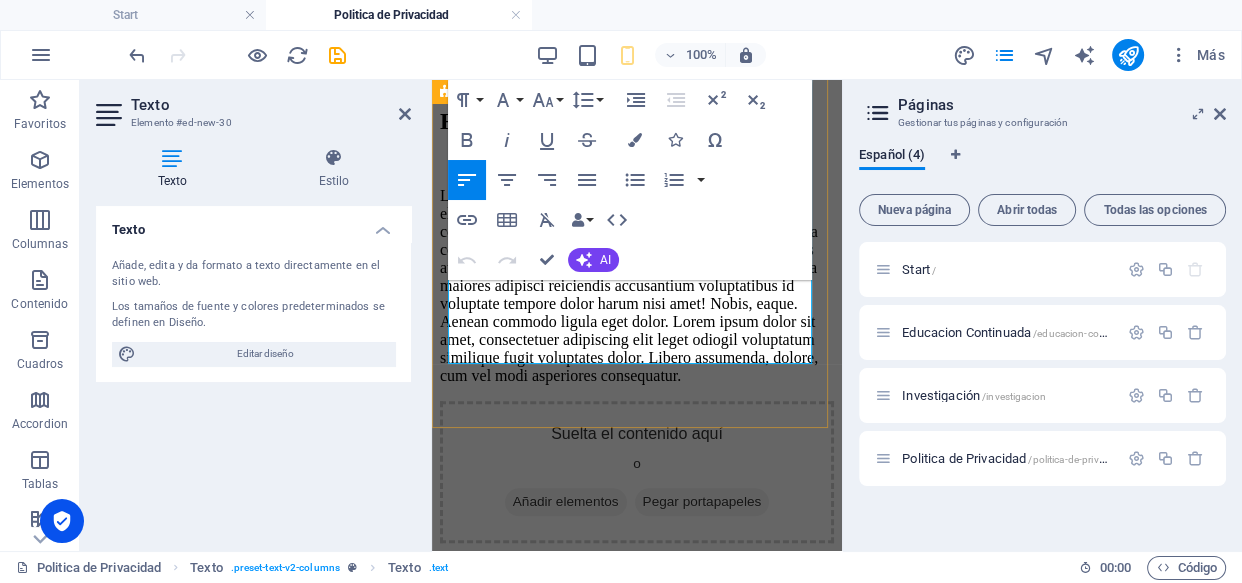 scroll, scrollTop: 1844, scrollLeft: 0, axis: vertical 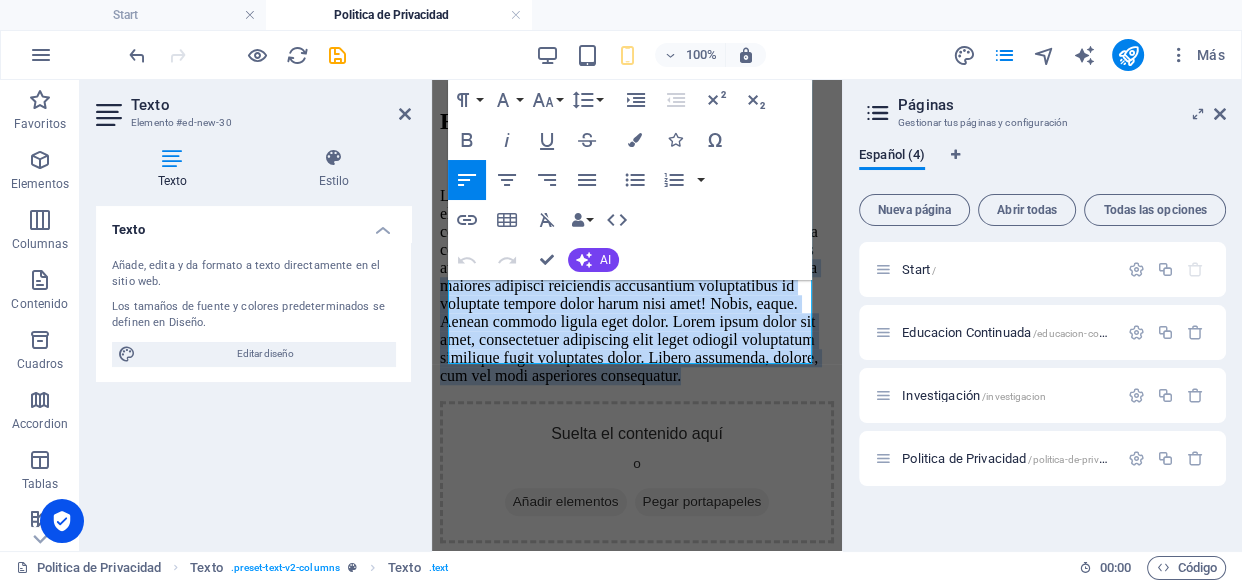 drag, startPoint x: 716, startPoint y: 348, endPoint x: 828, endPoint y: 292, distance: 125.21981 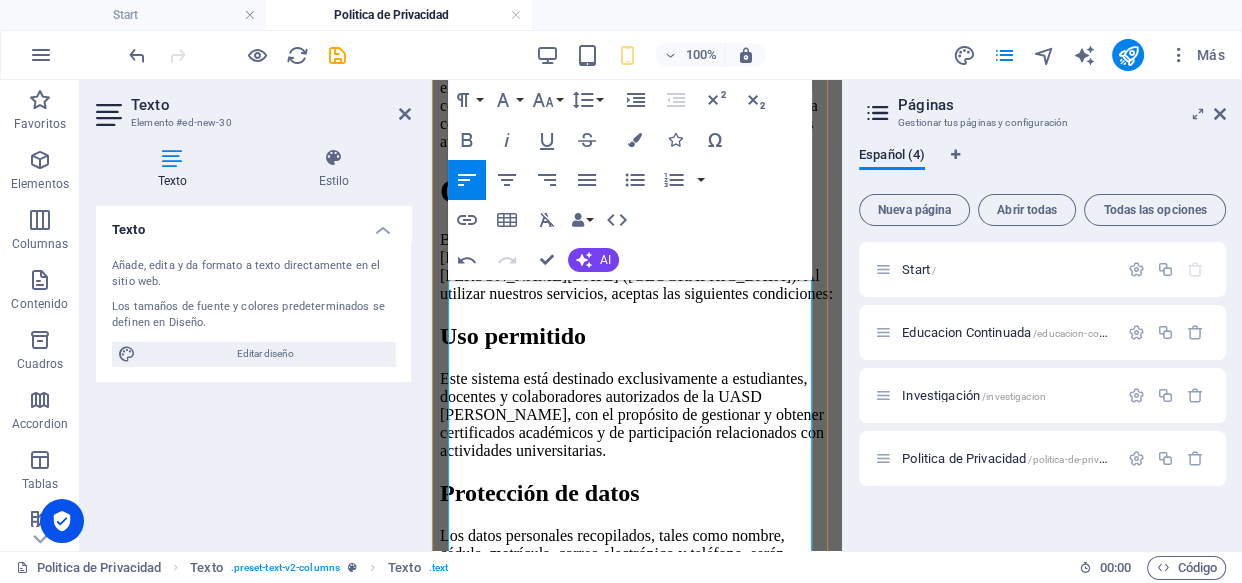 scroll, scrollTop: 1844, scrollLeft: 0, axis: vertical 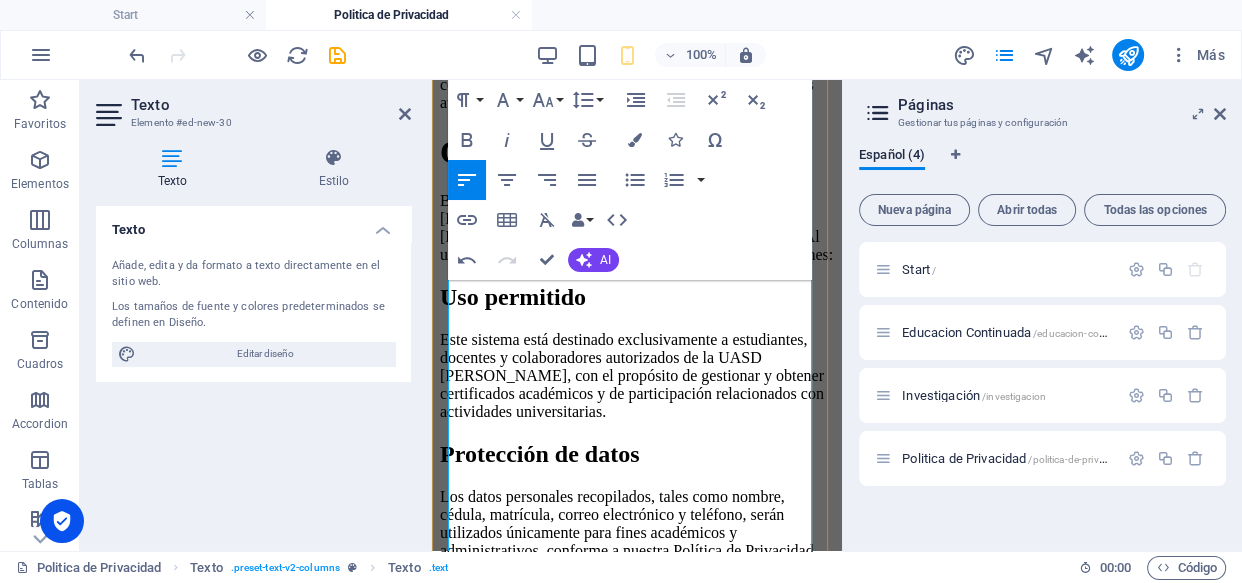 click on "Este sistema está destinado exclusivamente a estudiantes, docentes y colaboradores autorizados de la UASD Recinto Barahona, con el propósito de gestionar y obtener certificados académicos y de participación relacionados con actividades universitarias." at bounding box center [637, 376] 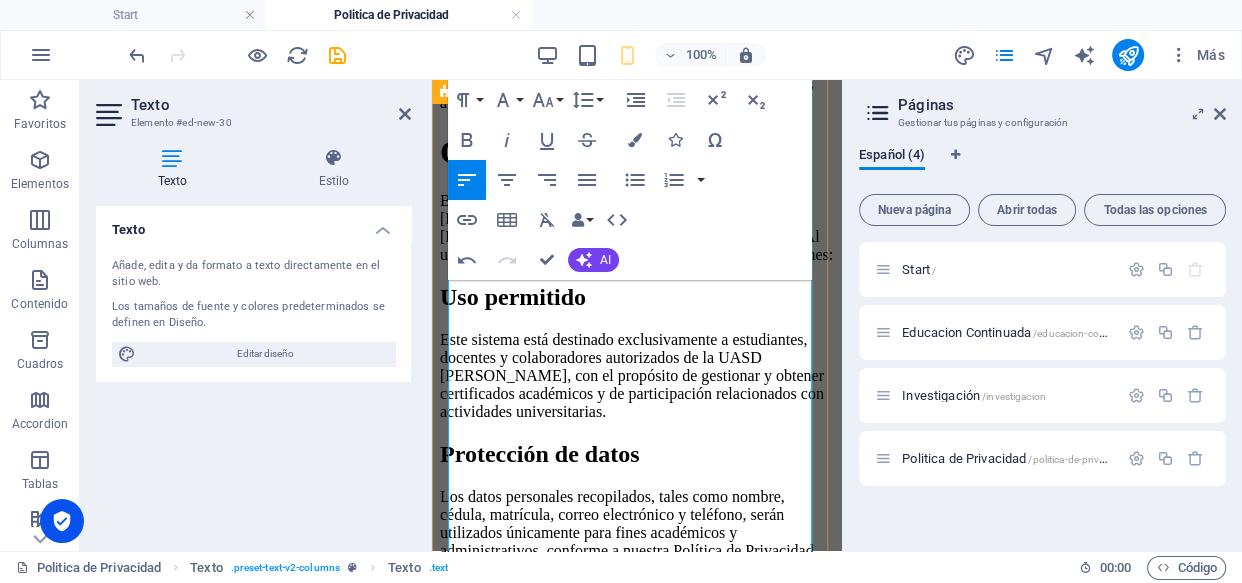click on "Headline Lorem ipsum dolor sitope amet, consectetur adipisicing elitip. Massumenda, dolore, cum vel modi asperiores consequatur suscipit quidem ducimus eveniet iure expedita consecteture odiogil voluptatum similique fugit voluptates atem  Condiciones del Servicio Bienvenido al sistema de certificados del Recinto Barahona de la Universidad Autónoma de Santo Domingo (UASD). Al utilizar nuestros servicios, aceptas las siguientes condiciones: Uso permitido Este sistema está destinado exclusivamente a estudiantes, docentes y colaboradores autorizados de la UASD Recinto Barahona, con el propósito de gestionar y obtener certificados académicos y de participación relacionados con actividades universitarias. Protección de datos Responsabilidad del usuario Cada usuario es responsable de mantener la confidencialidad de sus credenciales de acceso. El uso indebido, la manipulación de datos o el intento de acceso no autorizado podrá conllevar la suspensión temporal o permanente del acceso a la plataforma." at bounding box center [637, 486] 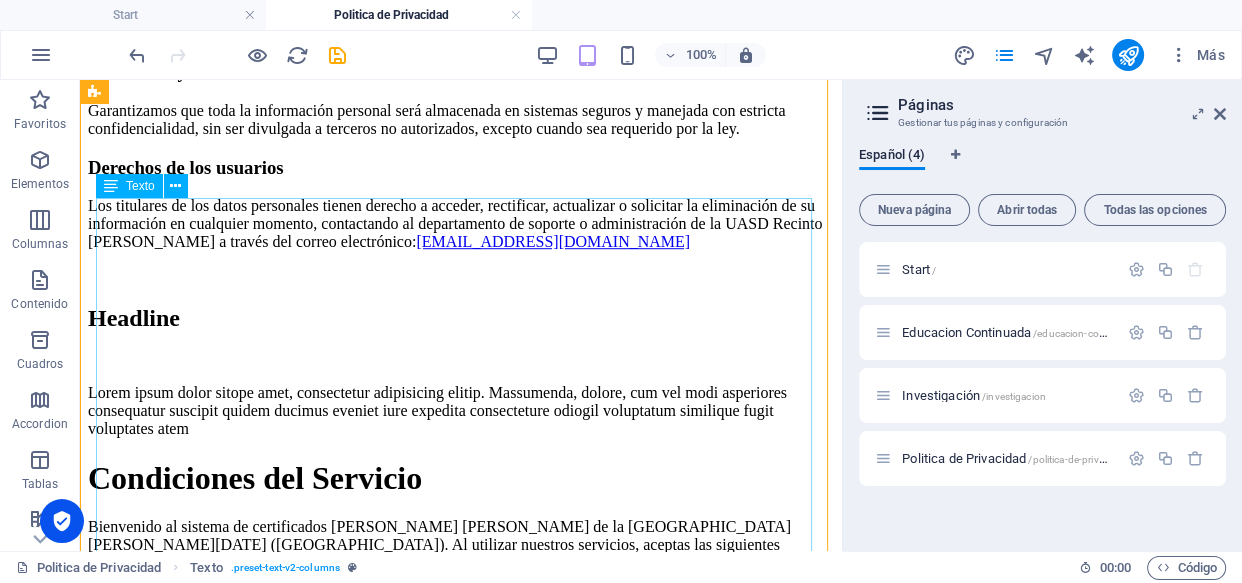 scroll, scrollTop: 1066, scrollLeft: 0, axis: vertical 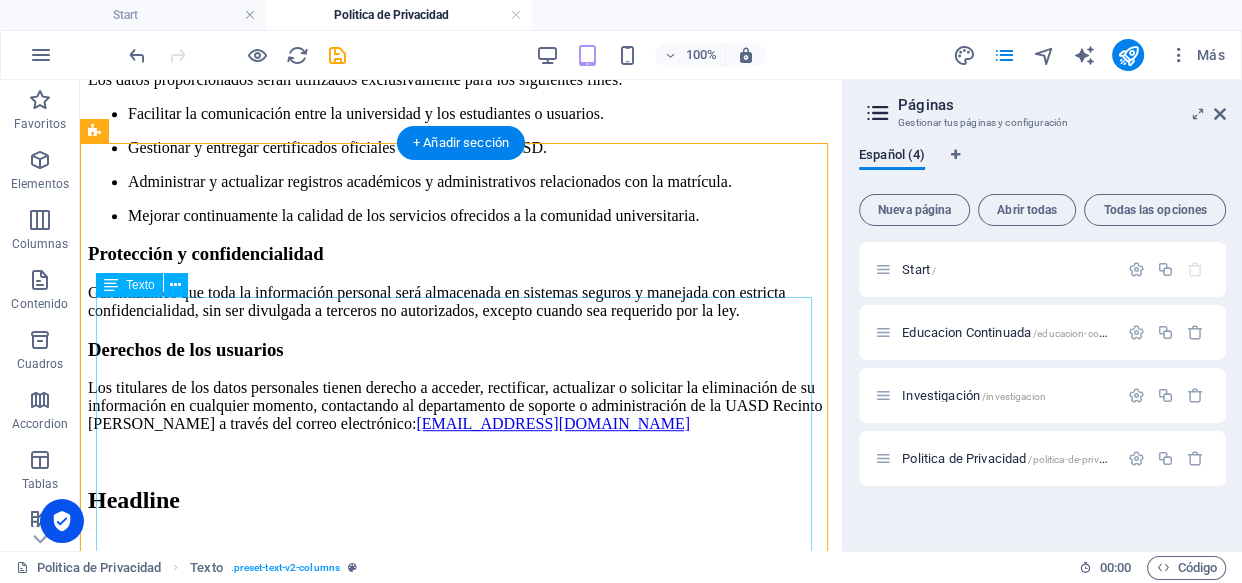click on "Lorem ipsum dolor sitope amet, consectetur adipisicing elitip. Massumenda, dolore, cum vel modi asperiores consequatur suscipit quidem ducimus eveniet iure expedita consecteture odiogil voluptatum similique fugit voluptates atem  Condiciones del Servicio Bienvenido al sistema de certificados del Recinto Barahona de la Universidad Autónoma de Santo Domingo (UASD). Al utilizar nuestros servicios, aceptas las siguientes condiciones: Uso permitido Este sistema está destinado exclusivamente a estudiantes, docentes y colaboradores autorizados de la UASD Recinto Barahona, con el propósito de gestionar y obtener certificados académicos y de participación relacionados con actividades universitarias. Protección de datos Responsabilidad del usuario Cada usuario es responsable de mantener la confidencialidad de sus credenciales de acceso. El uso indebido, la manipulación de datos o el intento de acceso no autorizado podrá conllevar la suspensión temporal o permanente del acceso a la plataforma." at bounding box center [461, 953] 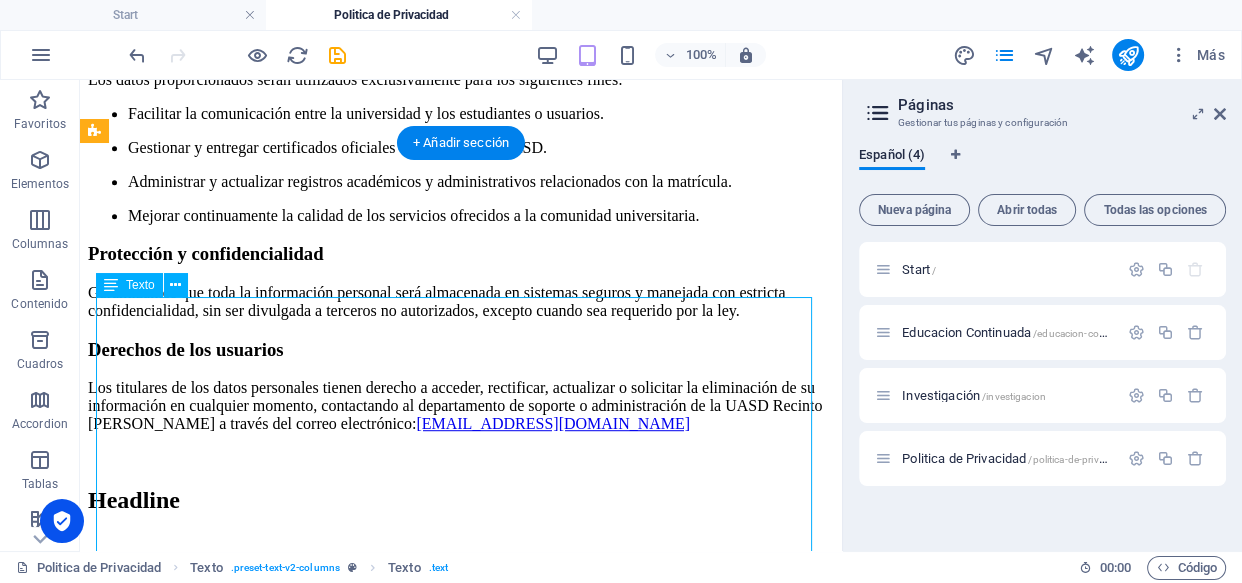click on "Lorem ipsum dolor sitope amet, consectetur adipisicing elitip. Massumenda, dolore, cum vel modi asperiores consequatur suscipit quidem ducimus eveniet iure expedita consecteture odiogil voluptatum similique fugit voluptates atem  Condiciones del Servicio Bienvenido al sistema de certificados del Recinto Barahona de la Universidad Autónoma de Santo Domingo (UASD). Al utilizar nuestros servicios, aceptas las siguientes condiciones: Uso permitido Este sistema está destinado exclusivamente a estudiantes, docentes y colaboradores autorizados de la UASD Recinto Barahona, con el propósito de gestionar y obtener certificados académicos y de participación relacionados con actividades universitarias. Protección de datos Responsabilidad del usuario Cada usuario es responsable de mantener la confidencialidad de sus credenciales de acceso. El uso indebido, la manipulación de datos o el intento de acceso no autorizado podrá conllevar la suspensión temporal o permanente del acceso a la plataforma." at bounding box center (461, 953) 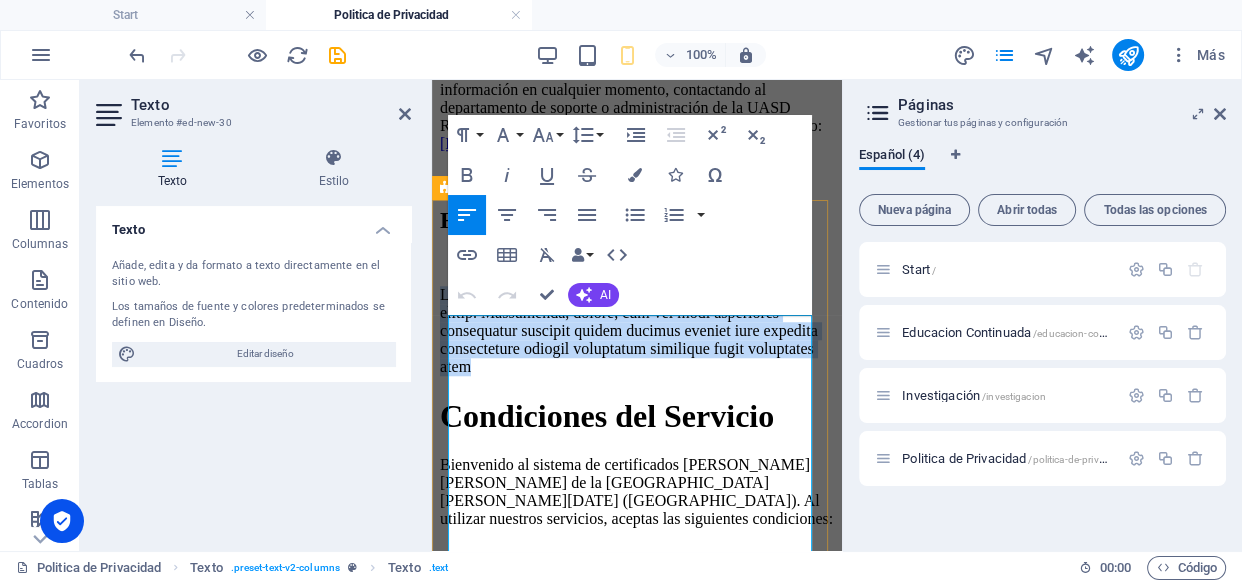 drag, startPoint x: 756, startPoint y: 418, endPoint x: 889, endPoint y: 346, distance: 151.23822 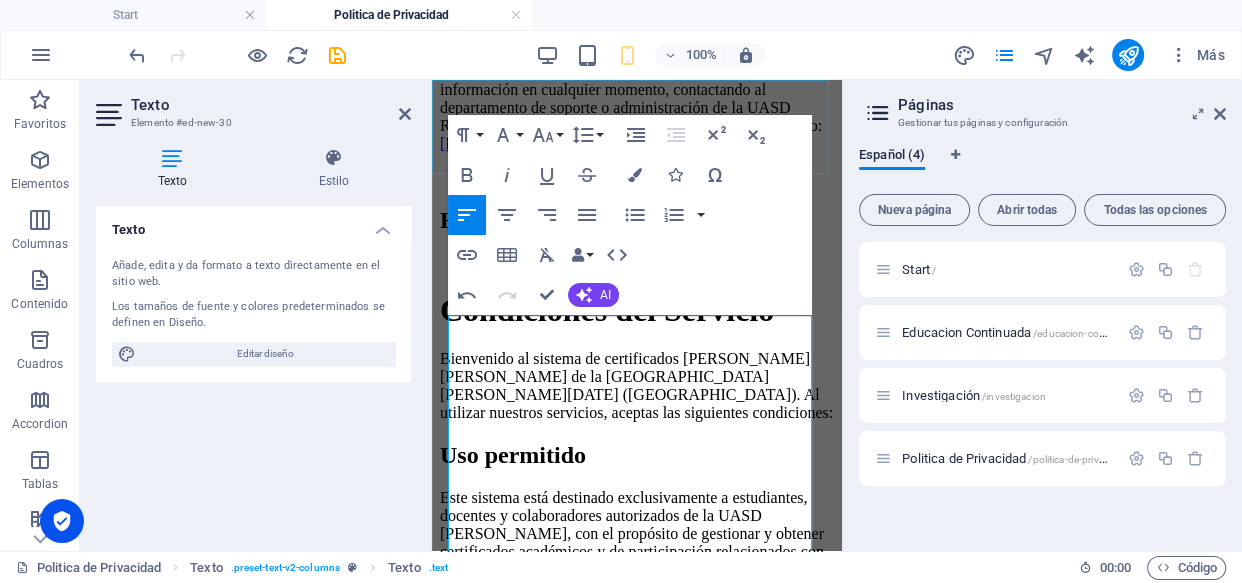 click on "Inicio Educacion Continuada Investigación Privacidad" at bounding box center [637, -1384] 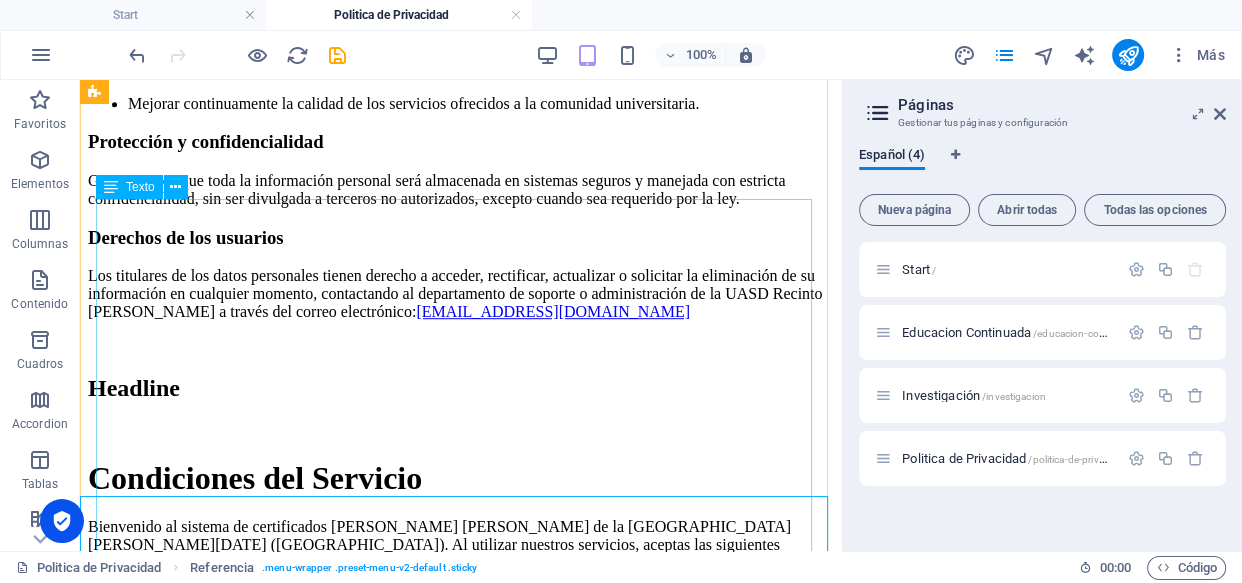 scroll, scrollTop: 996, scrollLeft: 0, axis: vertical 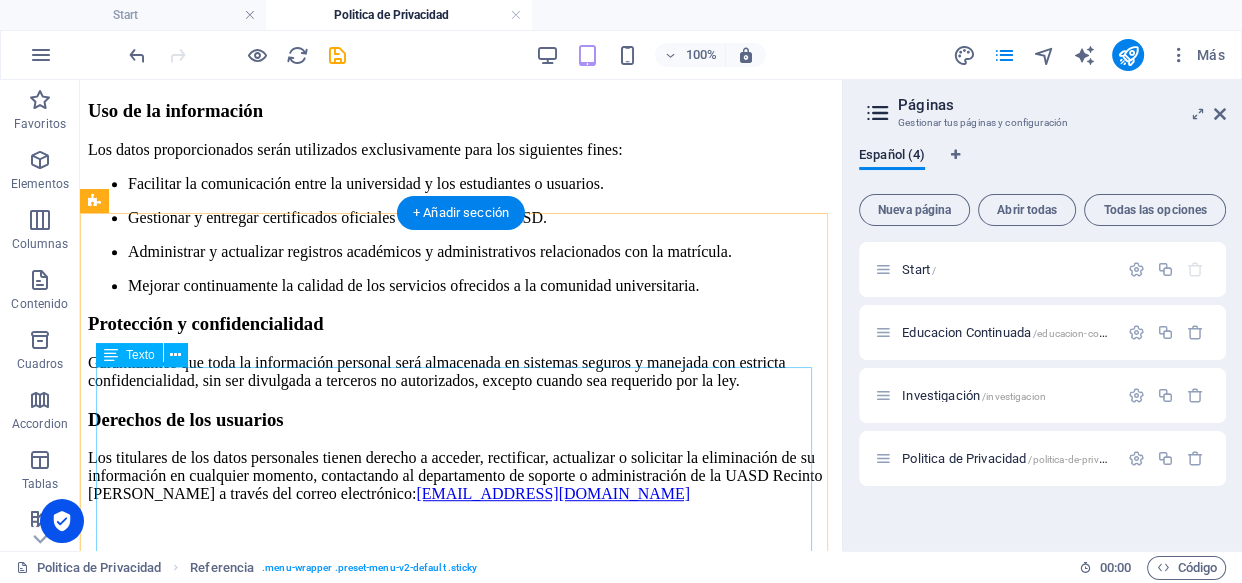 click on "Condiciones del Servicio Bienvenido al sistema de certificados del Recinto Barahona de la Universidad Autónoma de Santo Domingo (UASD). Al utilizar nuestros servicios, aceptas las siguientes condiciones: Uso permitido Este sistema está destinado exclusivamente a estudiantes, docentes y colaboradores autorizados de la UASD Recinto Barahona, con el propósito de gestionar y obtener certificados académicos y de participación relacionados con actividades universitarias. Protección de datos Los datos personales recopilados, tales como nombre, cédula, matrícula, correo electrónico y teléfono, serán utilizados únicamente para fines académicos y administrativos, conforme a nuestra Política de Privacidad. La UASD Recinto Barahona garantiza la confidencialidad y seguridad de dicha información. Responsabilidad del usuario Limitación de responsabilidad Modificaciones del servicio" at bounding box center [461, 991] 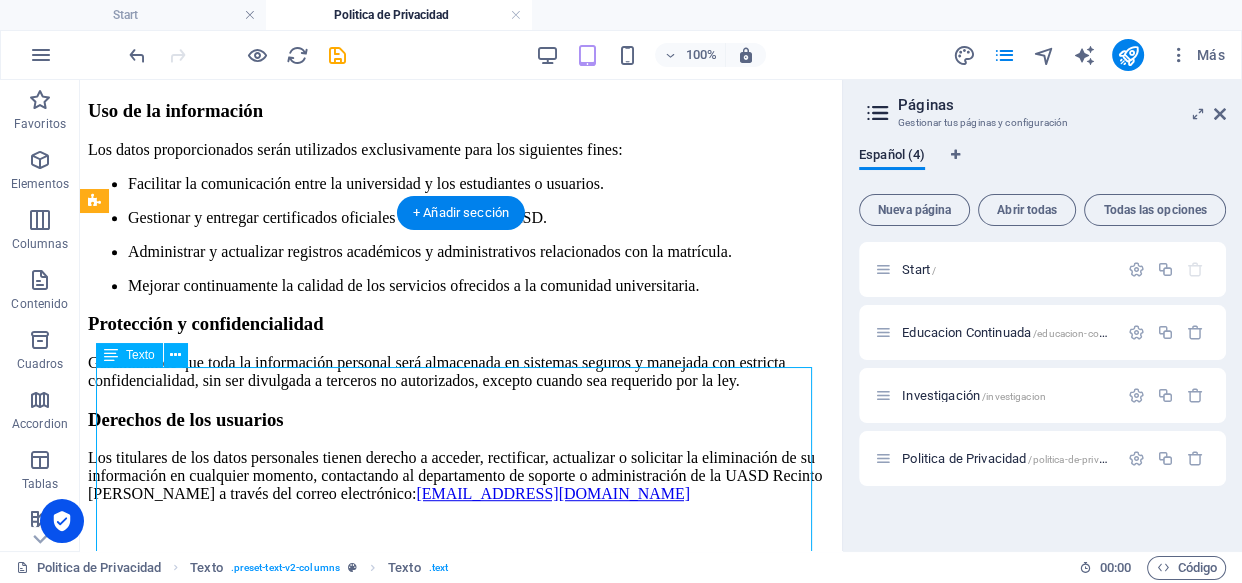 click on "Condiciones del Servicio Bienvenido al sistema de certificados del Recinto Barahona de la Universidad Autónoma de Santo Domingo (UASD). Al utilizar nuestros servicios, aceptas las siguientes condiciones: Uso permitido Este sistema está destinado exclusivamente a estudiantes, docentes y colaboradores autorizados de la UASD Recinto Barahona, con el propósito de gestionar y obtener certificados académicos y de participación relacionados con actividades universitarias. Protección de datos Los datos personales recopilados, tales como nombre, cédula, matrícula, correo electrónico y teléfono, serán utilizados únicamente para fines académicos y administrativos, conforme a nuestra Política de Privacidad. La UASD Recinto Barahona garantiza la confidencialidad y seguridad de dicha información. Responsabilidad del usuario Limitación de responsabilidad Modificaciones del servicio" at bounding box center [461, 991] 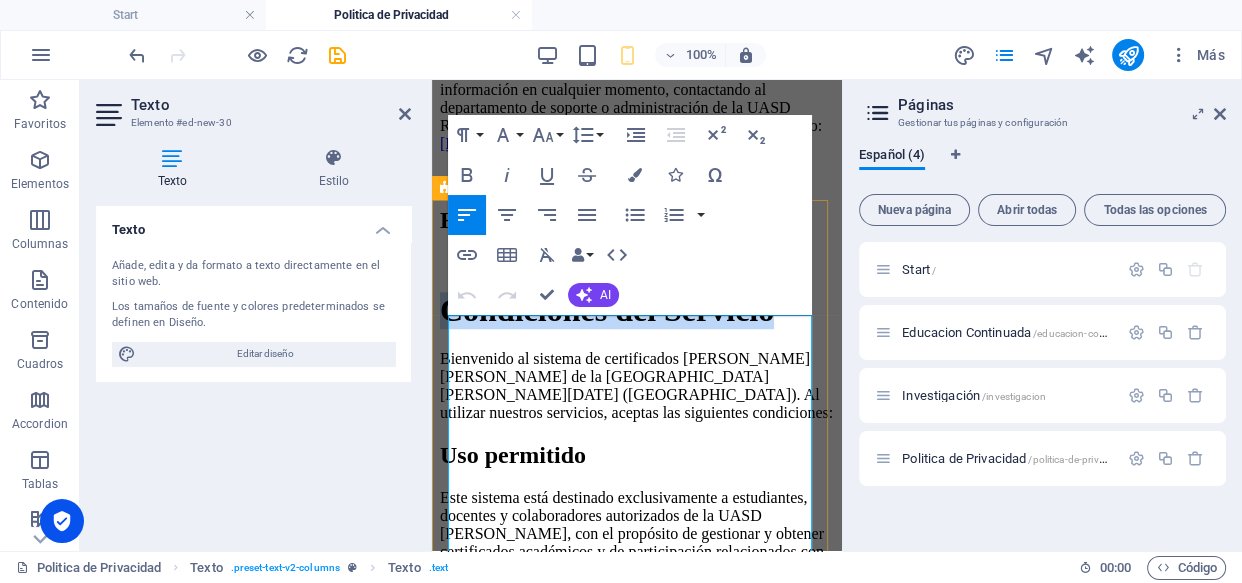 drag, startPoint x: 640, startPoint y: 387, endPoint x: 451, endPoint y: 334, distance: 196.2906 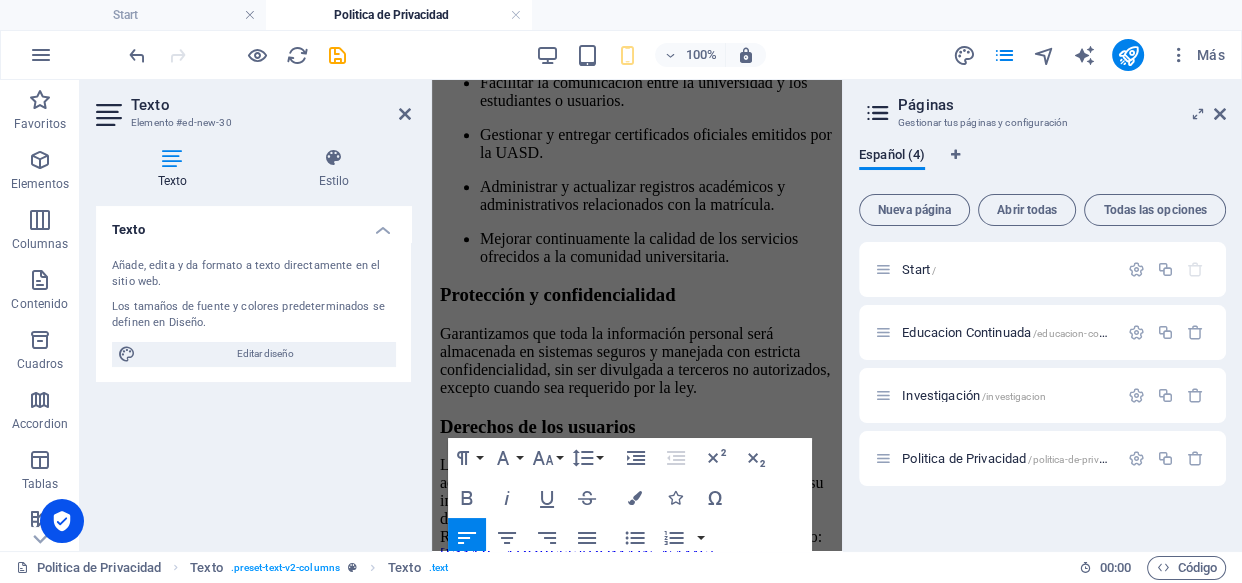 scroll, scrollTop: 1580, scrollLeft: 0, axis: vertical 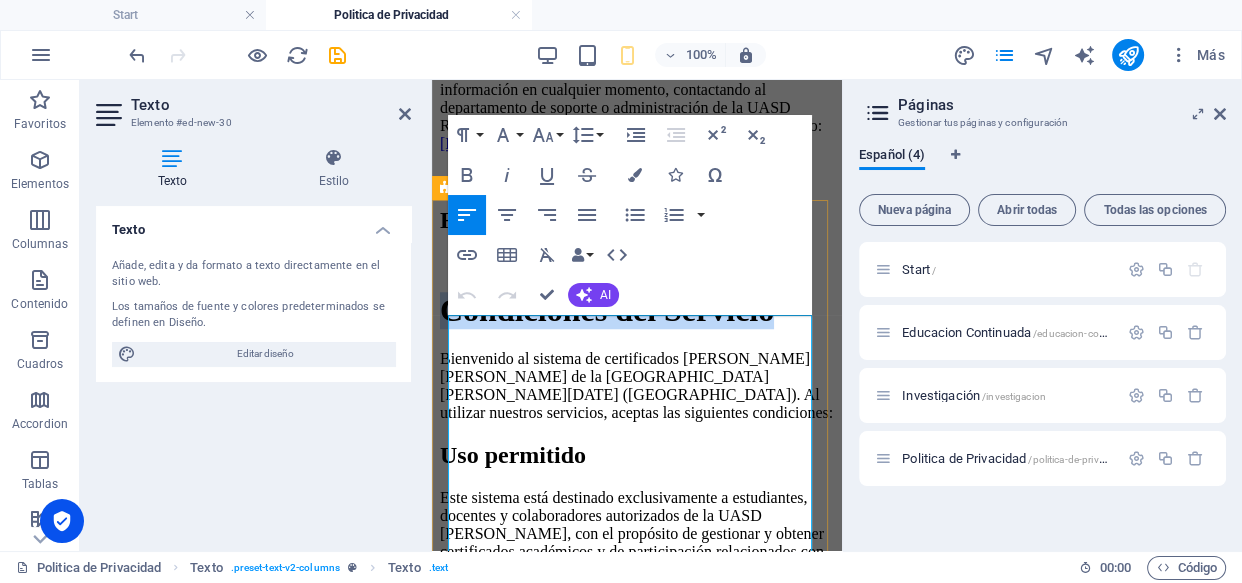 click on "Headline   Condiciones del Servicio Bienvenido al sistema de certificados del Recinto Barahona de la Universidad Autónoma de Santo Domingo (UASD). Al utilizar nuestros servicios, aceptas las siguientes condiciones: Uso permitido Este sistema está destinado exclusivamente a estudiantes, docentes y colaboradores autorizados de la UASD Recinto Barahona, con el propósito de gestionar y obtener certificados académicos y de participación relacionados con actividades universitarias. Protección de datos Los datos personales recopilados, tales como nombre, cédula, matrícula, correo electrónico y teléfono, serán utilizados únicamente para fines académicos y administrativos, conforme a nuestra Política de Privacidad. La UASD Recinto Barahona garantiza la confidencialidad y seguridad de dicha información. Responsabilidad del usuario Limitación de responsabilidad Modificaciones del servicio" at bounding box center [637, 697] 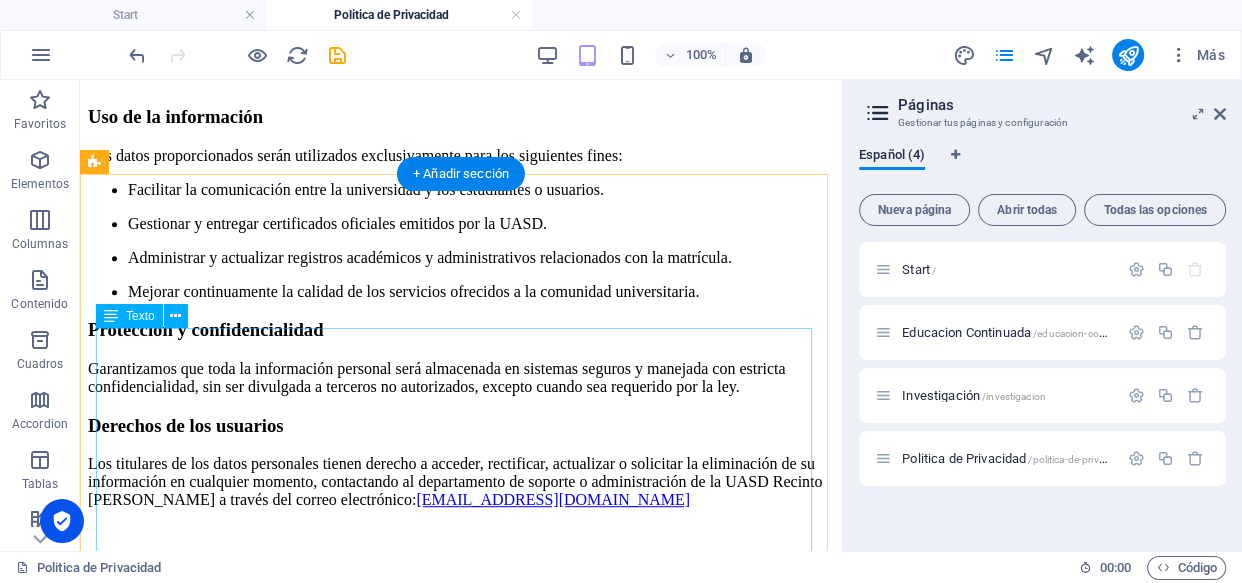 scroll, scrollTop: 1035, scrollLeft: 0, axis: vertical 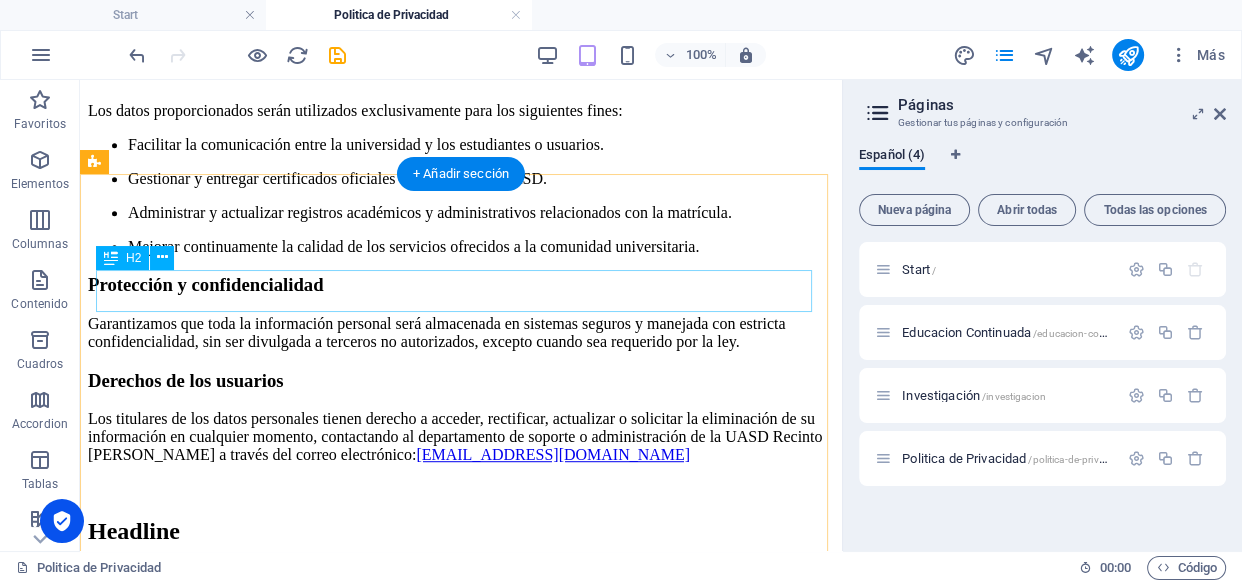 click on "Headline" at bounding box center (461, 531) 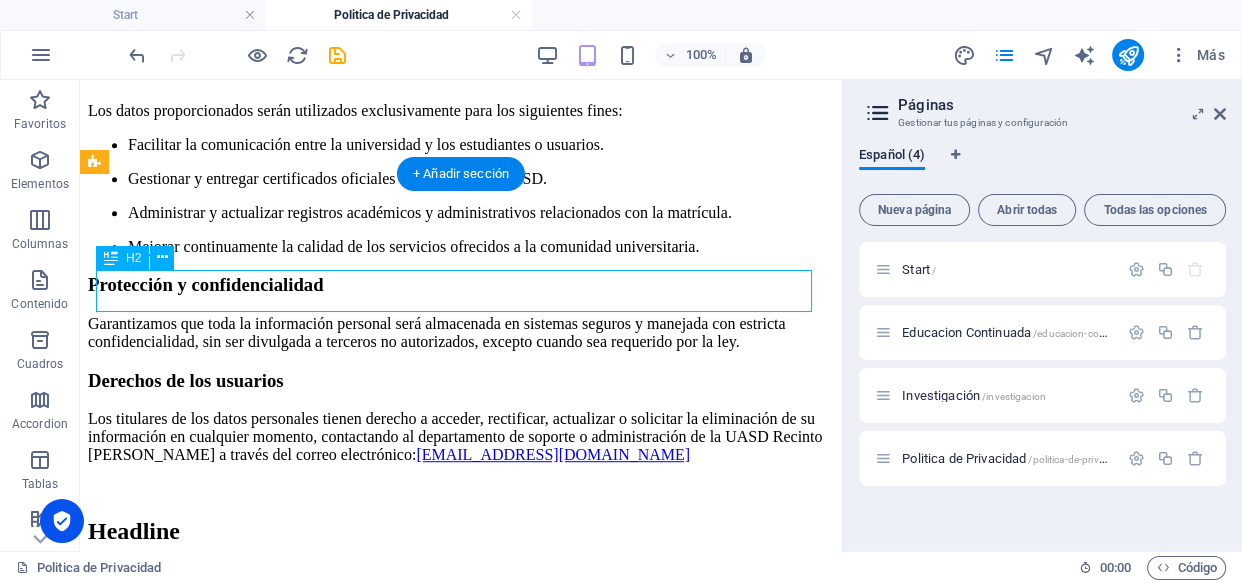 click on "Headline" at bounding box center (461, 531) 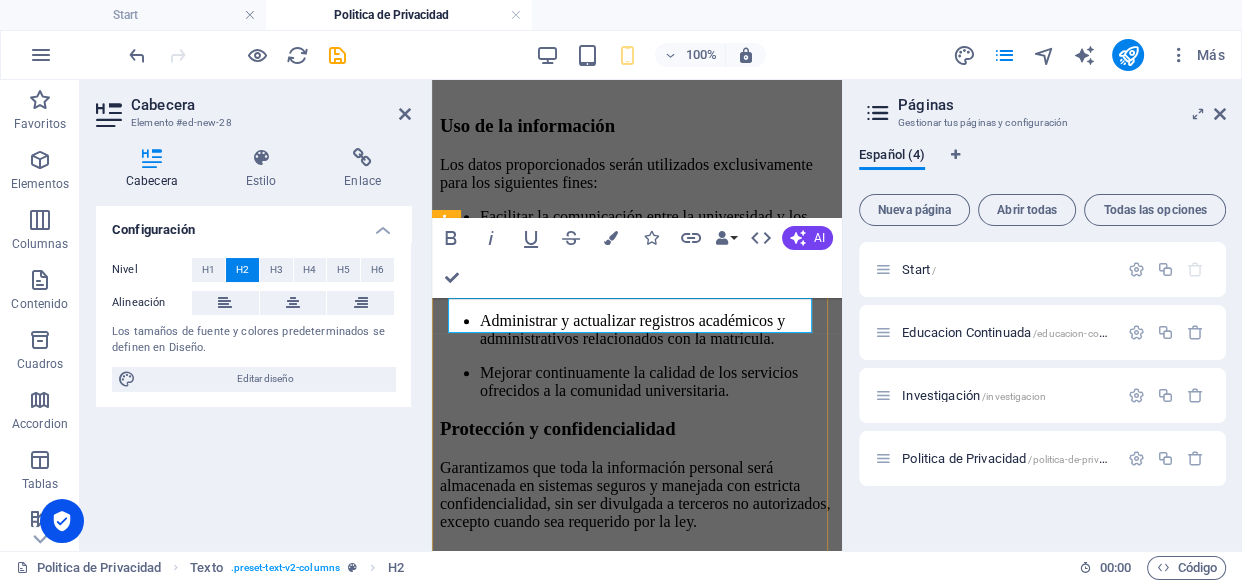scroll, scrollTop: 1547, scrollLeft: 0, axis: vertical 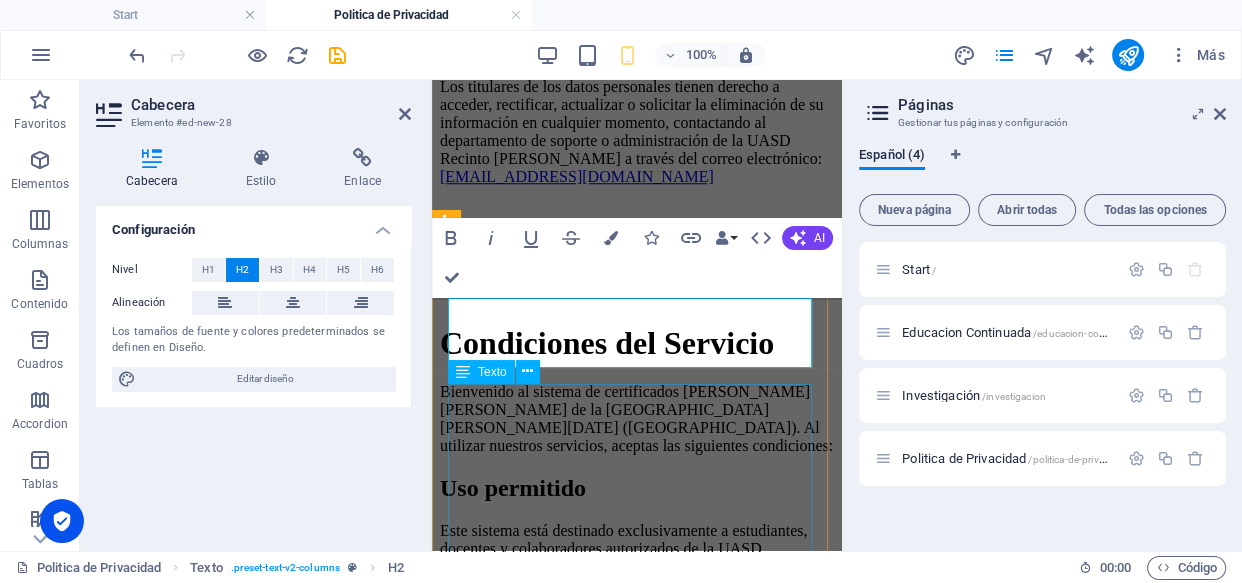 click on "Condiciones del Servicio Bienvenido al sistema de certificados del Recinto Barahona de la Universidad Autónoma de Santo Domingo (UASD). Al utilizar nuestros servicios, aceptas las siguientes condiciones: Uso permitido Este sistema está destinado exclusivamente a estudiantes, docentes y colaboradores autorizados de la UASD Recinto Barahona, con el propósito de gestionar y obtener certificados académicos y de participación relacionados con actividades universitarias. Protección de datos Los datos personales recopilados, tales como nombre, cédula, matrícula, correo electrónico y teléfono, serán utilizados únicamente para fines académicos y administrativos, conforme a nuestra Política de Privacidad. La UASD Recinto Barahona garantiza la confidencialidad y seguridad de dicha información. Responsabilidad del usuario Limitación de responsabilidad Modificaciones del servicio" at bounding box center (637, 773) 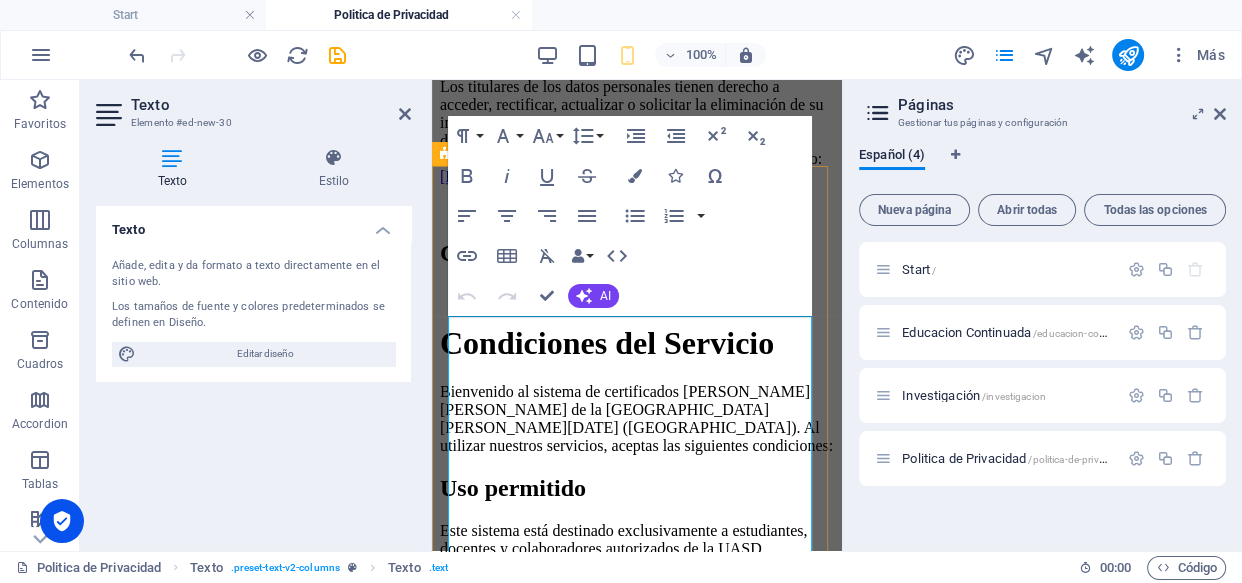scroll, scrollTop: 1615, scrollLeft: 0, axis: vertical 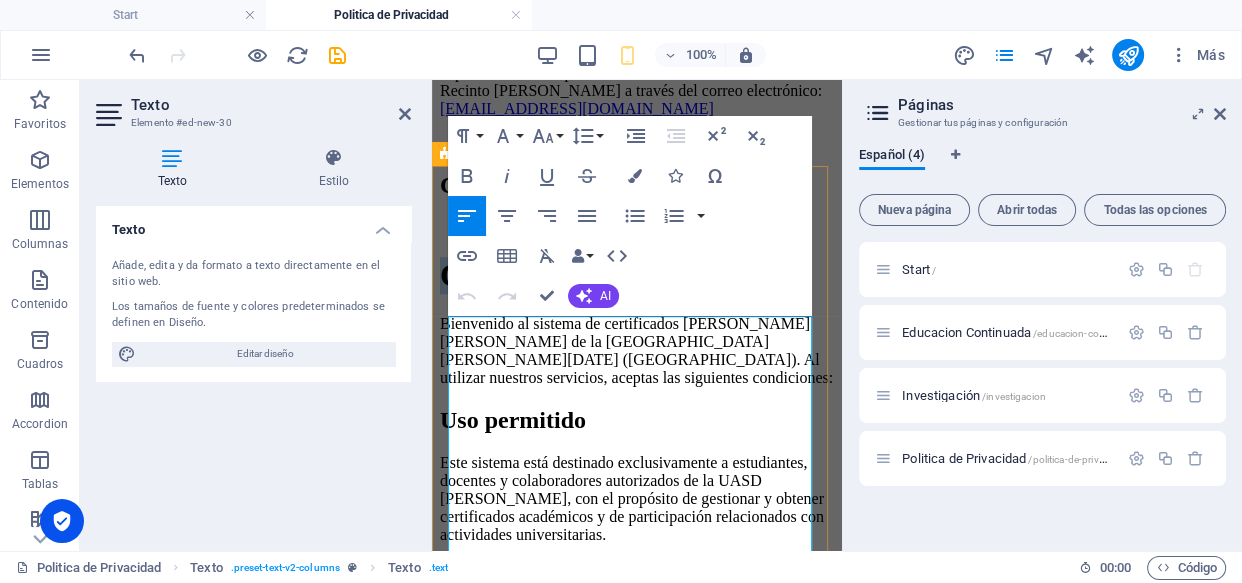 drag, startPoint x: 613, startPoint y: 382, endPoint x: 453, endPoint y: 340, distance: 165.42067 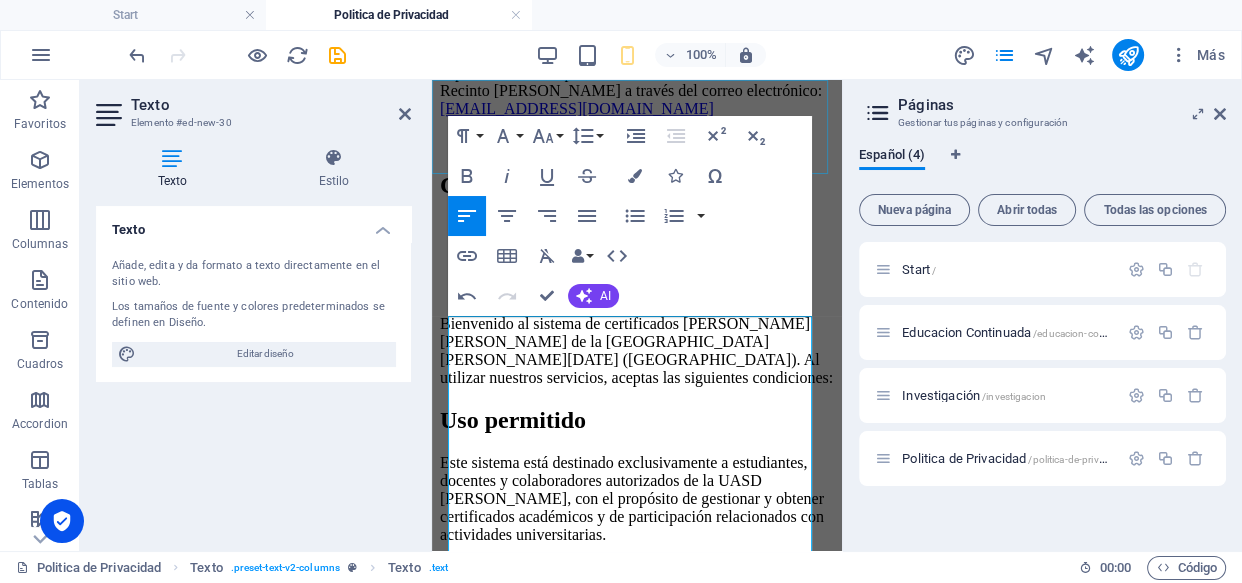 click on "Inicio Educacion Continuada Investigación Privacidad" at bounding box center [637, -1419] 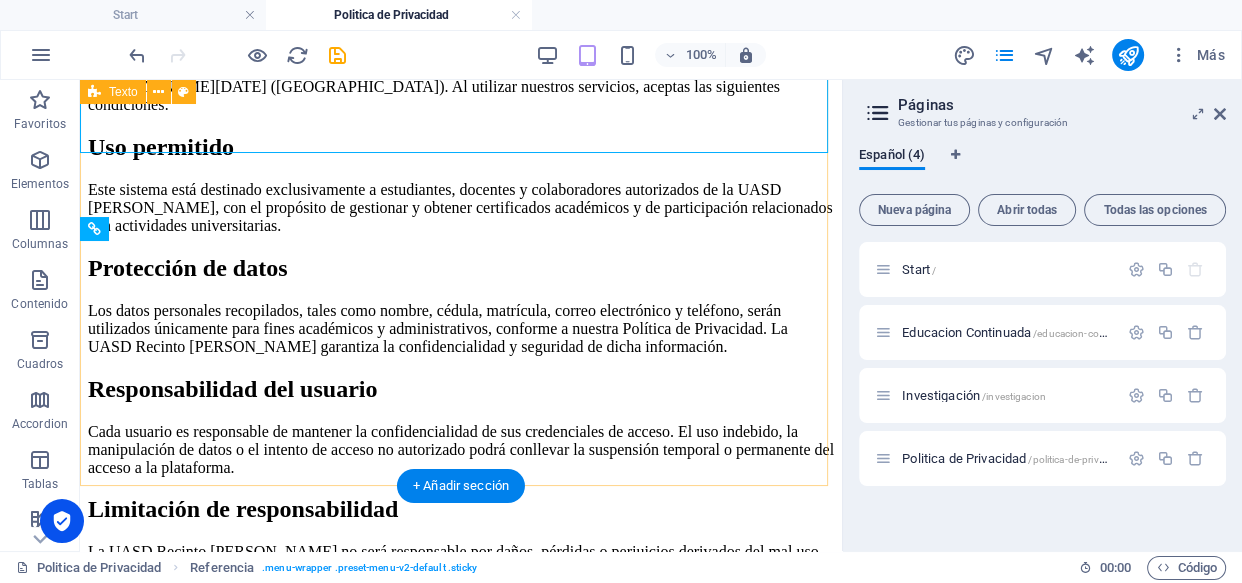 scroll, scrollTop: 1615, scrollLeft: 0, axis: vertical 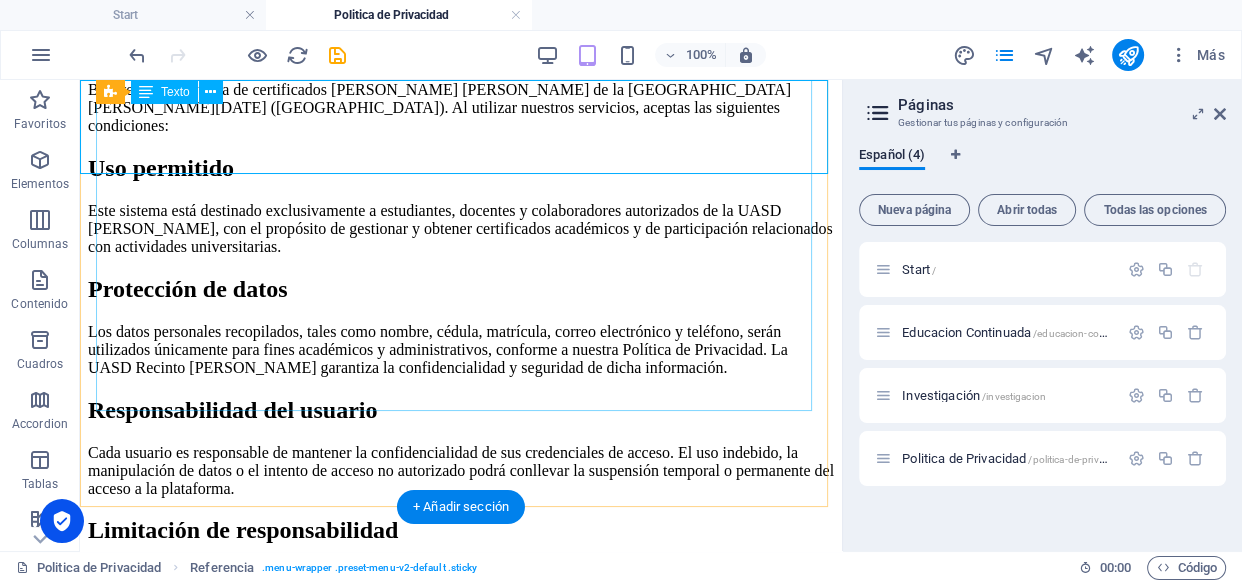click on "Bienvenido al sistema de certificados del Recinto Barahona de la Universidad Autónoma de Santo Domingo (UASD). Al utilizar nuestros servicios, aceptas las siguientes condiciones: Uso permitido Este sistema está destinado exclusivamente a estudiantes, docentes y colaboradores autorizados de la UASD Recinto Barahona, con el propósito de gestionar y obtener certificados académicos y de participación relacionados con actividades universitarias. Protección de datos Los datos personales recopilados, tales como nombre, cédula, matrícula, correo electrónico y teléfono, serán utilizados únicamente para fines académicos y administrativos, conforme a nuestra Política de Privacidad. La UASD Recinto Barahona garantiza la confidencialidad y seguridad de dicha información. Responsabilidad del usuario Limitación de responsabilidad Modificaciones del servicio" at bounding box center (461, 372) 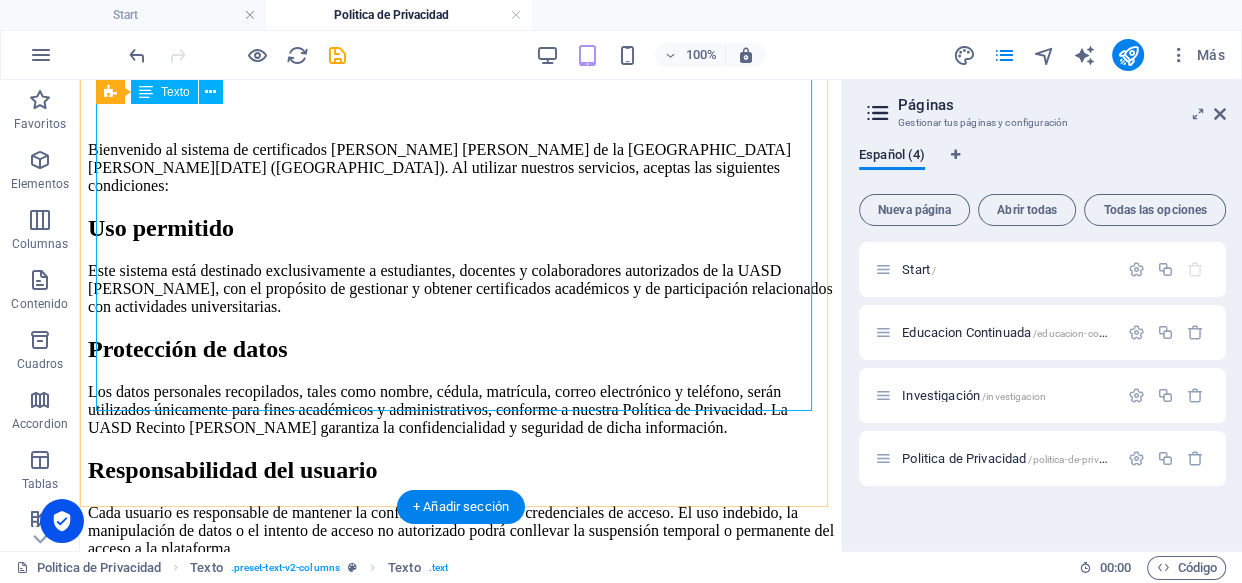 scroll, scrollTop: 1615, scrollLeft: 0, axis: vertical 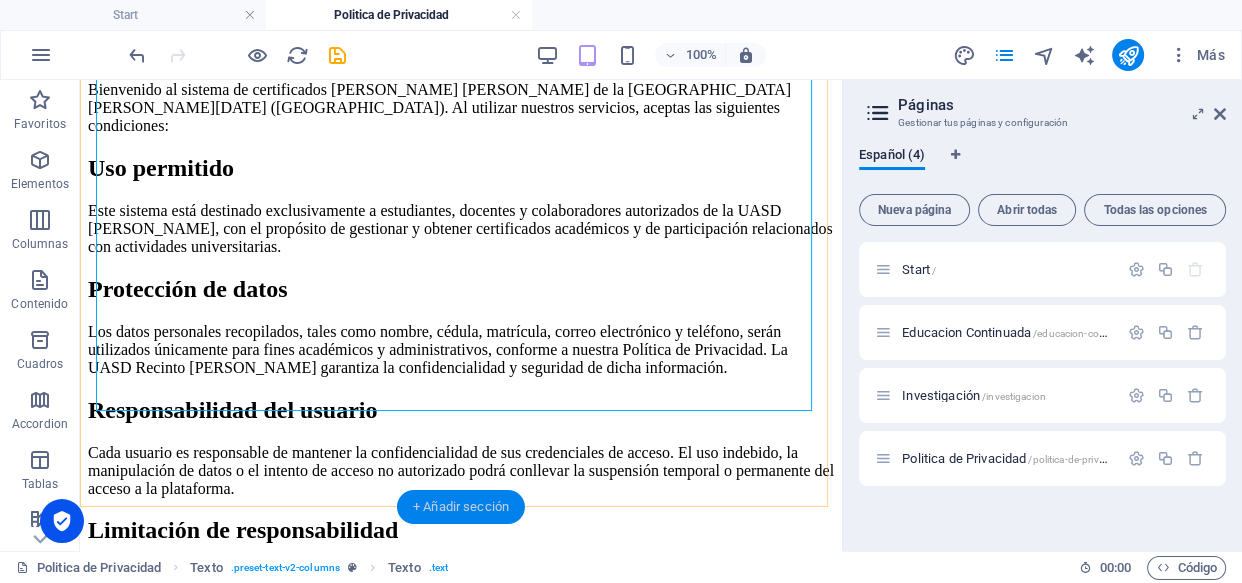 click on "+ Añadir sección" at bounding box center [461, 507] 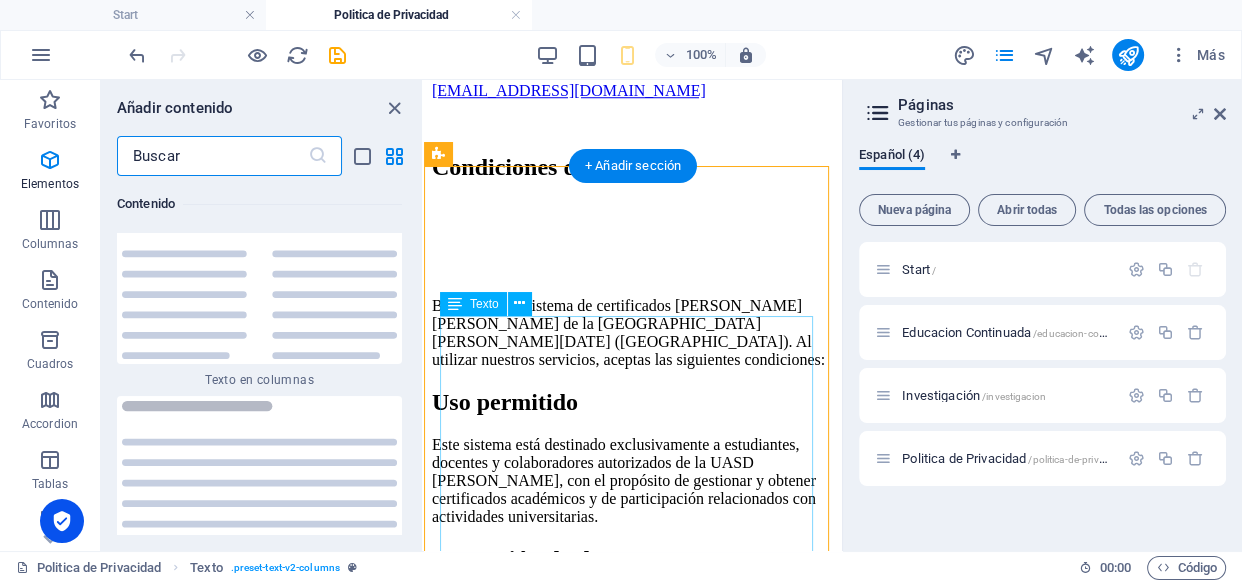 scroll, scrollTop: 6810, scrollLeft: 0, axis: vertical 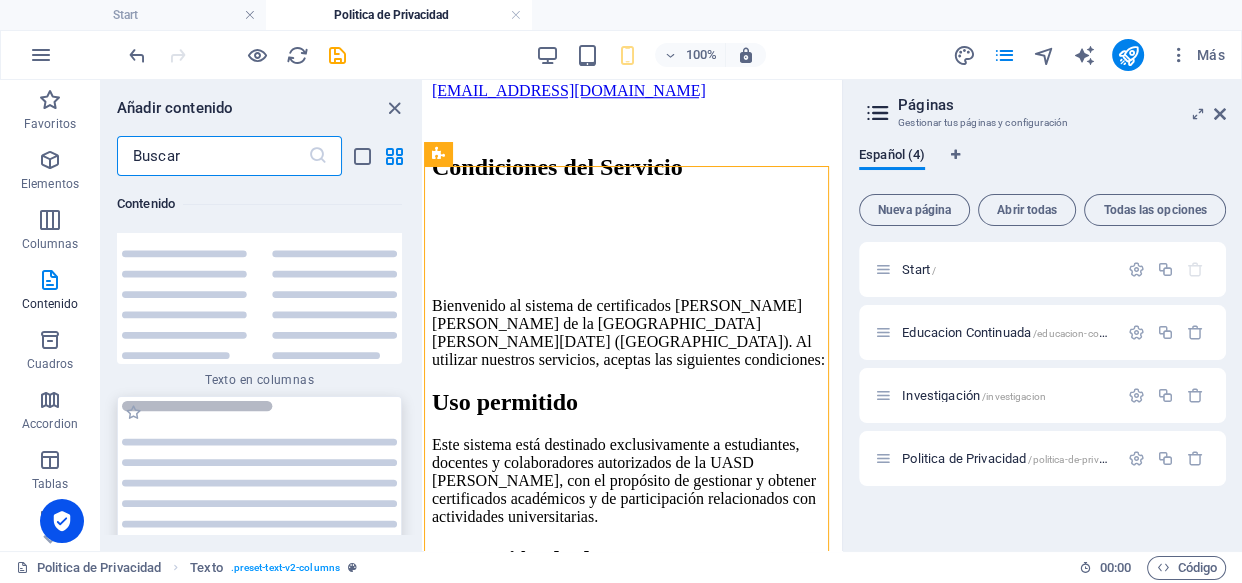 click at bounding box center (259, 474) 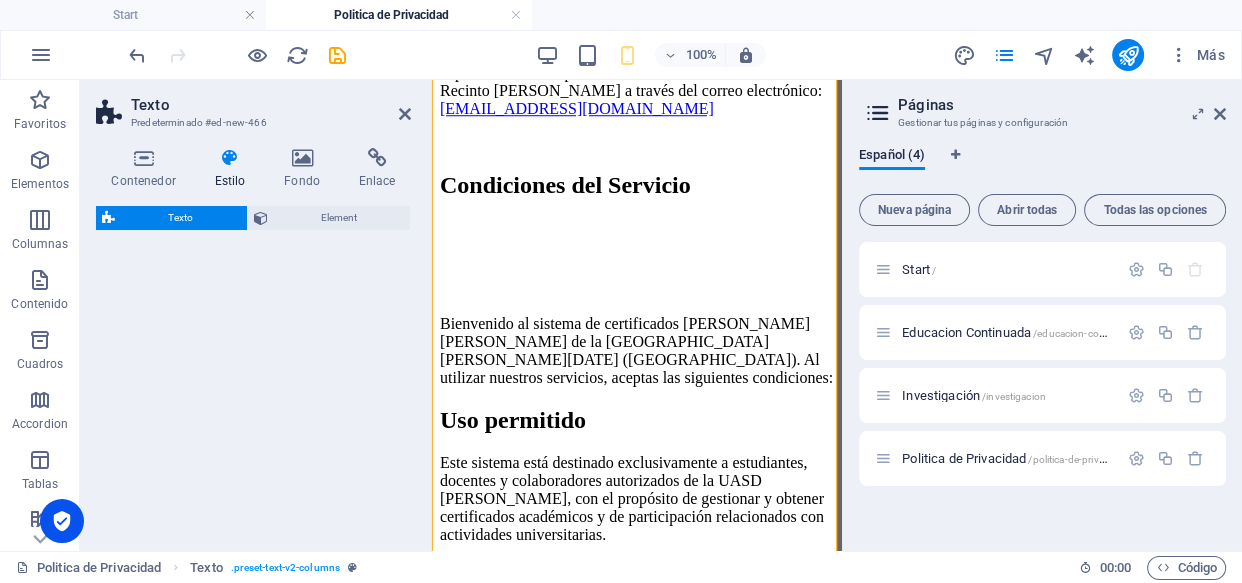 select on "preset-text-v2-default" 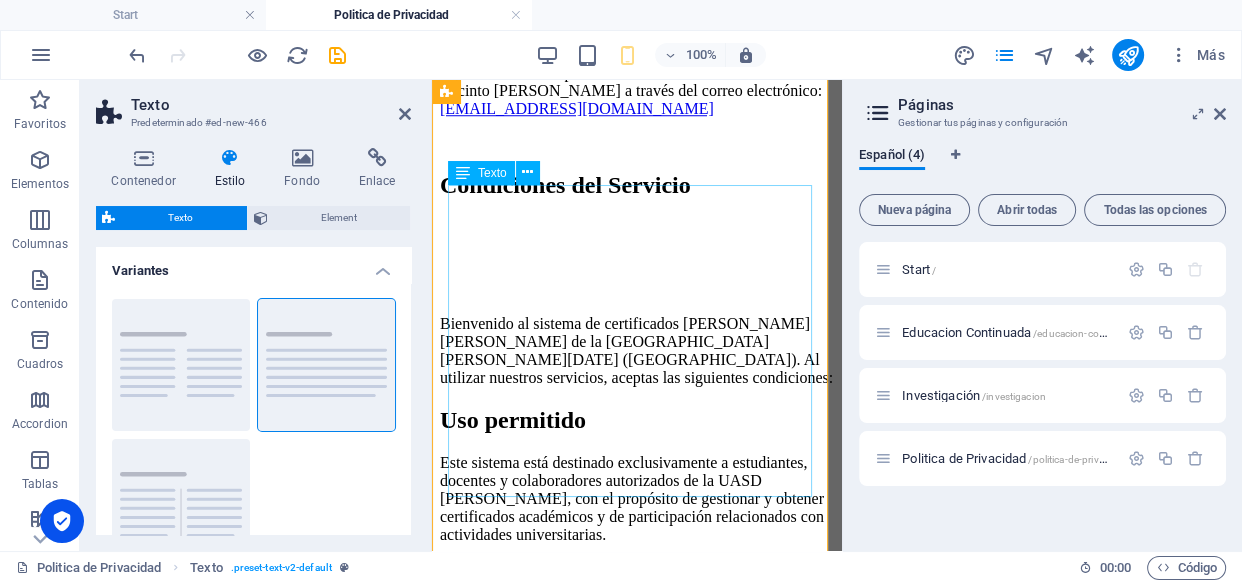 scroll, scrollTop: 3039, scrollLeft: 0, axis: vertical 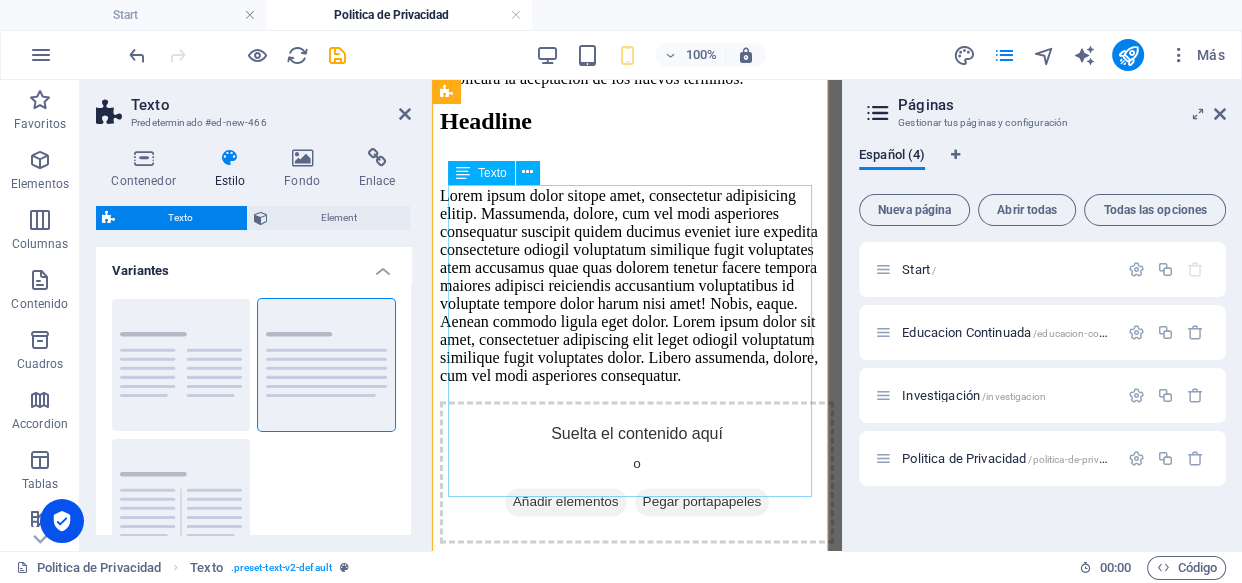 click on "Lorem ipsum dolor sitope amet, consectetur adipisicing elitip. Massumenda, dolore, cum vel modi asperiores consequatur suscipit quidem ducimus eveniet iure expedita consecteture odiogil voluptatum similique fugit voluptates atem accusamus quae quas dolorem tenetur facere tempora maiores adipisci reiciendis accusantium voluptatibus id voluptate tempore dolor harum nisi amet! Nobis, eaque. Aenean commodo ligula eget dolor. Lorem ipsum dolor sit amet, consectetuer adipiscing elit leget odiogil voluptatum similique fugit voluptates dolor. Libero assumenda, dolore, cum vel modi asperiores consequatur." at bounding box center (637, 286) 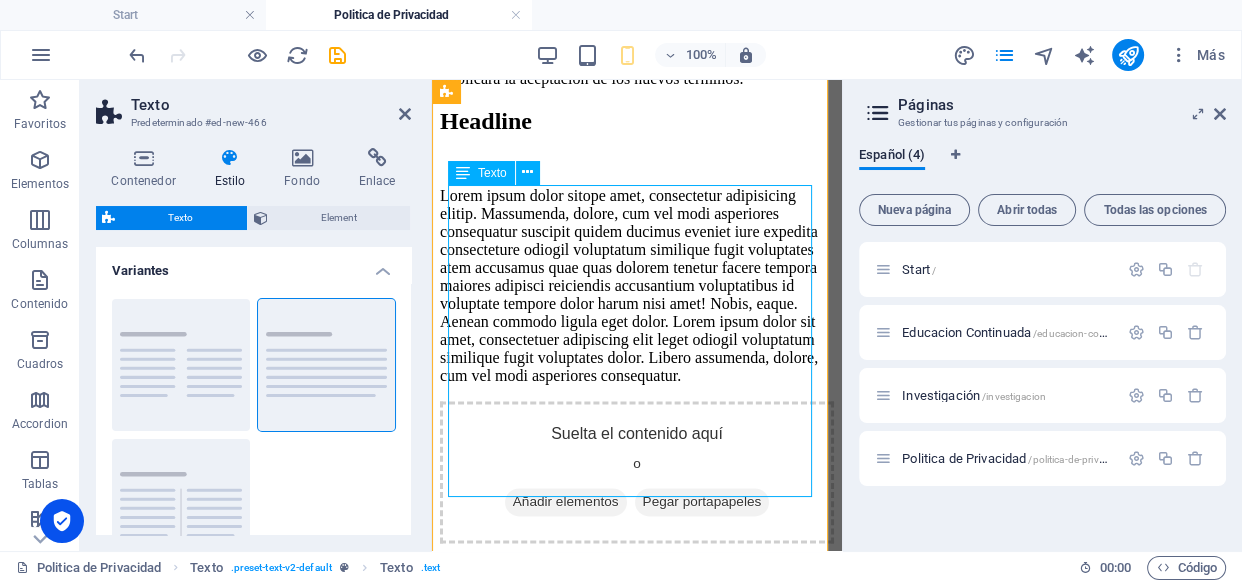 click on "Lorem ipsum dolor sitope amet, consectetur adipisicing elitip. Massumenda, dolore, cum vel modi asperiores consequatur suscipit quidem ducimus eveniet iure expedita consecteture odiogil voluptatum similique fugit voluptates atem accusamus quae quas dolorem tenetur facere tempora maiores adipisci reiciendis accusantium voluptatibus id voluptate tempore dolor harum nisi amet! Nobis, eaque. Aenean commodo ligula eget dolor. Lorem ipsum dolor sit amet, consectetuer adipiscing elit leget odiogil voluptatum similique fugit voluptates dolor. Libero assumenda, dolore, cum vel modi asperiores consequatur." at bounding box center [637, 286] 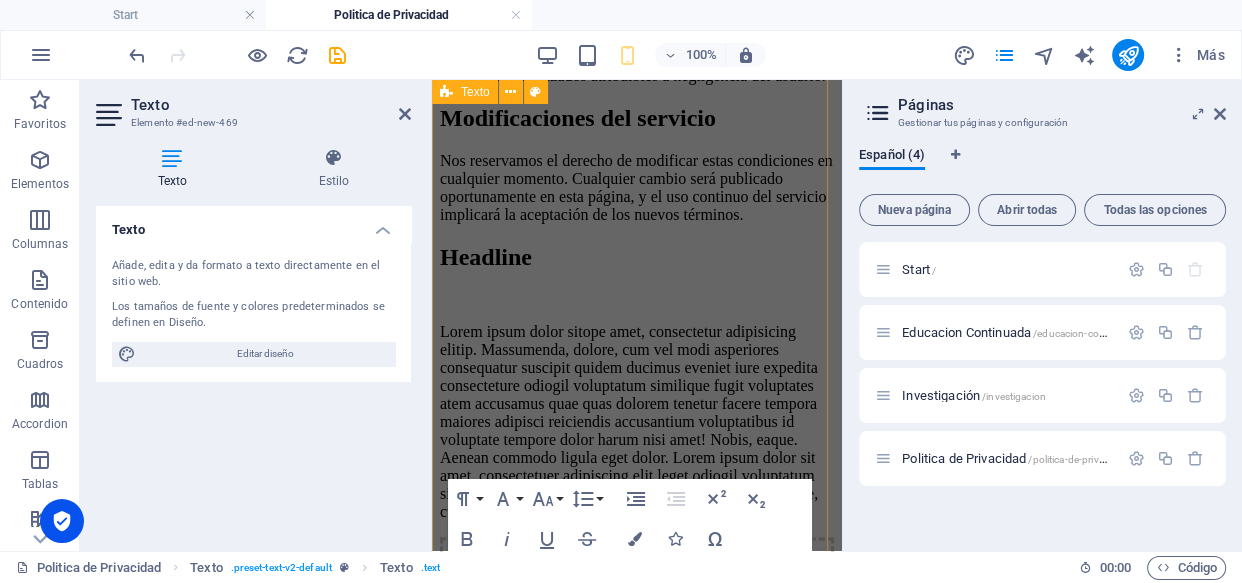 scroll, scrollTop: 3354, scrollLeft: 0, axis: vertical 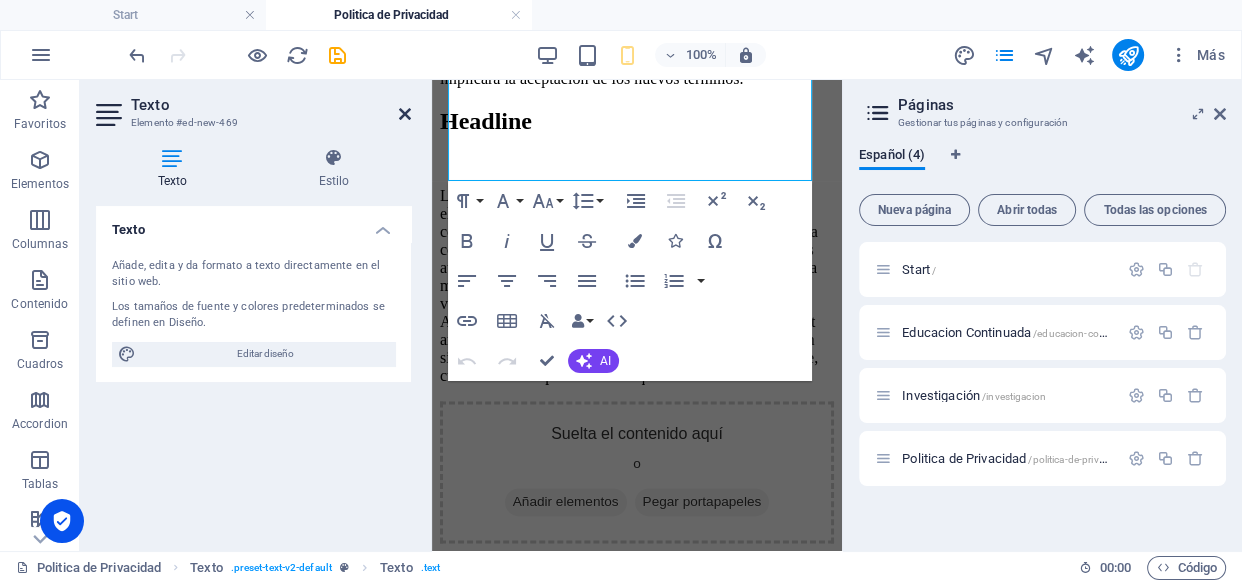 click at bounding box center (405, 114) 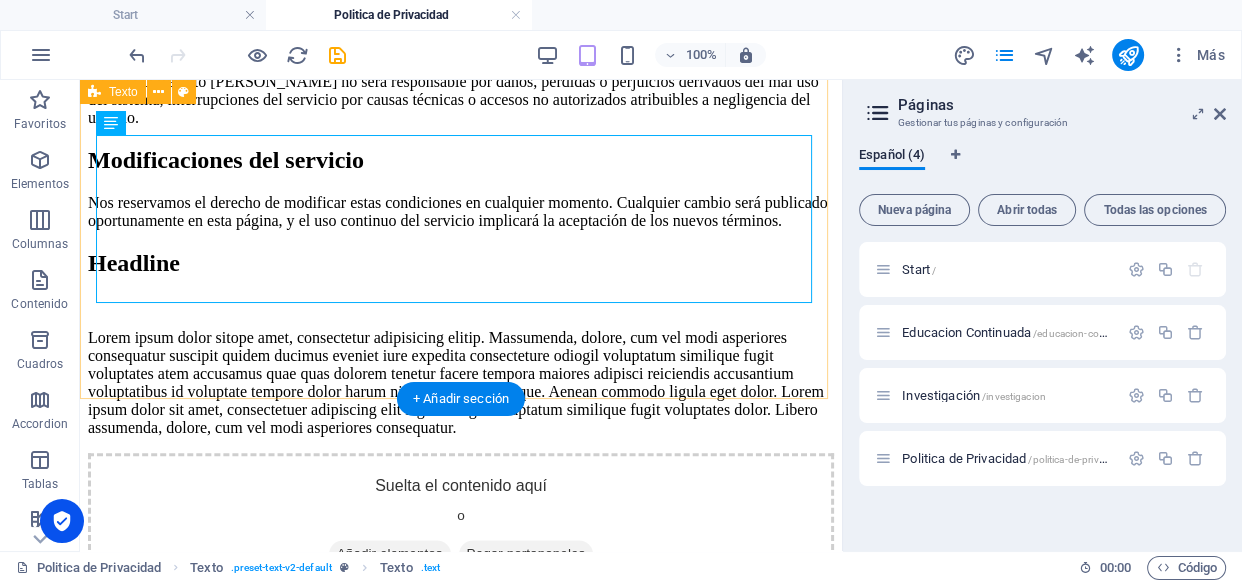 scroll, scrollTop: 1960, scrollLeft: 0, axis: vertical 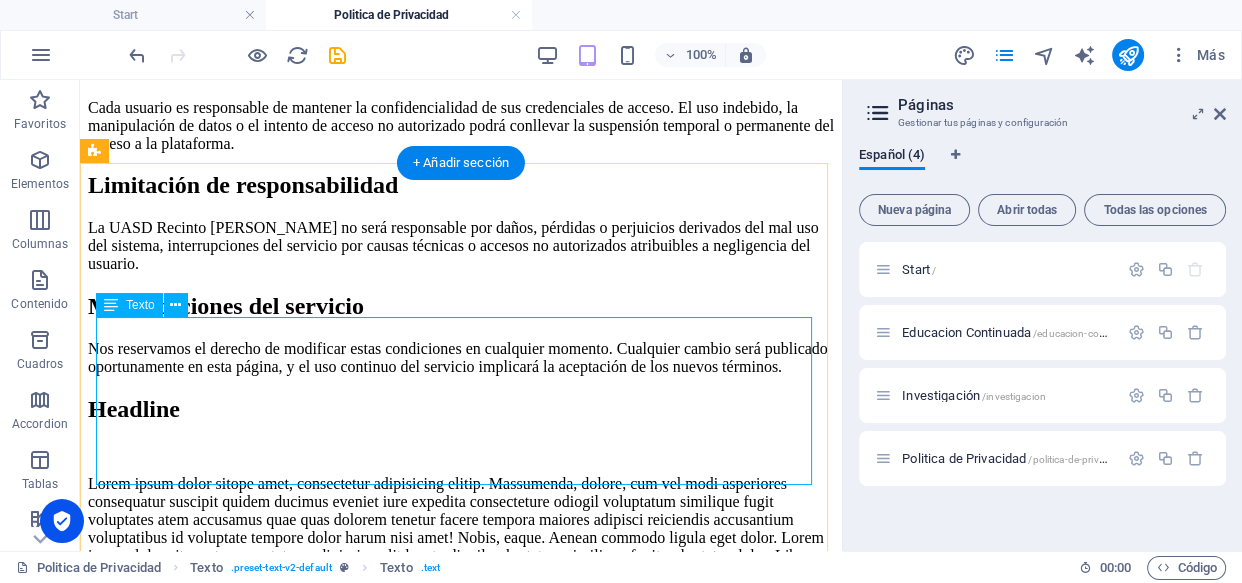 click on "Lorem ipsum dolor sitope amet, consectetur adipisicing elitip. Massumenda, dolore, cum vel modi asperiores consequatur suscipit quidem ducimus eveniet iure expedita consecteture odiogil voluptatum similique fugit voluptates atem accusamus quae quas dolorem tenetur facere tempora maiores adipisci reiciendis accusantium voluptatibus id voluptate tempore dolor harum nisi amet! Nobis, eaque. Aenean commodo ligula eget dolor. Lorem ipsum dolor sit amet, consectetuer adipiscing elit leget odiogil voluptatum similique fugit voluptates dolor. Libero assumenda, dolore, cum vel modi asperiores consequatur." at bounding box center [461, 529] 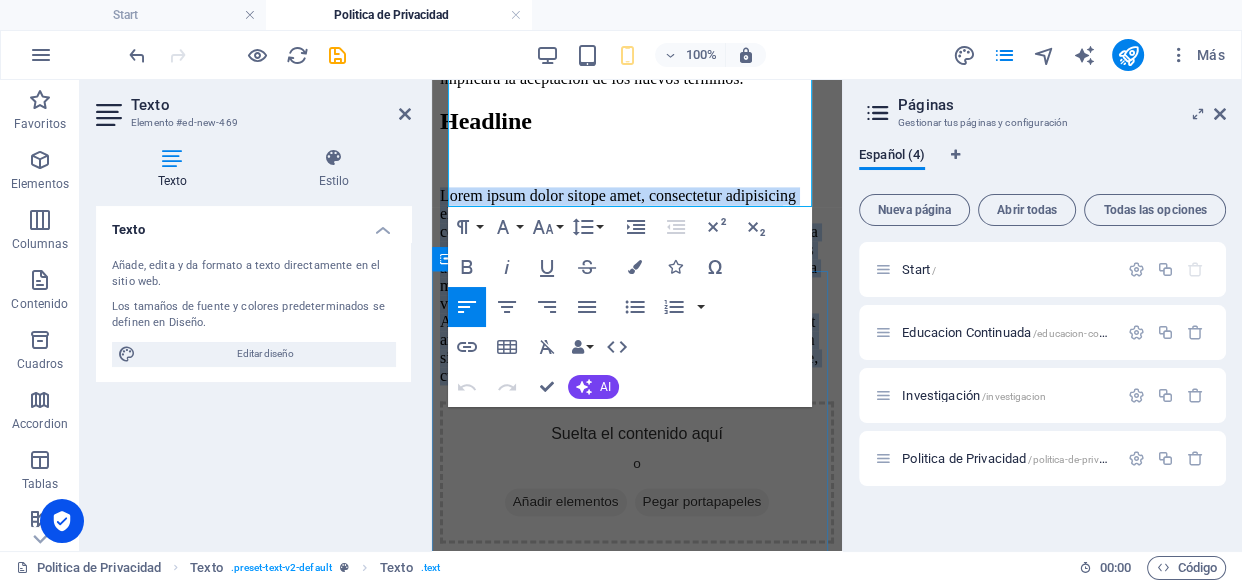 scroll, scrollTop: 3340, scrollLeft: 0, axis: vertical 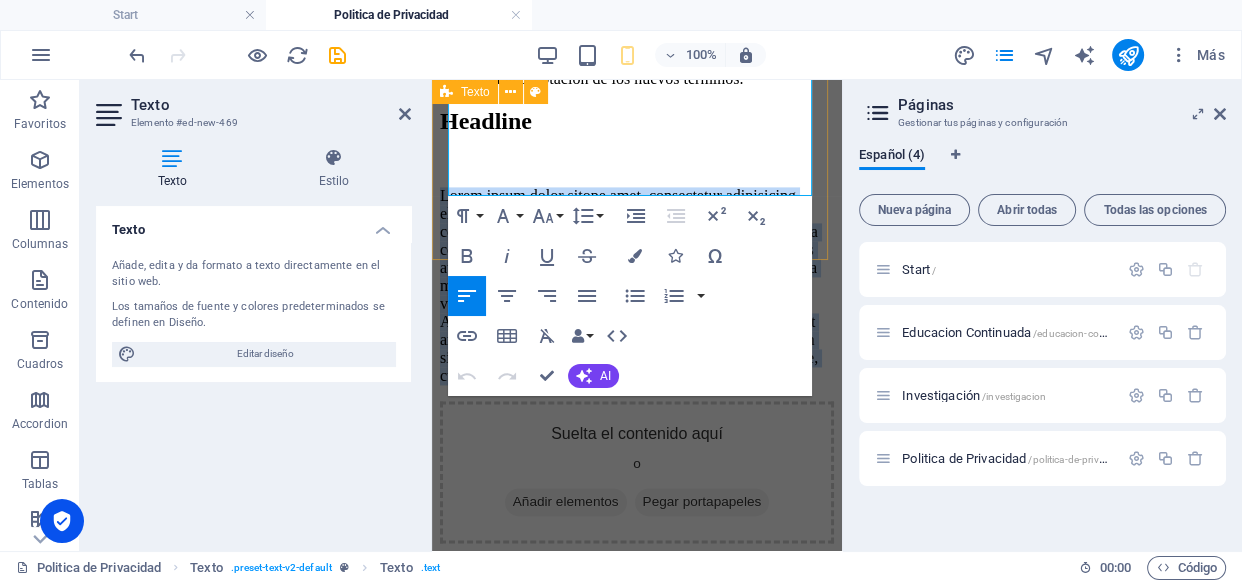 drag, startPoint x: 448, startPoint y: 329, endPoint x: 1132, endPoint y: 320, distance: 684.0592 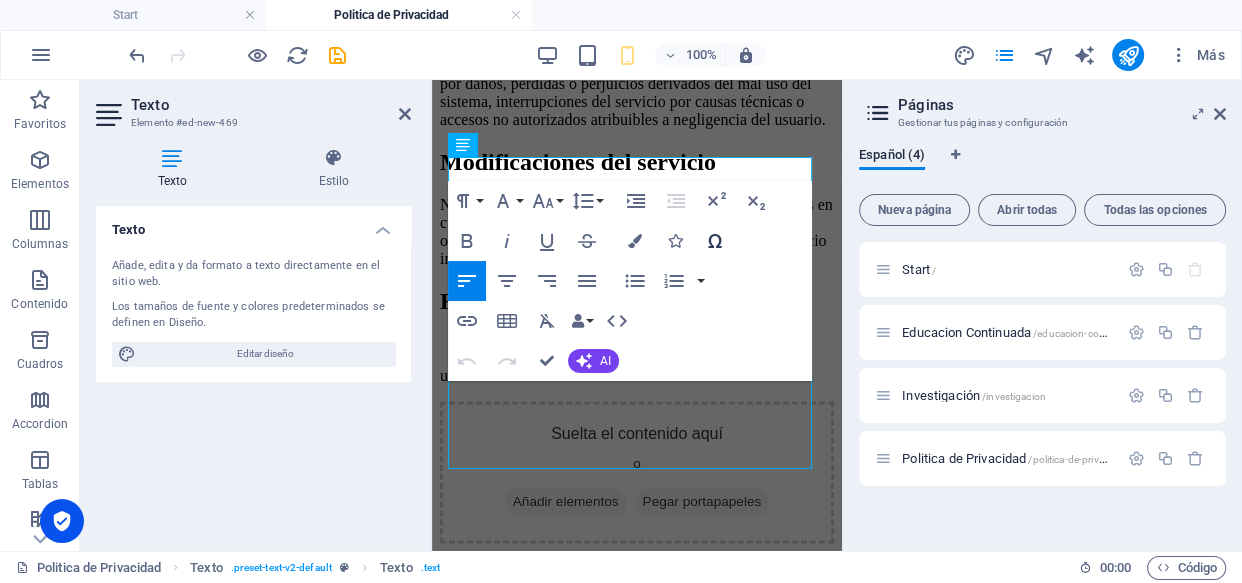 scroll, scrollTop: 3066, scrollLeft: 0, axis: vertical 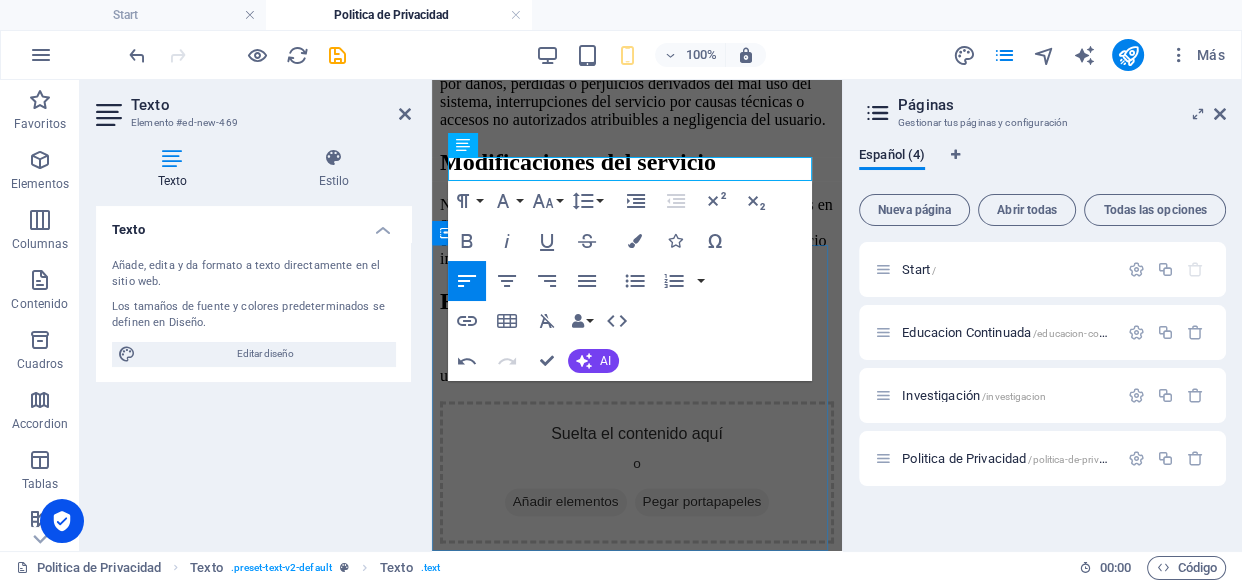 click on "Suelta el contenido aquí o  Añadir elementos  Pegar portapapeles" at bounding box center [637, 472] 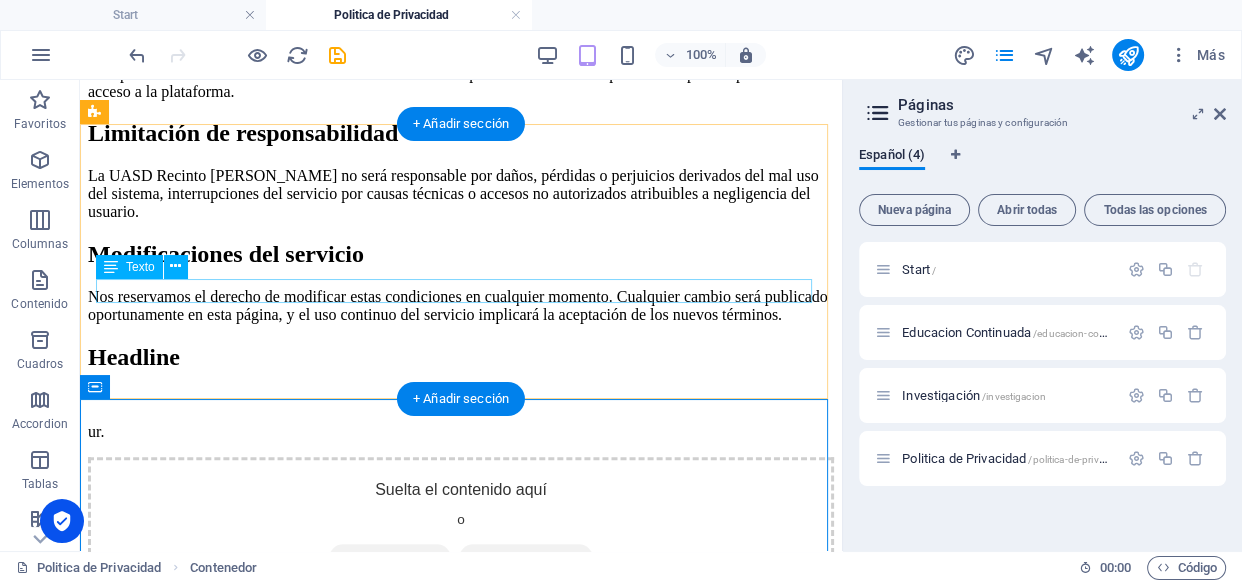 scroll, scrollTop: 1998, scrollLeft: 0, axis: vertical 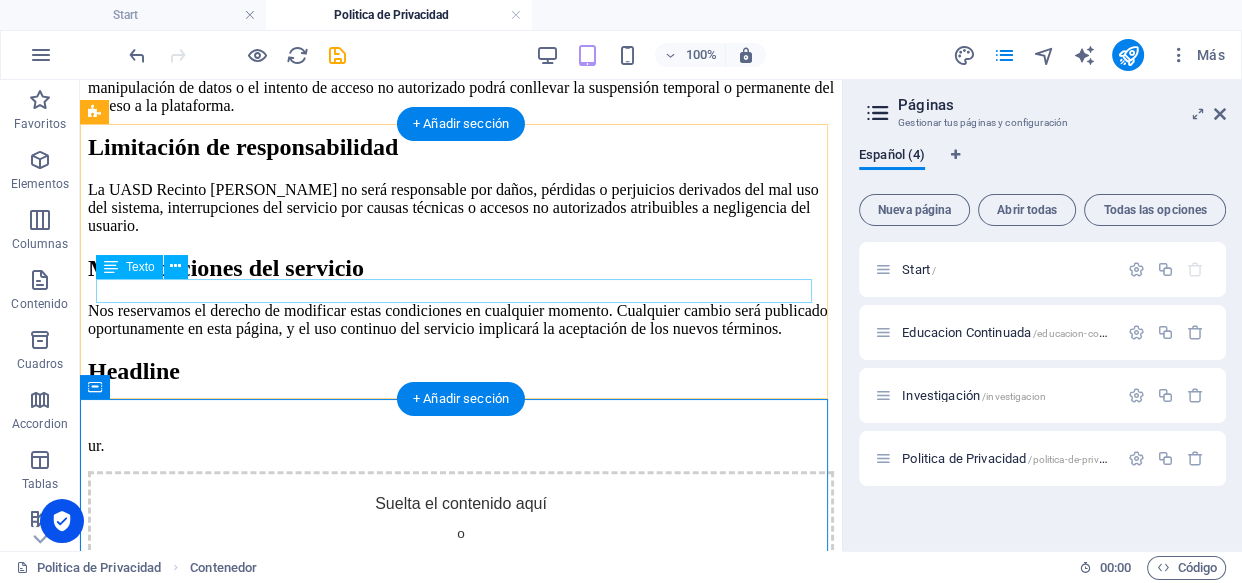 click on "ur." at bounding box center [461, 446] 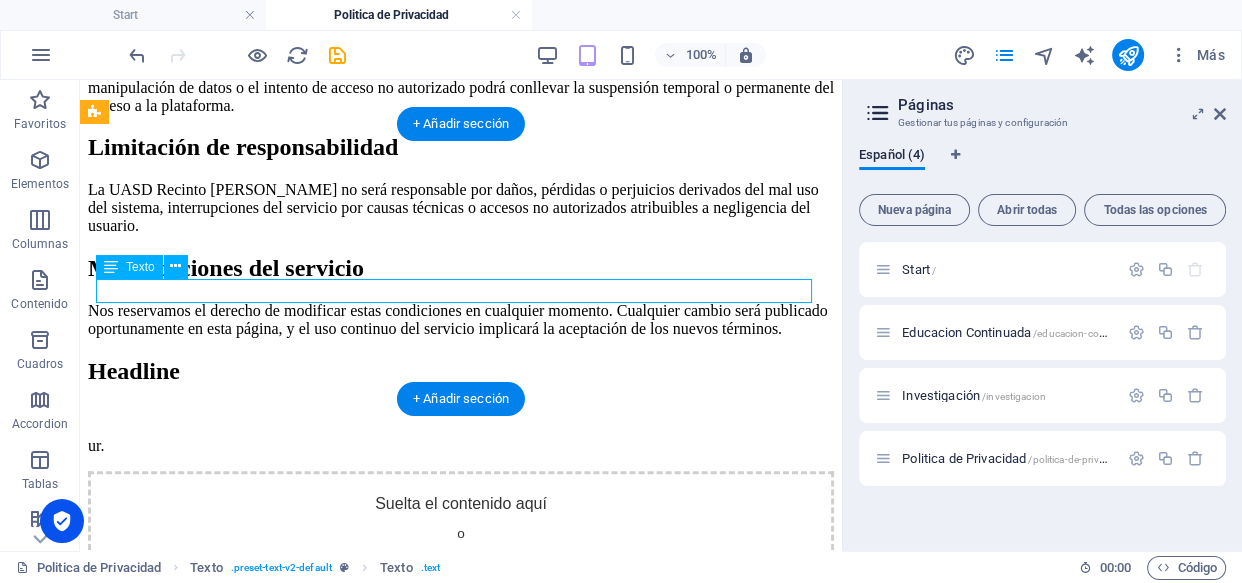 click on "ur." at bounding box center (461, 446) 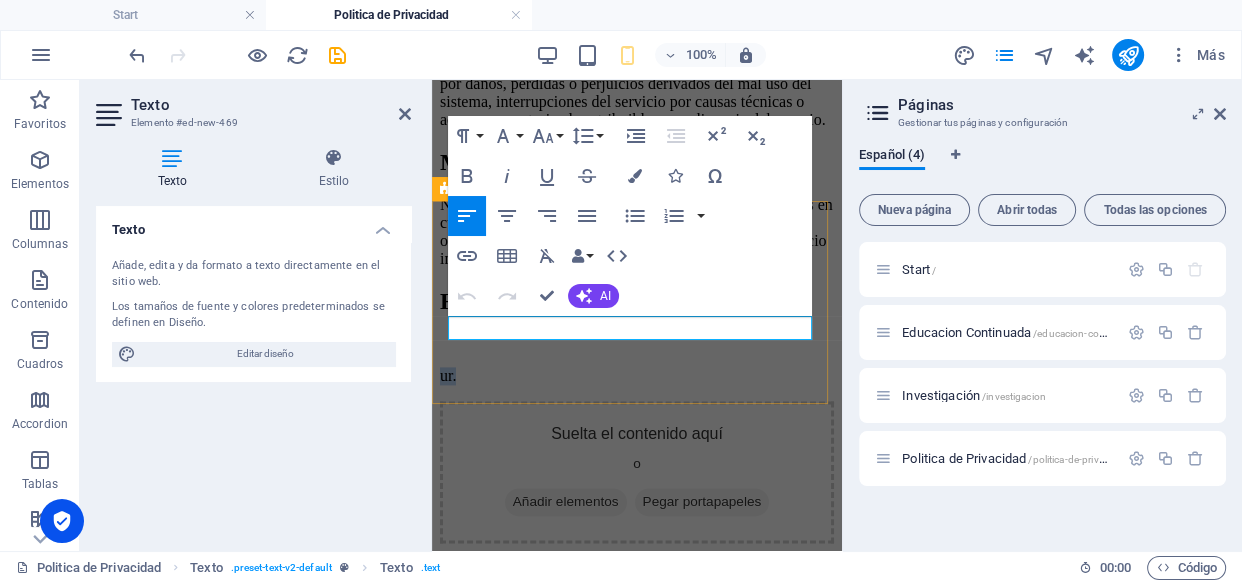 drag, startPoint x: 510, startPoint y: 334, endPoint x: 447, endPoint y: 329, distance: 63.1981 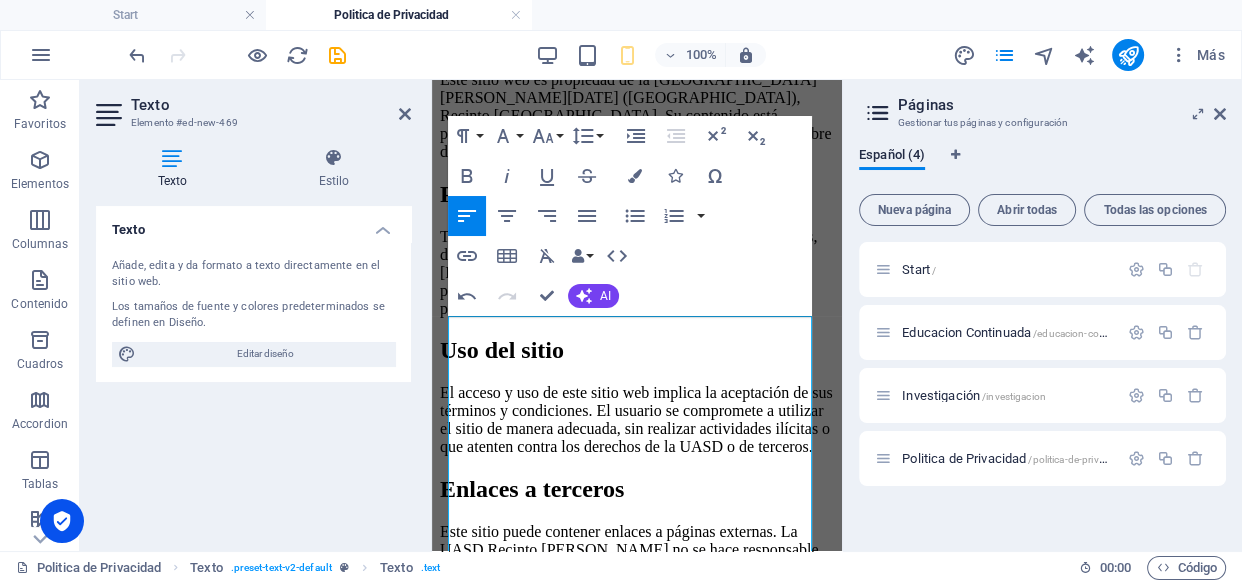 drag, startPoint x: 727, startPoint y: 344, endPoint x: 821, endPoint y: 404, distance: 111.516815 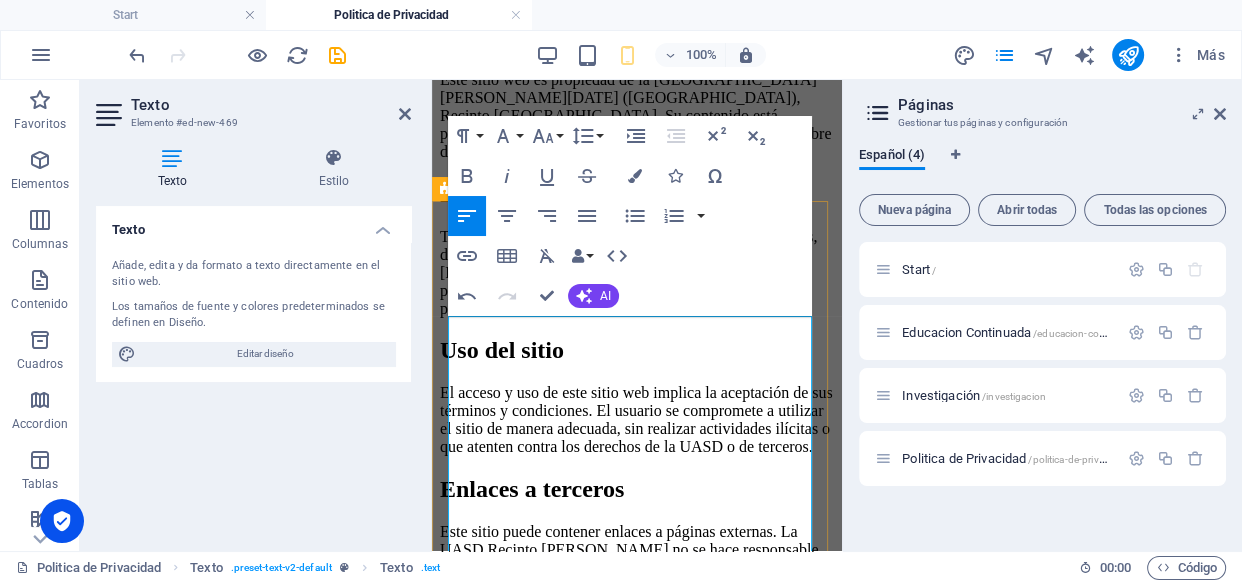 type 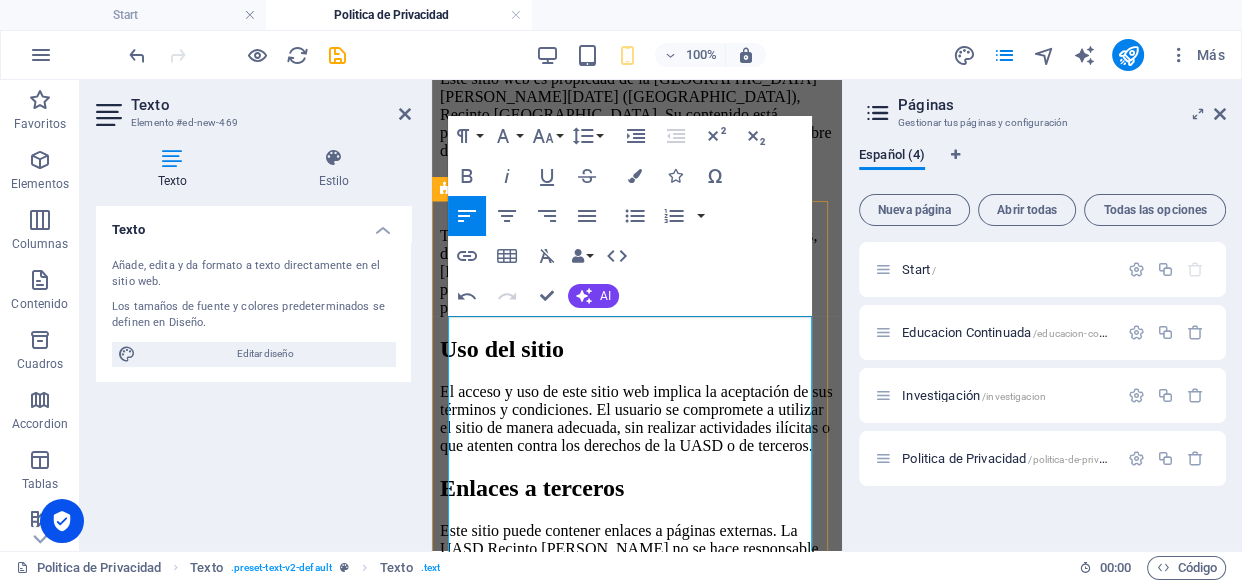 drag, startPoint x: 662, startPoint y: 379, endPoint x: 444, endPoint y: 358, distance: 219.00912 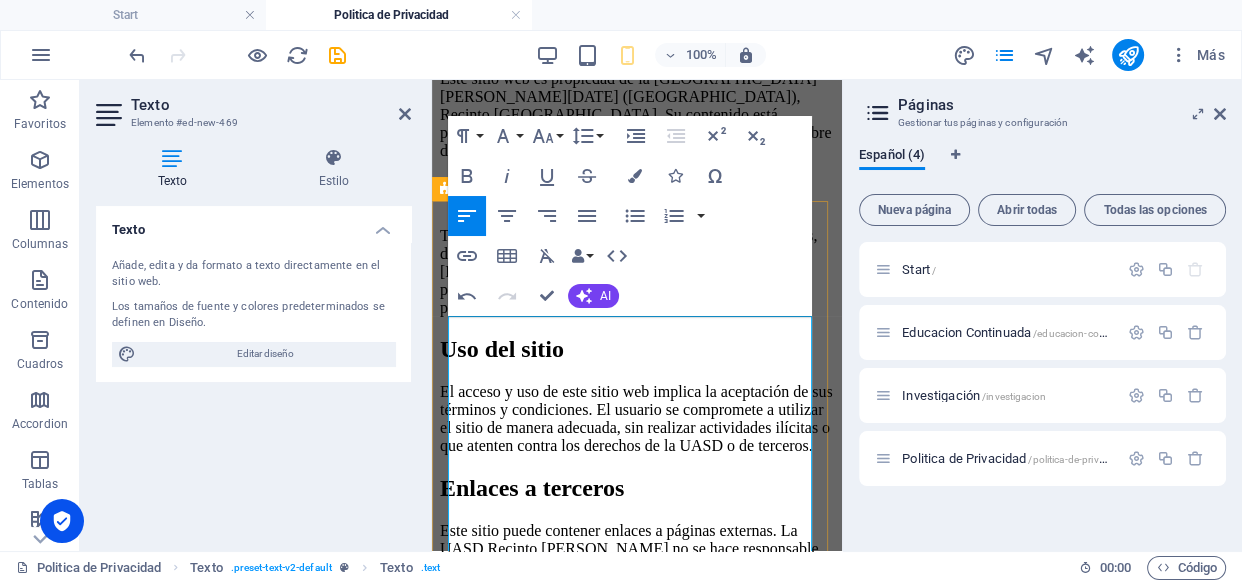 click on "Headline Este sitio web es propiedad de la Universidad Autónoma de Santo Domingo (UASD), Recinto Barahona. Su contenido está protegido por la legislación dominicana e internacional sobre derechos de autor y propiedad intelectual. Propiedad intelectual Todos los contenidos del sitio (textos, imágenes, logotipos, diseños, etc.) son propiedad de la UASD Recinto Barahona o de terceros autorizados. Queda prohibida su reproducción total o parcial sin autorización previa. Uso del sitio El acceso y uso de este sitio web implica la aceptación de sus términos y condiciones. El usuario se compromete a utilizar el sitio de manera adecuada, sin realizar actividades ilícitas o que atenten contra los derechos de la UASD o de terceros. Enlaces a terceros Este sitio puede contener enlaces a páginas externas. La UASD Recinto Barahona no se hace responsable del contenido ni de las prácticas de privacidad de dichos sitios. Responsabilidad" at bounding box center (637, 306) 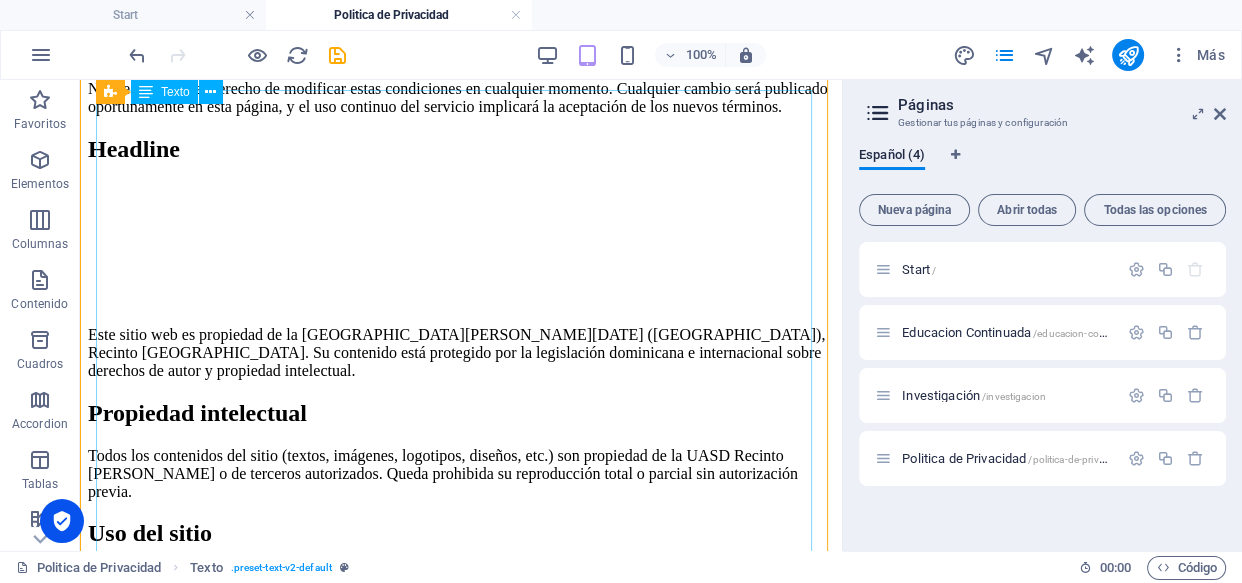 scroll, scrollTop: 2038, scrollLeft: 0, axis: vertical 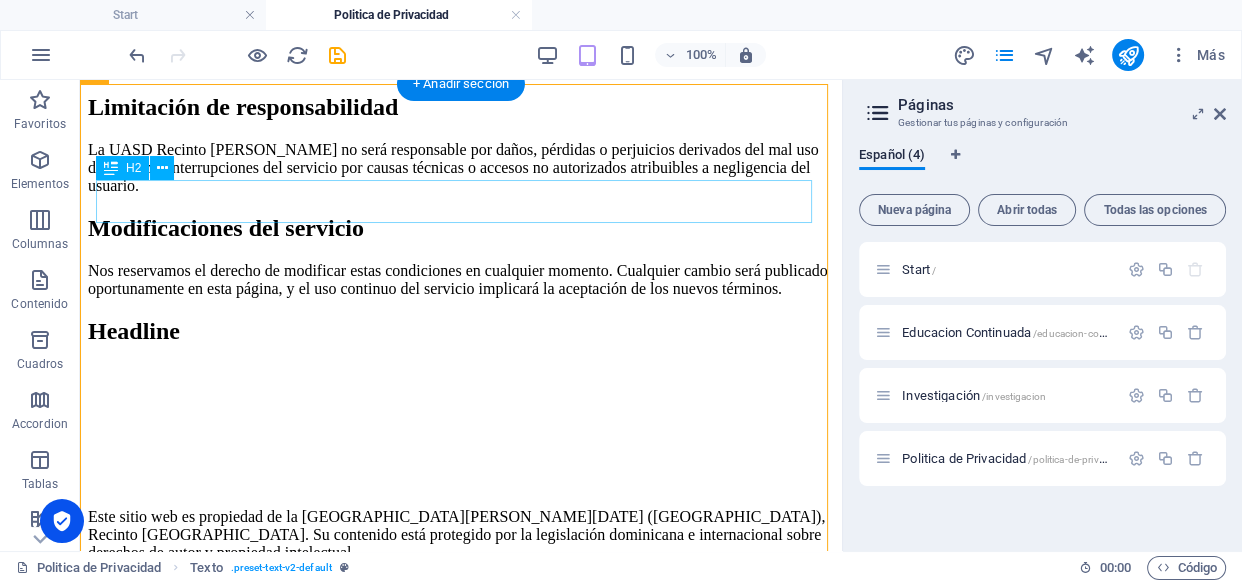 click on "Headline" at bounding box center [461, 331] 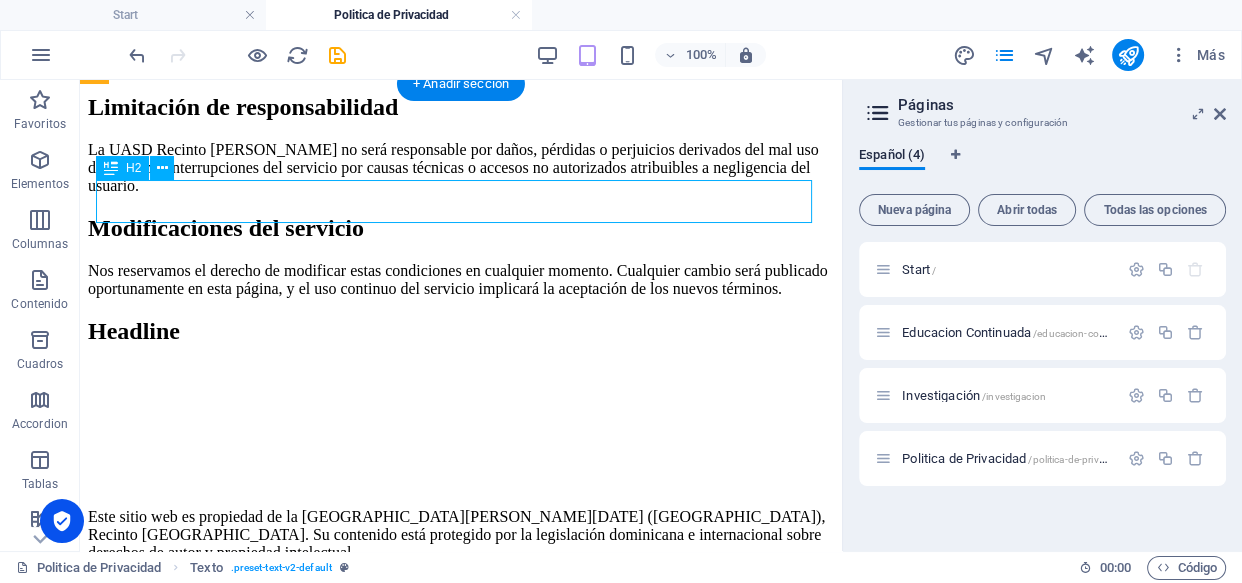 click on "Headline" at bounding box center [461, 331] 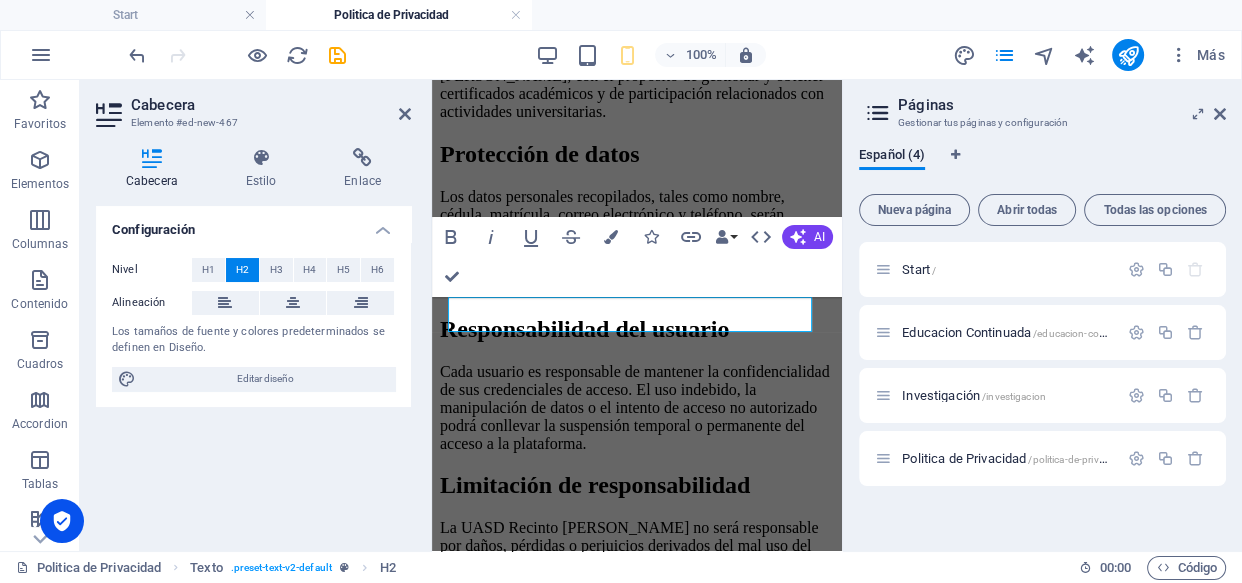 scroll, scrollTop: 2875, scrollLeft: 0, axis: vertical 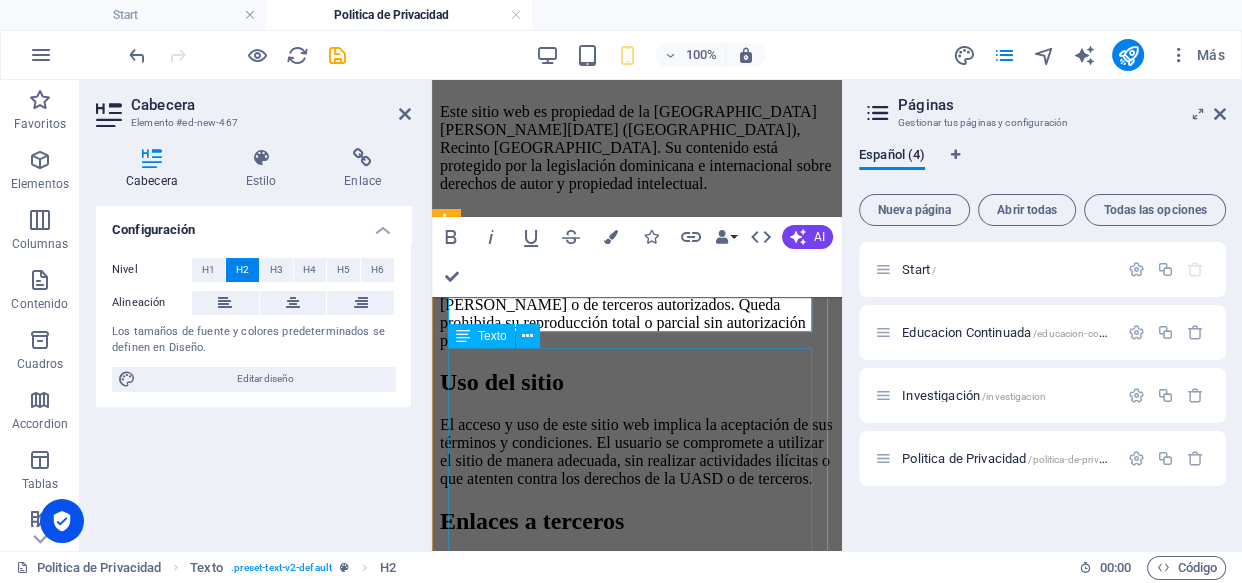 click on "Este sitio web es propiedad de la Universidad Autónoma de Santo Domingo (UASD), Recinto Barahona. Su contenido está protegido por la legislación dominicana e internacional sobre derechos de autor y propiedad intelectual. Propiedad intelectual Todos los contenidos del sitio (textos, imágenes, logotipos, diseños, etc.) son propiedad de la UASD Recinto Barahona o de terceros autorizados. Queda prohibida su reproducción total o parcial sin autorización previa. Uso del sitio El acceso y uso de este sitio web implica la aceptación de sus términos y condiciones. El usuario se compromete a utilizar el sitio de manera adecuada, sin realizar actividades ilícitas o que atenten contra los derechos de la UASD o de terceros. Enlaces a terceros Este sitio puede contener enlaces a páginas externas. La UASD Recinto Barahona no se hace responsable del contenido ni de las prácticas de privacidad de dichos sitios. Responsabilidad" at bounding box center (637, 381) 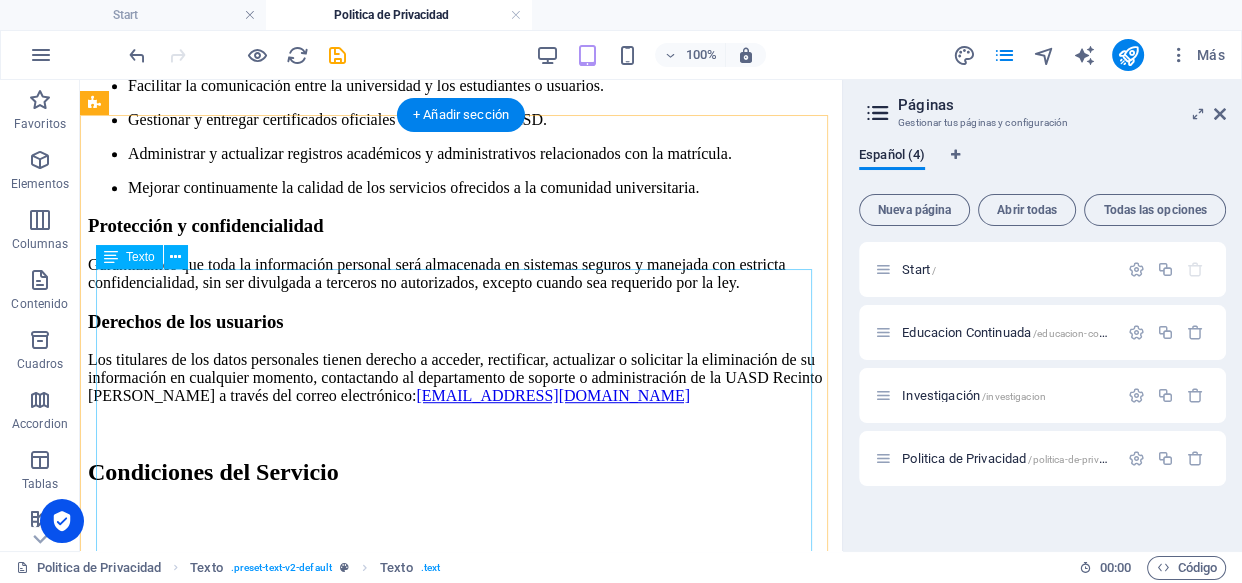 scroll, scrollTop: 1276, scrollLeft: 0, axis: vertical 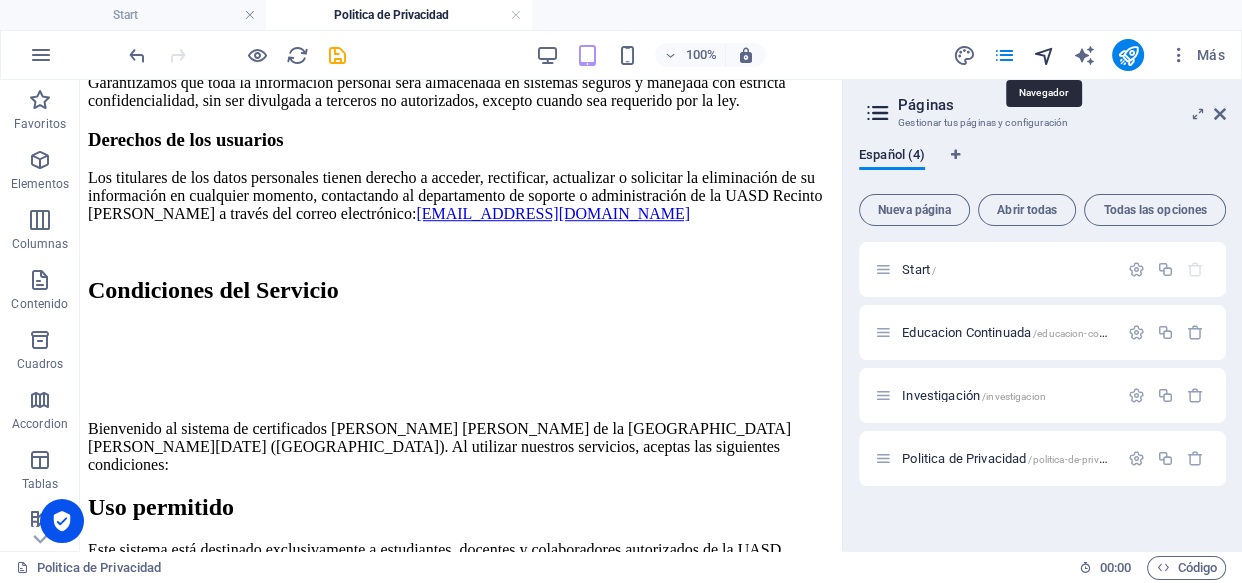 click at bounding box center (1044, 55) 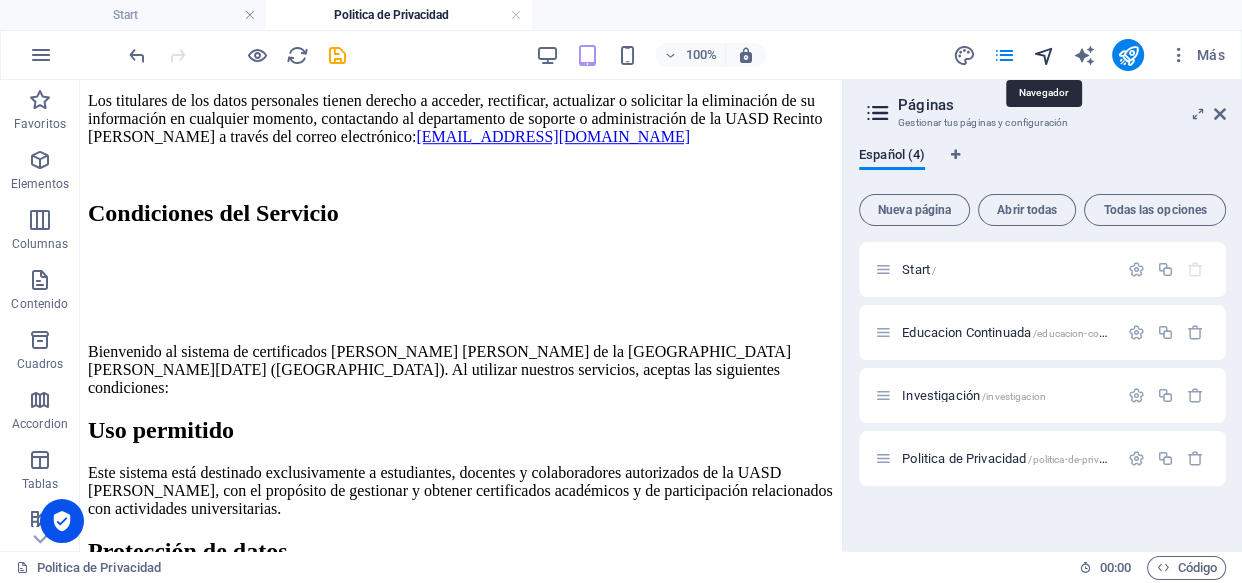 select on "15187300-es" 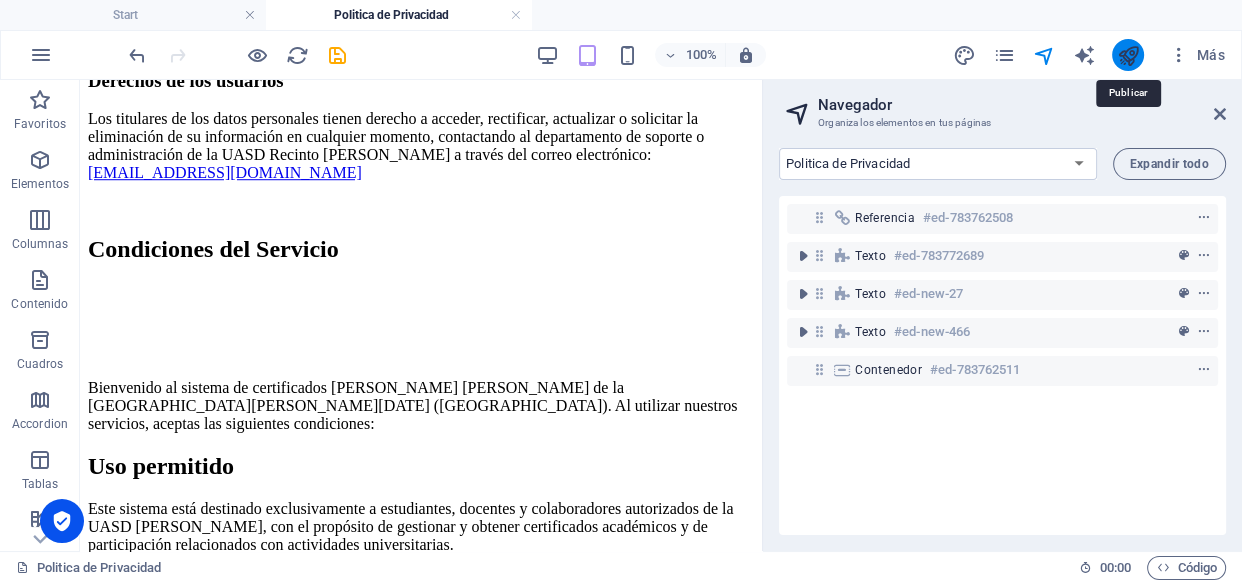 click at bounding box center (1128, 55) 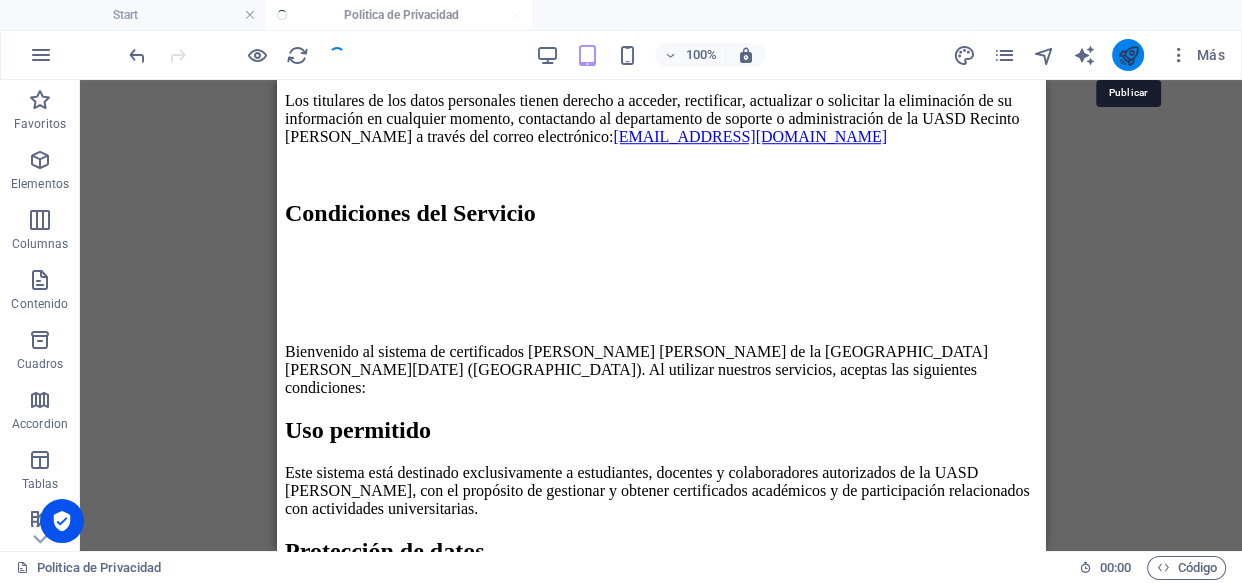 scroll, scrollTop: 1276, scrollLeft: 0, axis: vertical 